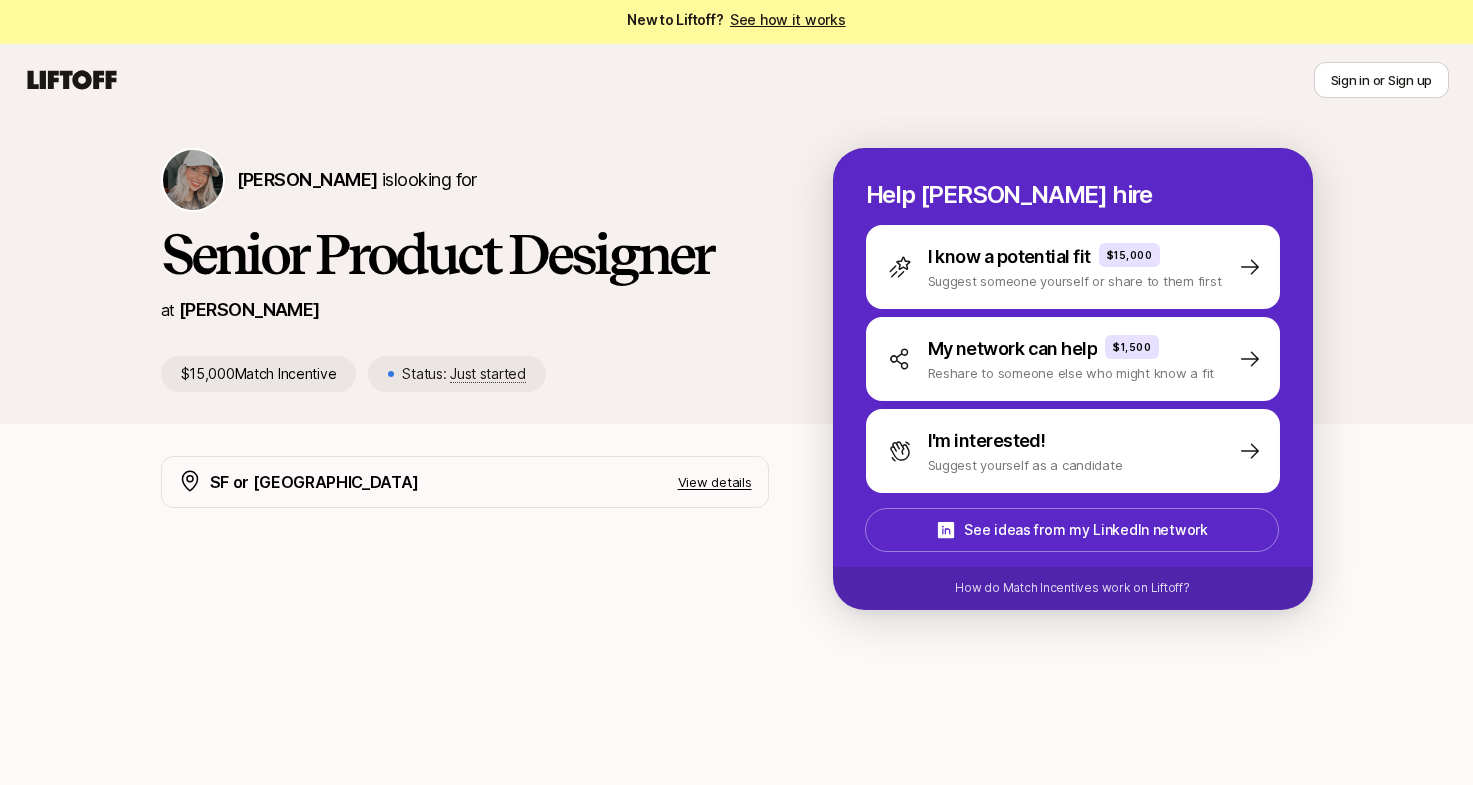 scroll, scrollTop: 24, scrollLeft: 0, axis: vertical 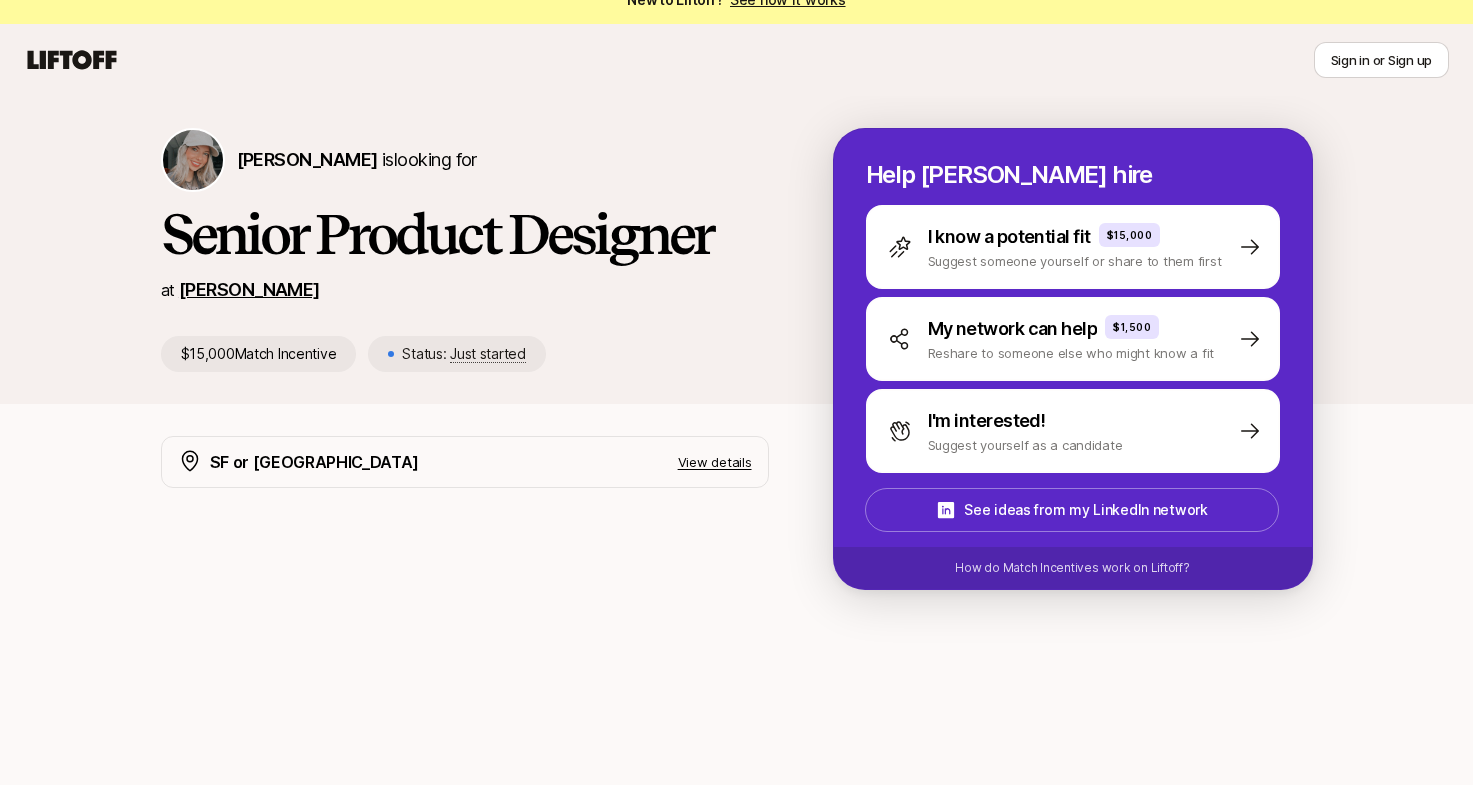 click on "[PERSON_NAME]" at bounding box center (249, 289) 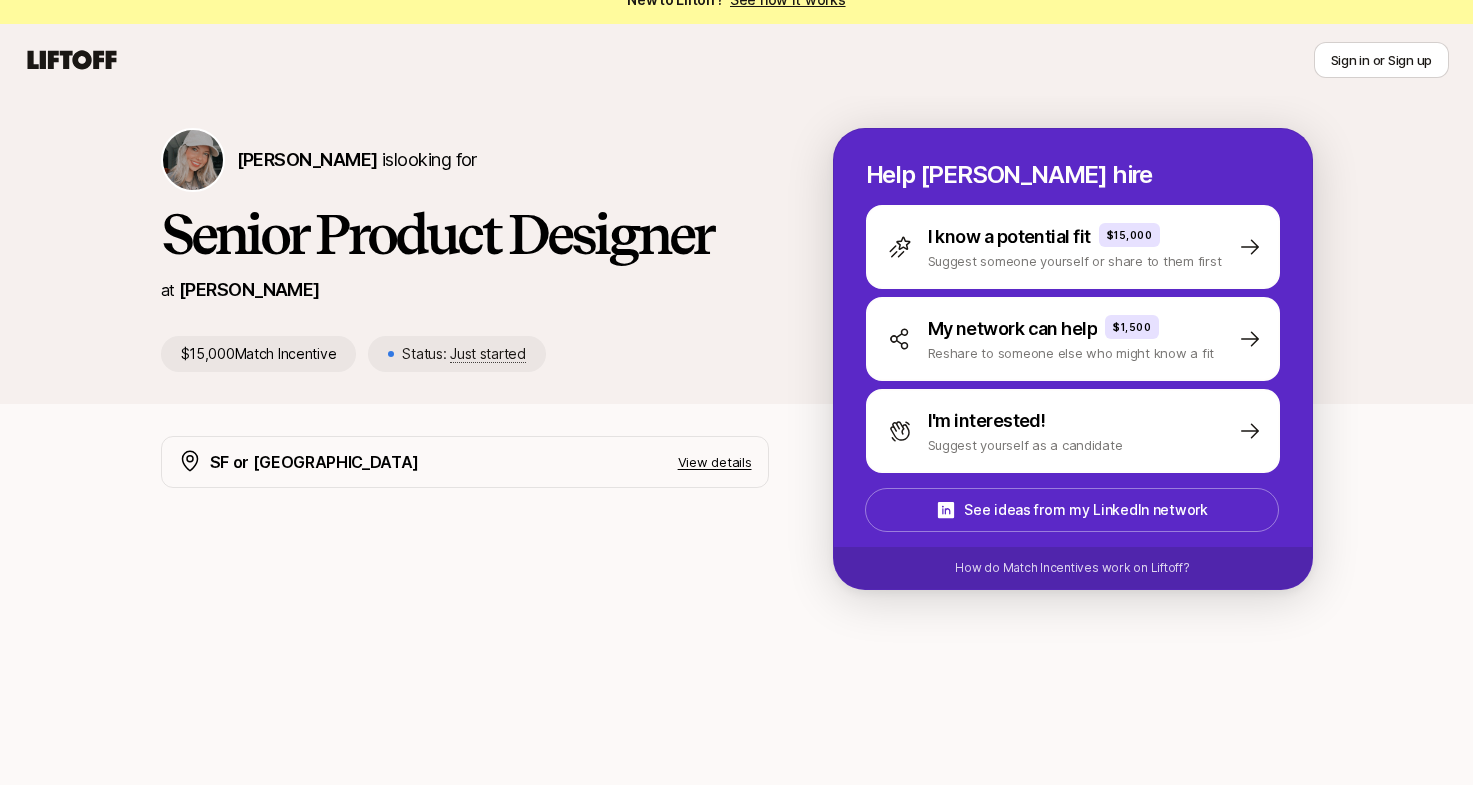 click on "[PERSON_NAME]   is  looking for" at bounding box center (465, 160) 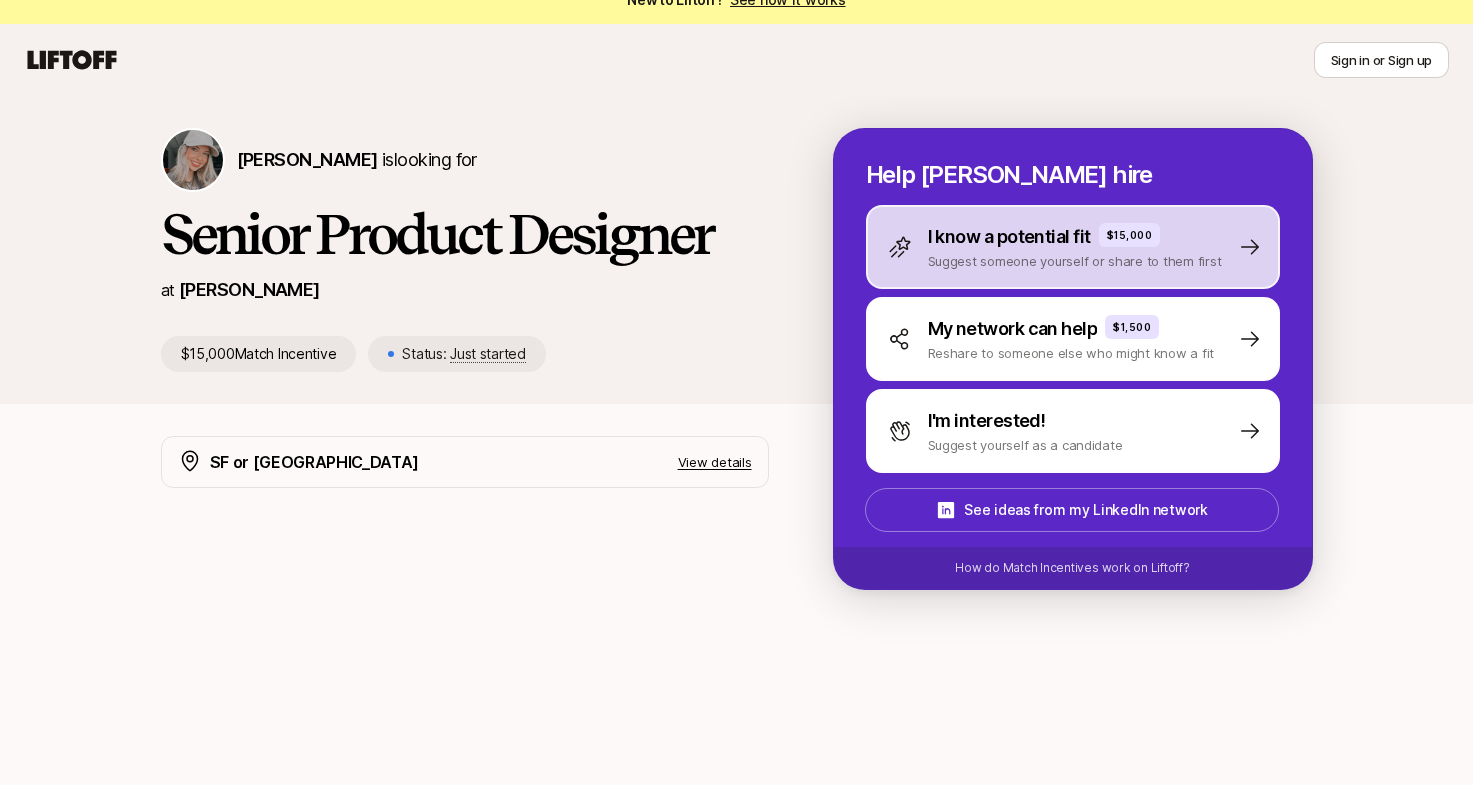 click on "I know a potential fit $15,000" at bounding box center [1075, 237] 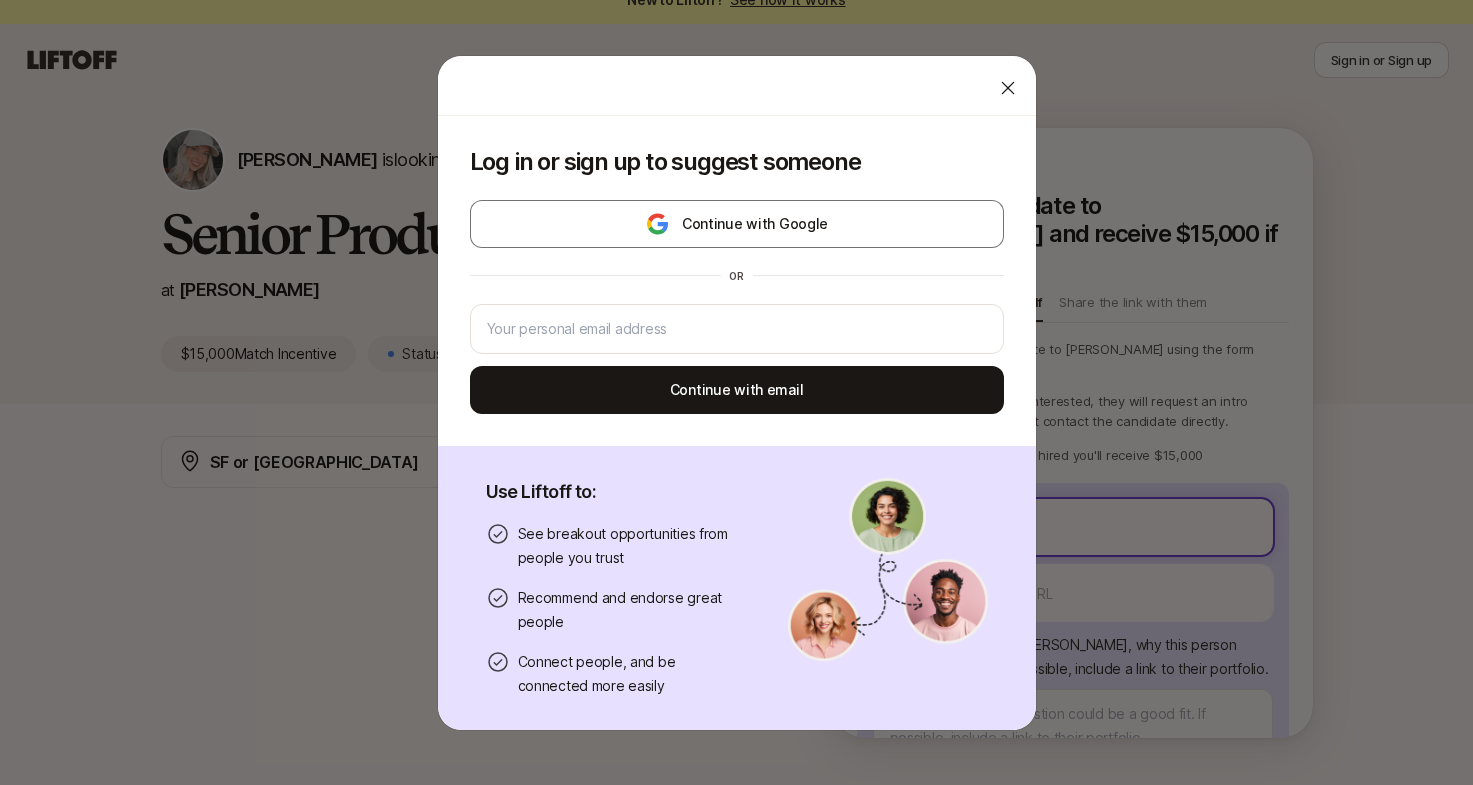 click on "New to Liftoff?   See how it works Sign in or Sign up Sign in or Sign up [PERSON_NAME]   is  looking for Senior Product Designer at [PERSON_NAME] $15,000  Match Incentive   Status:   Just started Back Suggest a candidate to [PERSON_NAME] and receive $15,000 if
they are hired Suggest a candidate yourself Share the link with them 💫 Suggest your candidate to [PERSON_NAME] using the form below. 🤝 If [PERSON_NAME] is interested, they will request an intro through you and won't contact the candidate directly. 🎉 If your candidate gets hired you'll receive $15,000 Their full name   We'll use   as their preferred name.   Change Their preferred name   Their LinkedIn Profile URL   Tell the hiring manager,  [PERSON_NAME] , why this person could be a good fit . If possible, include a link to their portfolio. How do you know them? Send to [PERSON_NAME]   You’ll need to log in or sign up to send a suggestion SF or NY View details We're looking for an exceptional  Senior Product Designer
The ideal candidate
$15,000 x" at bounding box center (736, 368) 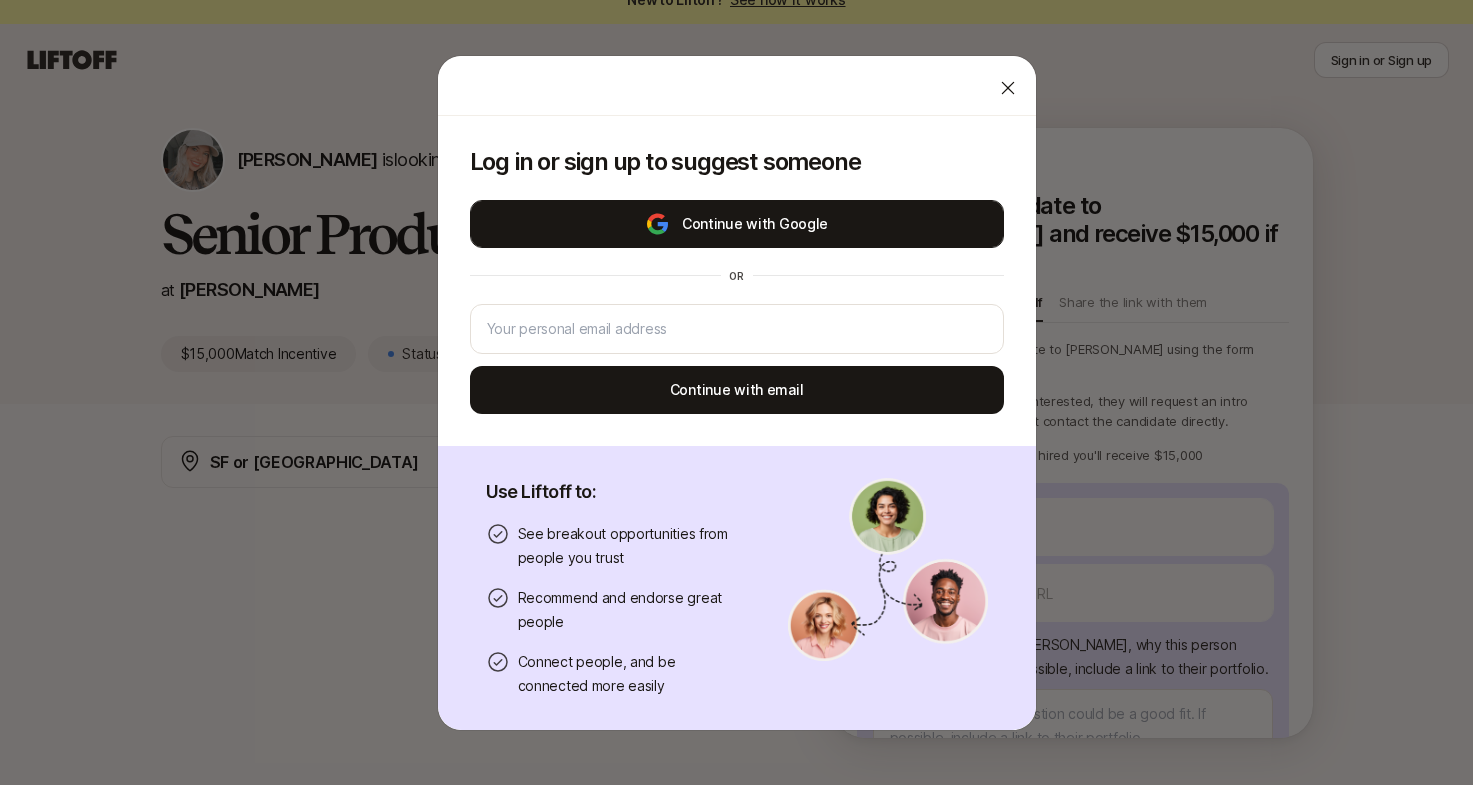 click on "Continue with Google" at bounding box center (737, 224) 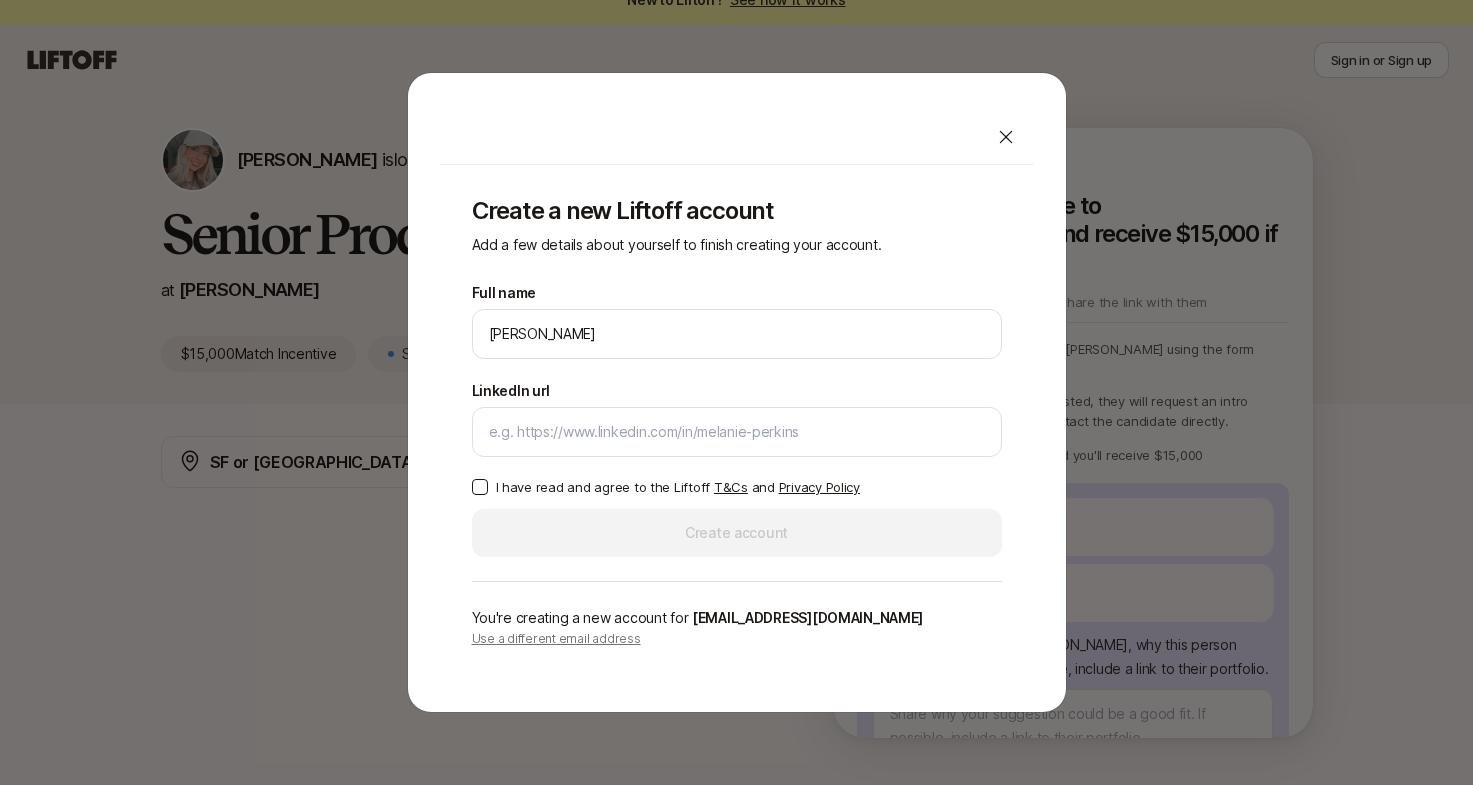 click on "I have read and agree to the Liftoff   T&Cs   and   Privacy Policy" at bounding box center [480, 487] 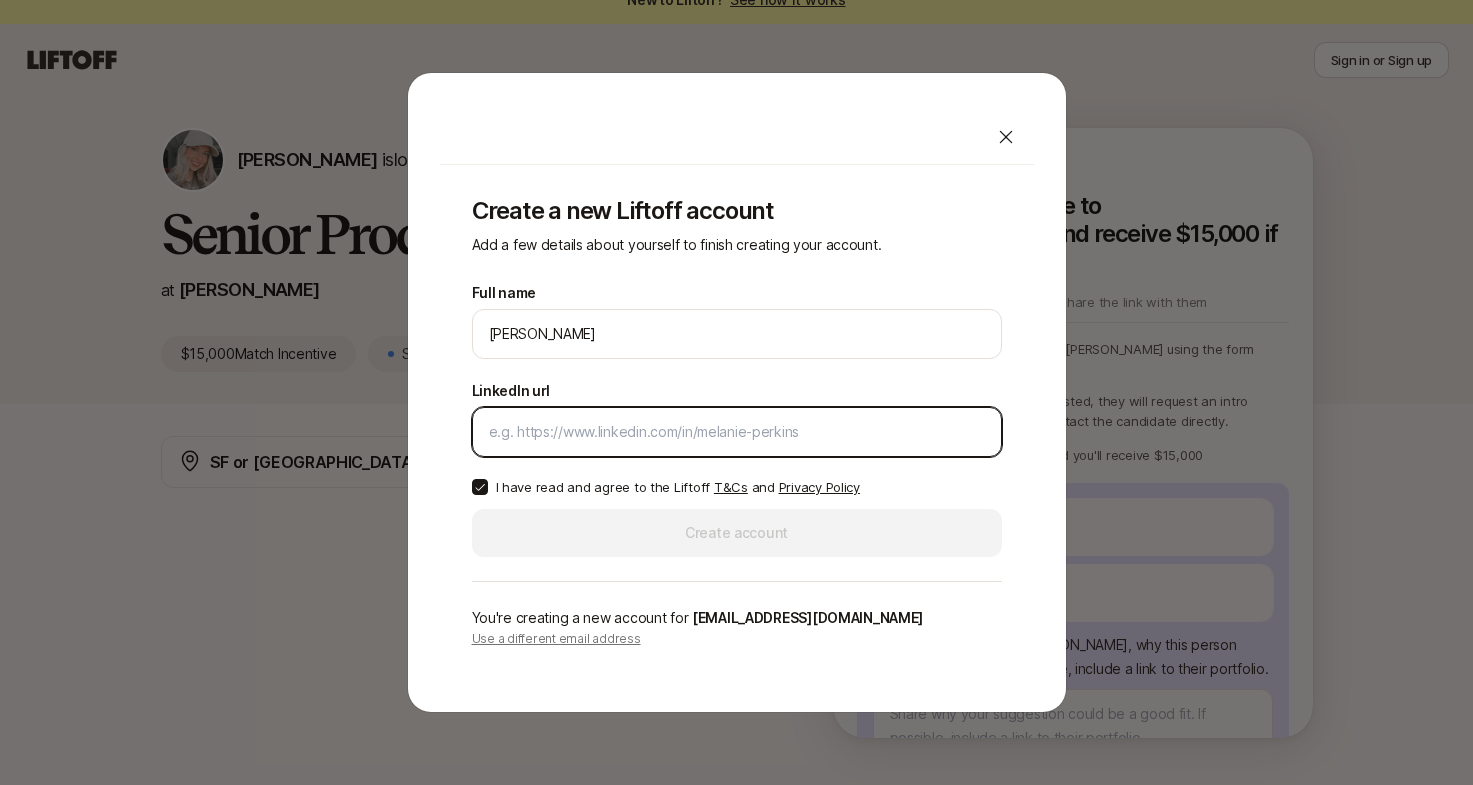 click on "LinkedIn url" at bounding box center [737, 432] 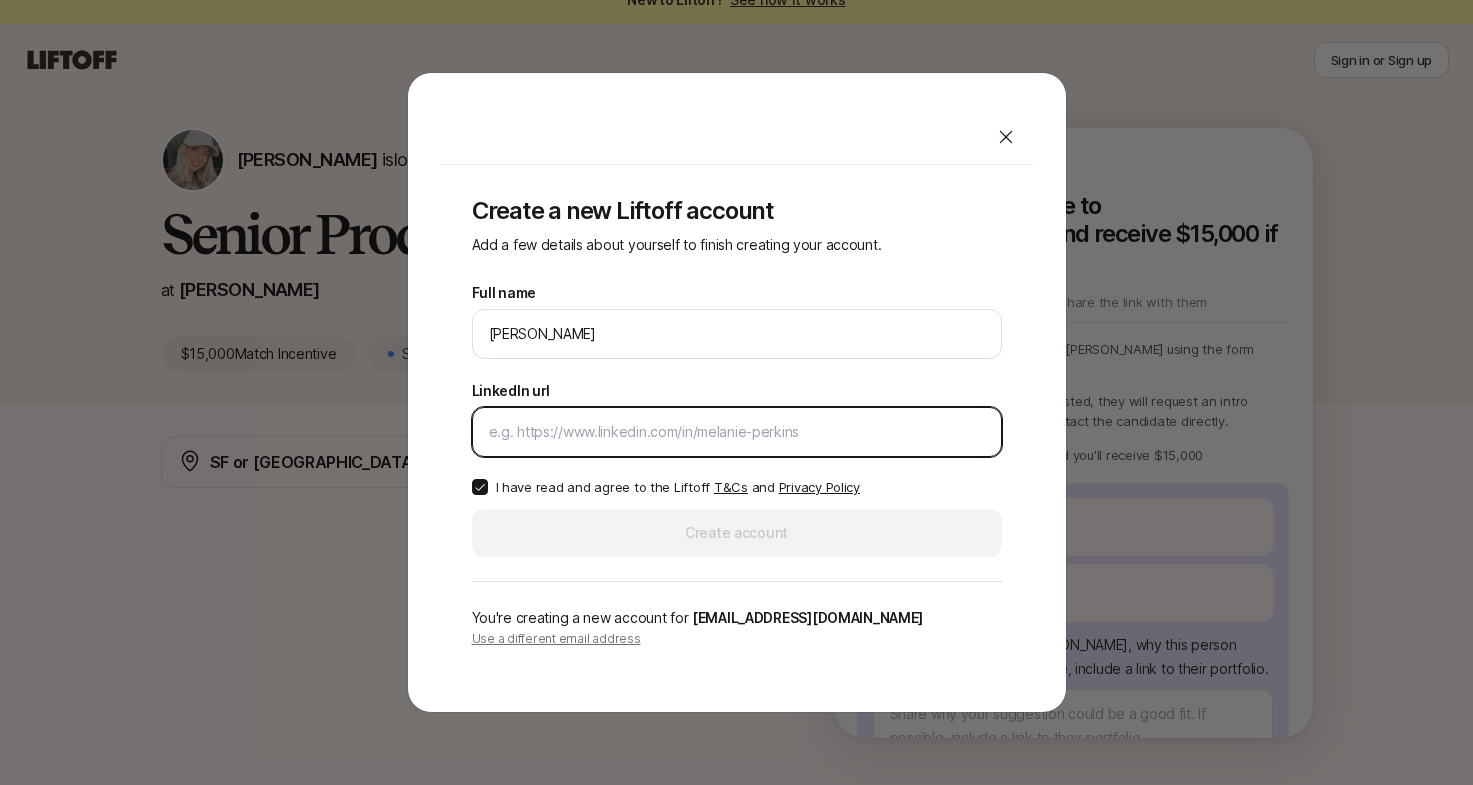 paste on "[DOMAIN_NAME][URL]" 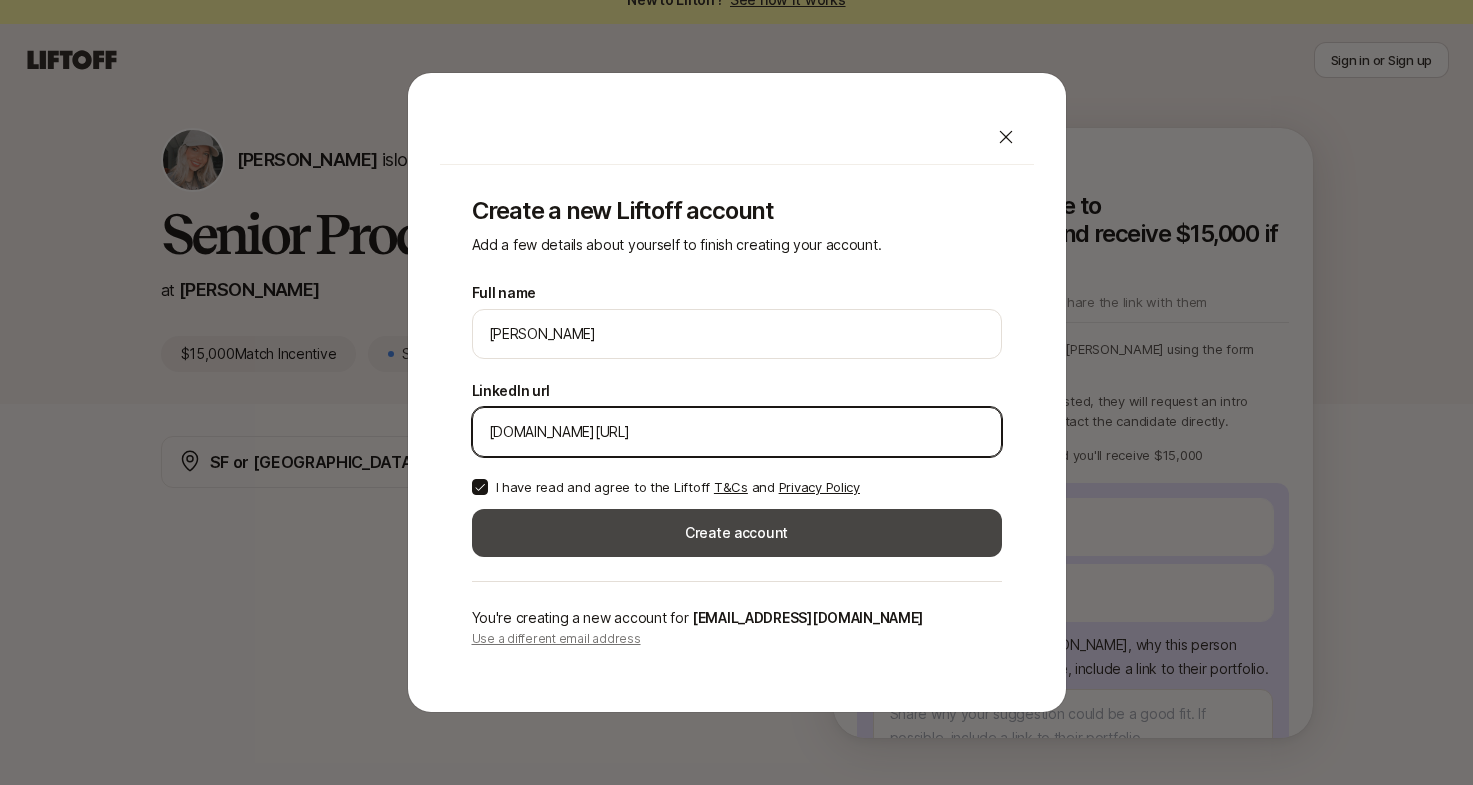 type on "[DOMAIN_NAME][URL]" 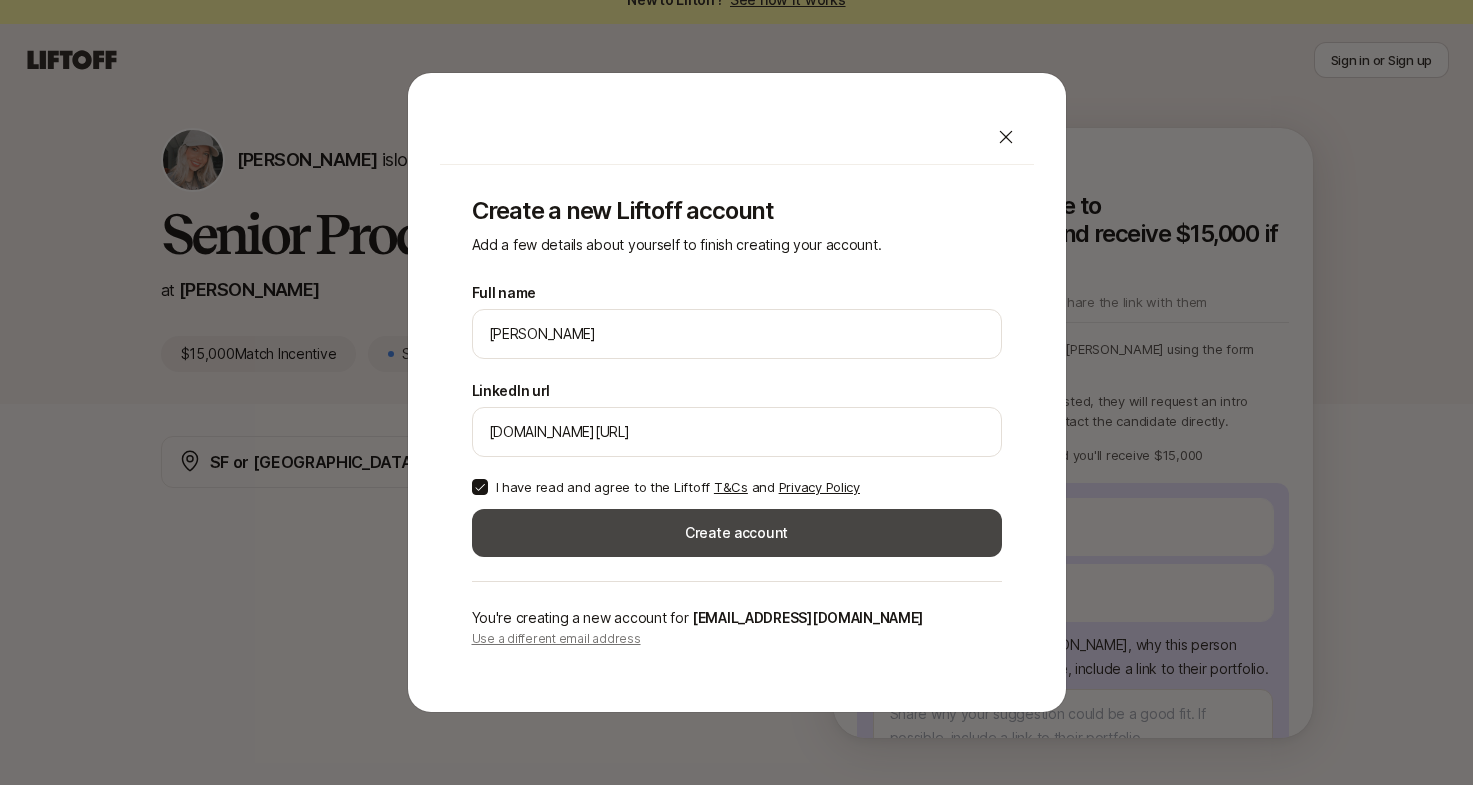 click on "Create account" at bounding box center [737, 533] 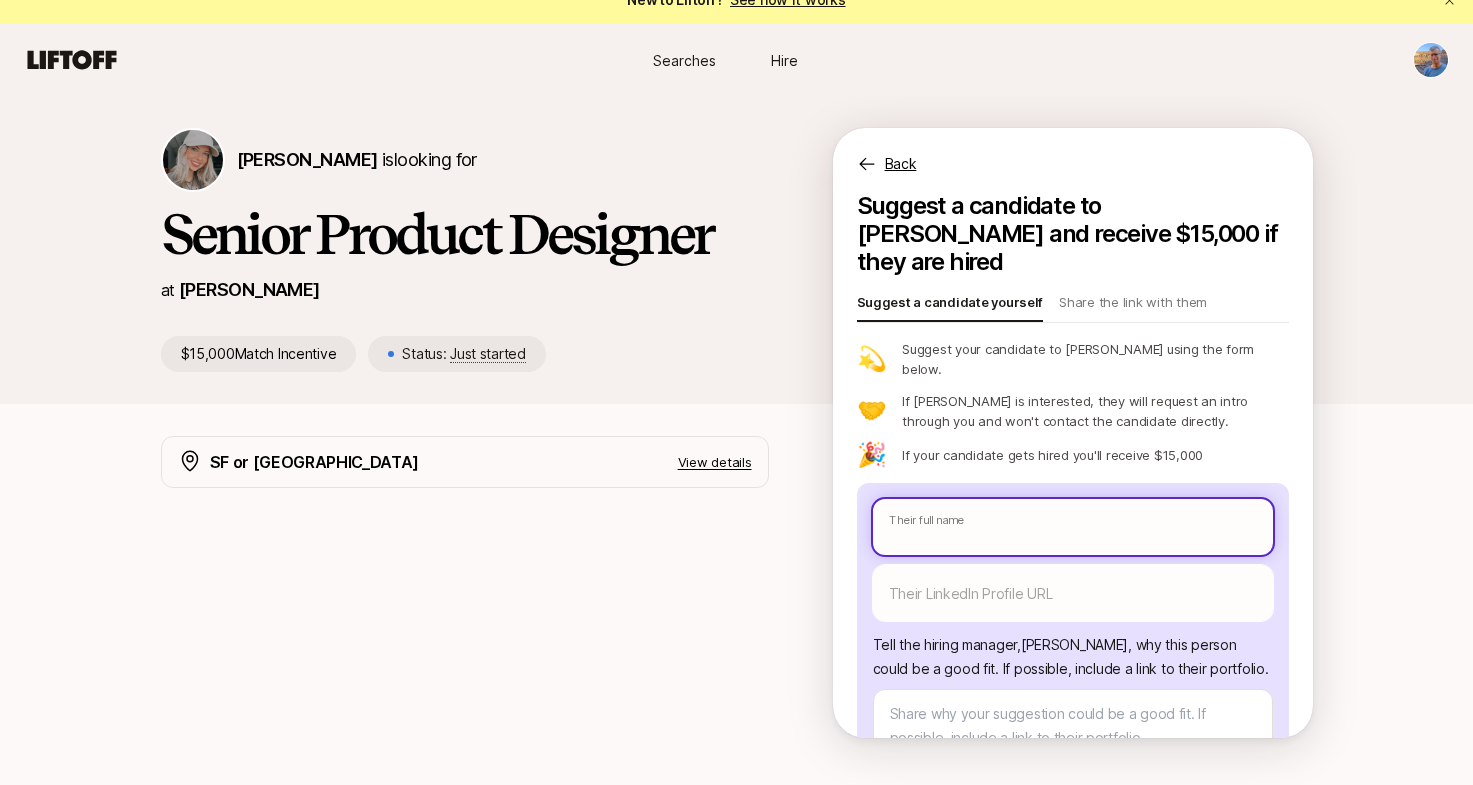 click at bounding box center (1073, 527) 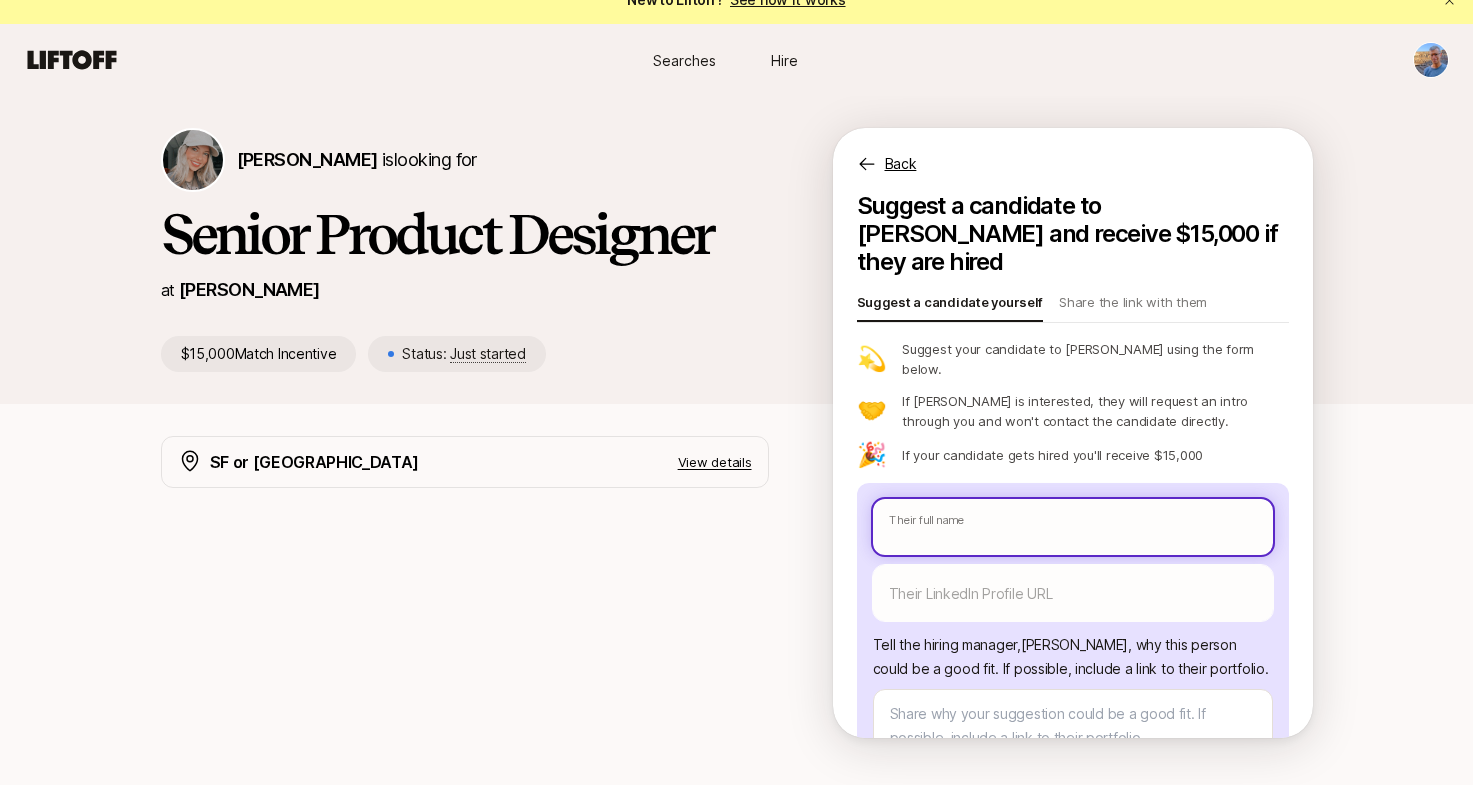 type on "x" 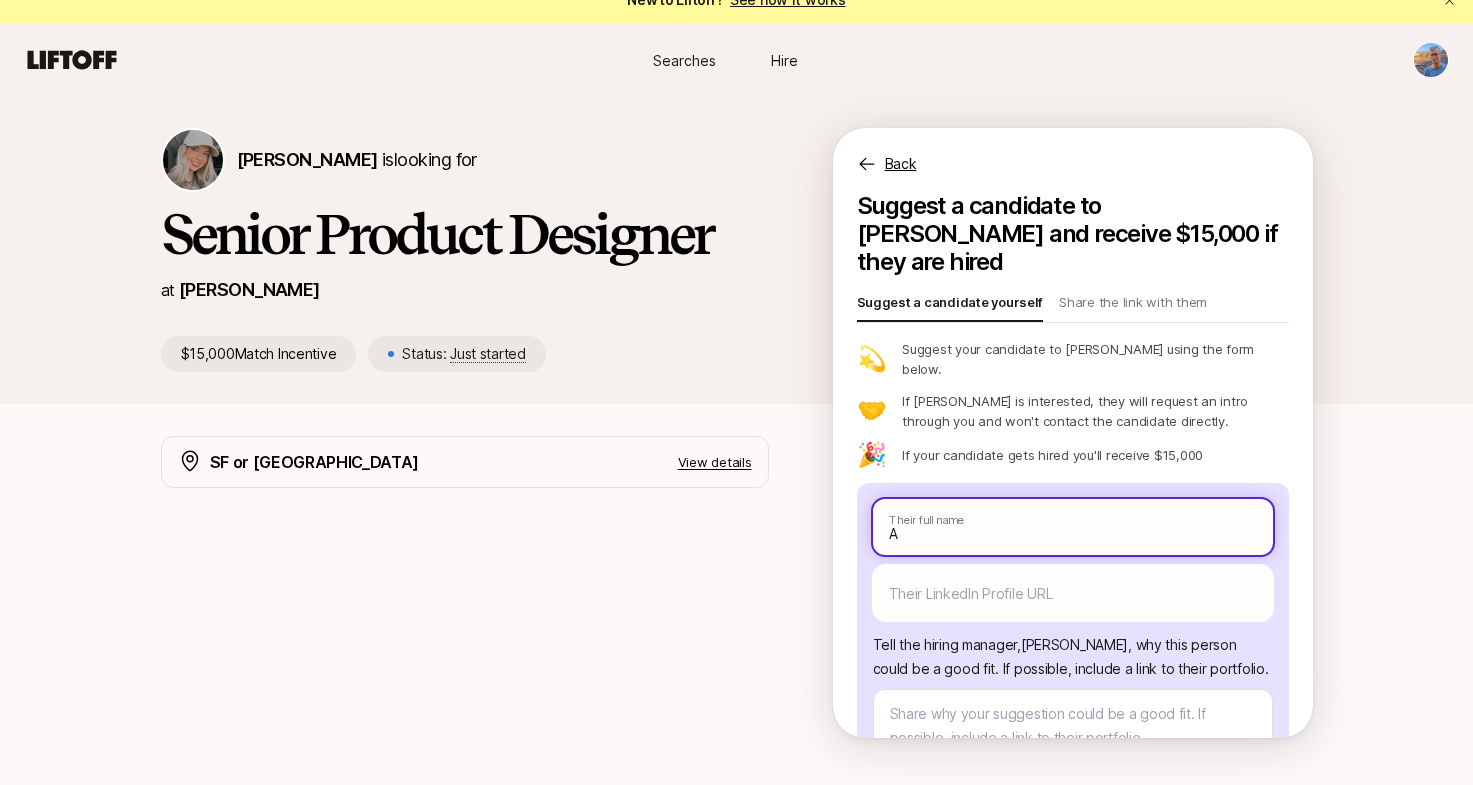type on "x" 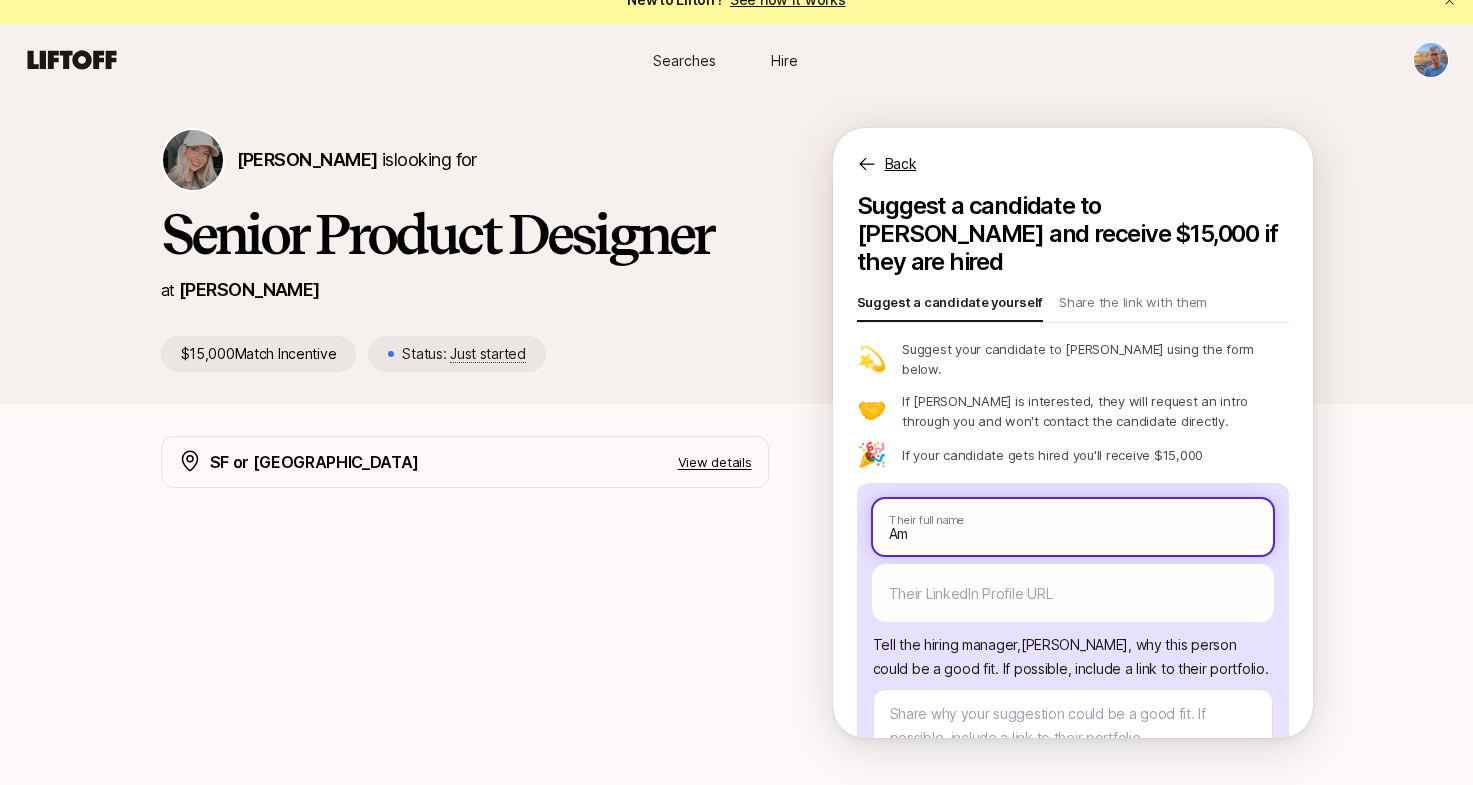 type on "x" 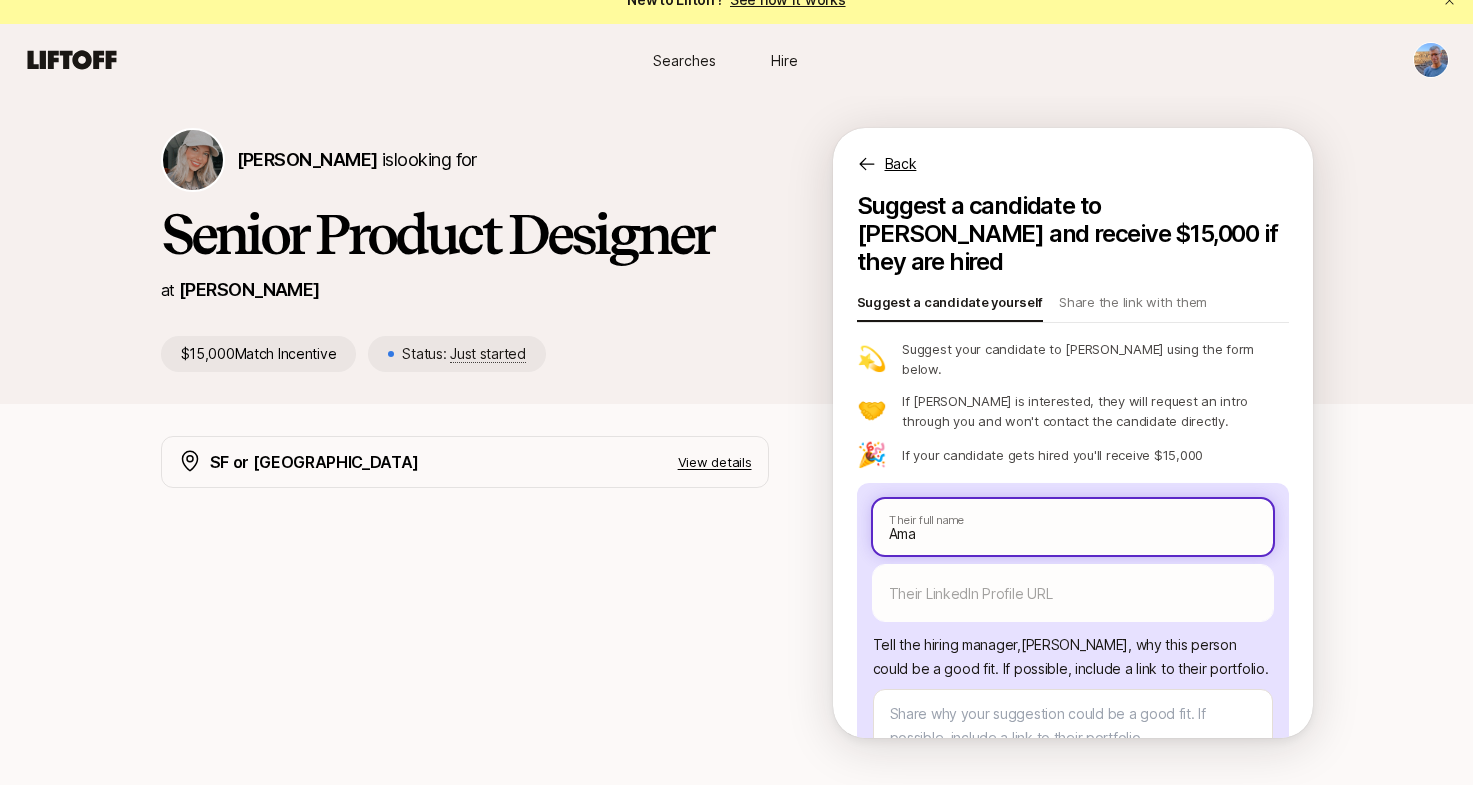 type on "x" 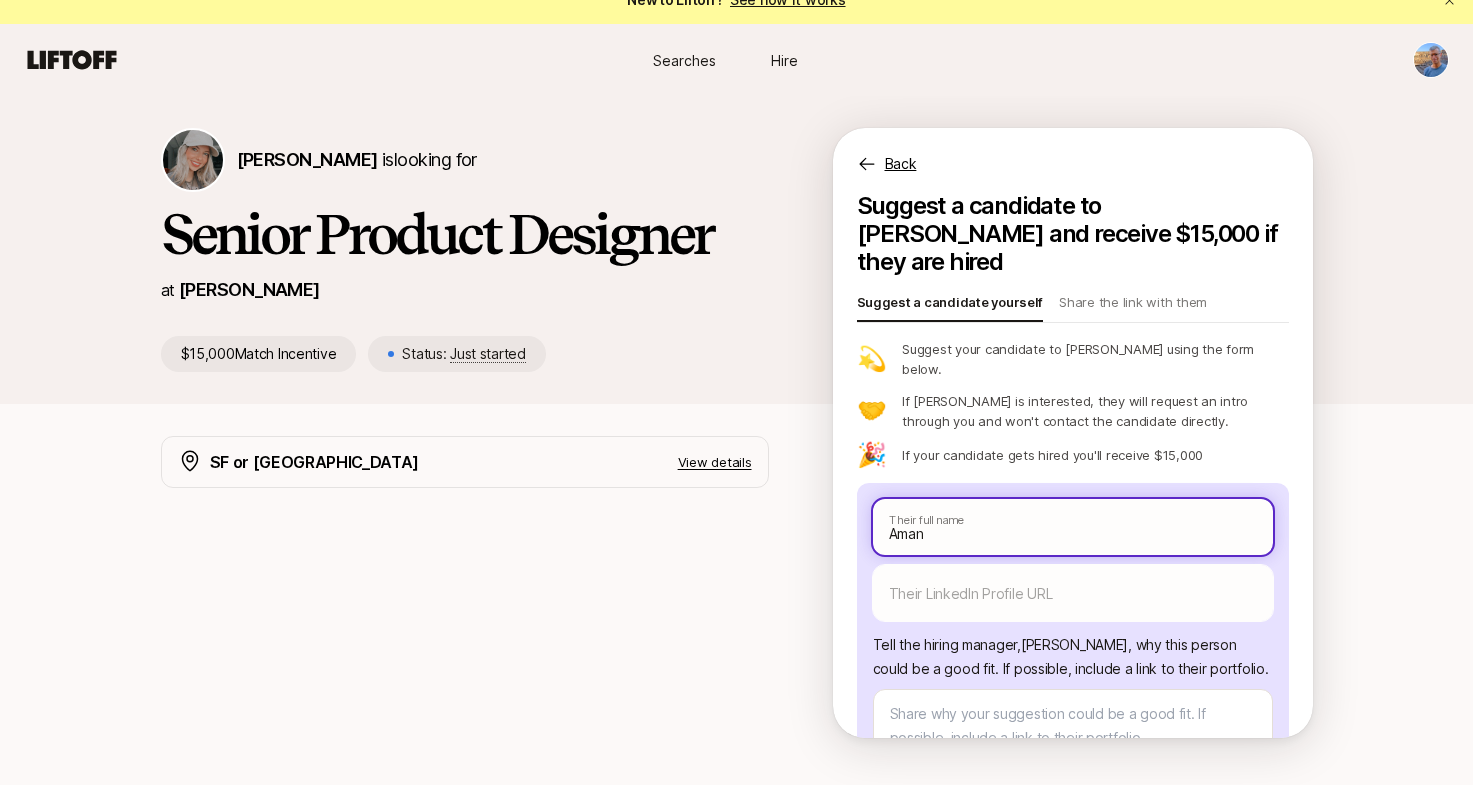 type on "x" 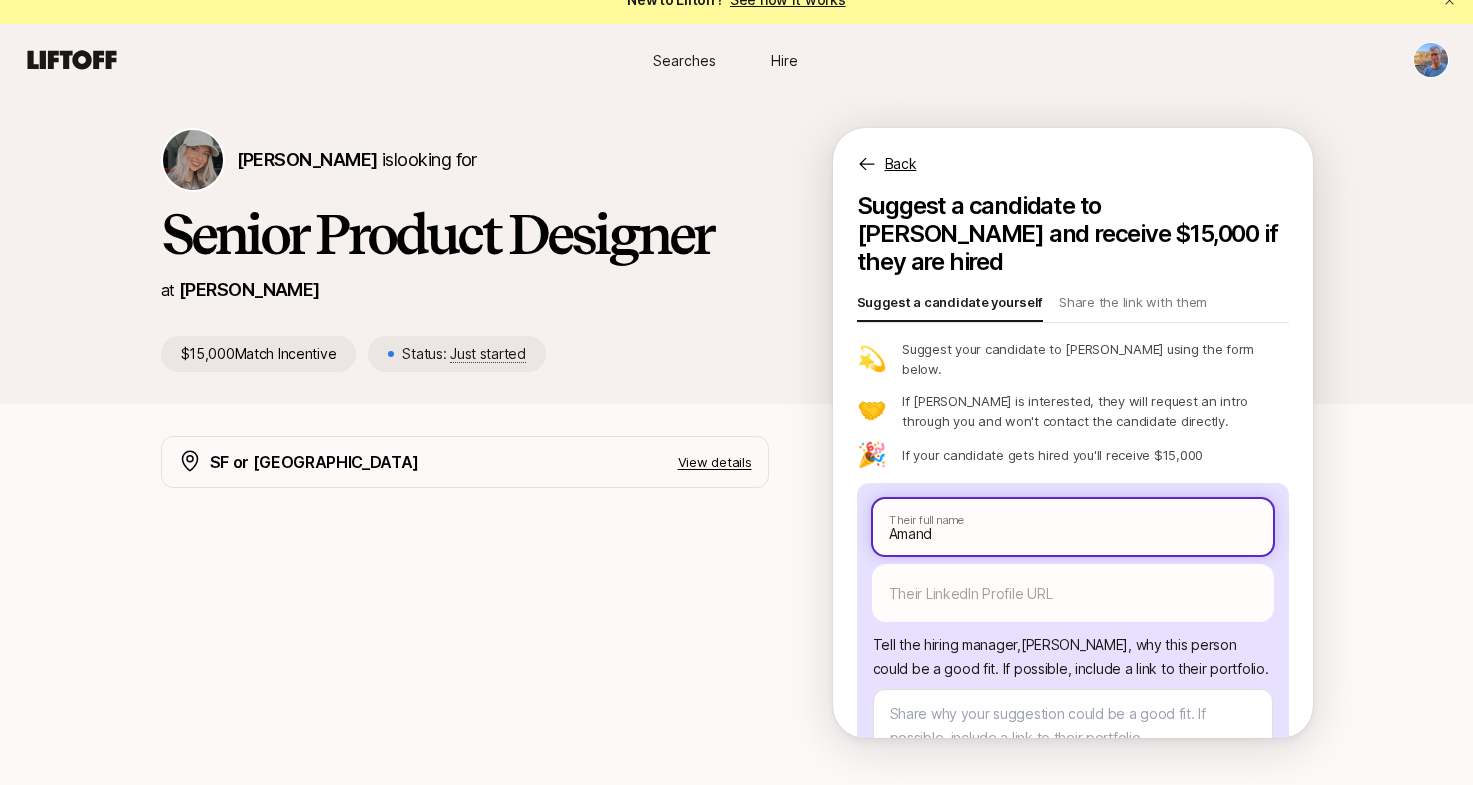 type on "x" 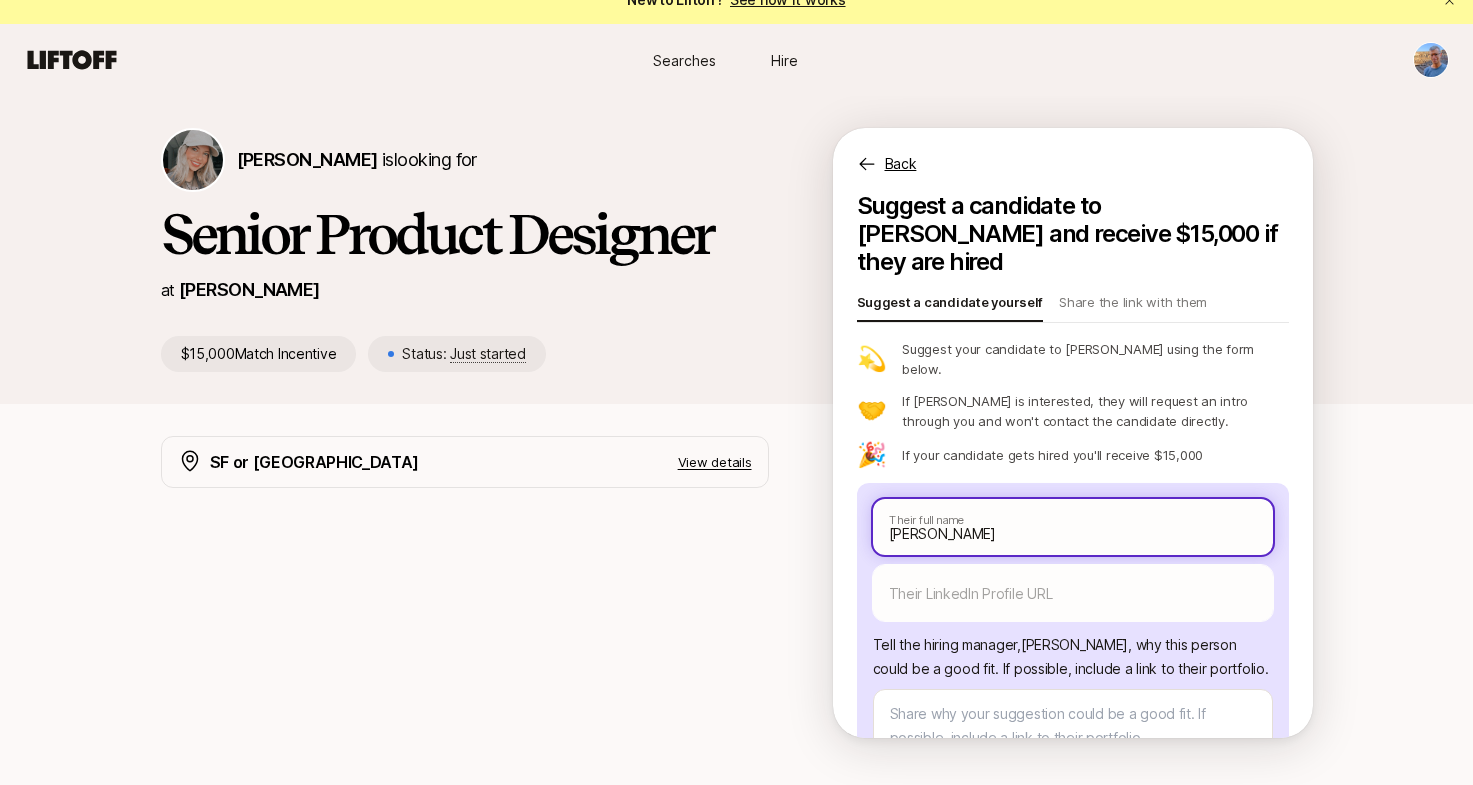 type on "x" 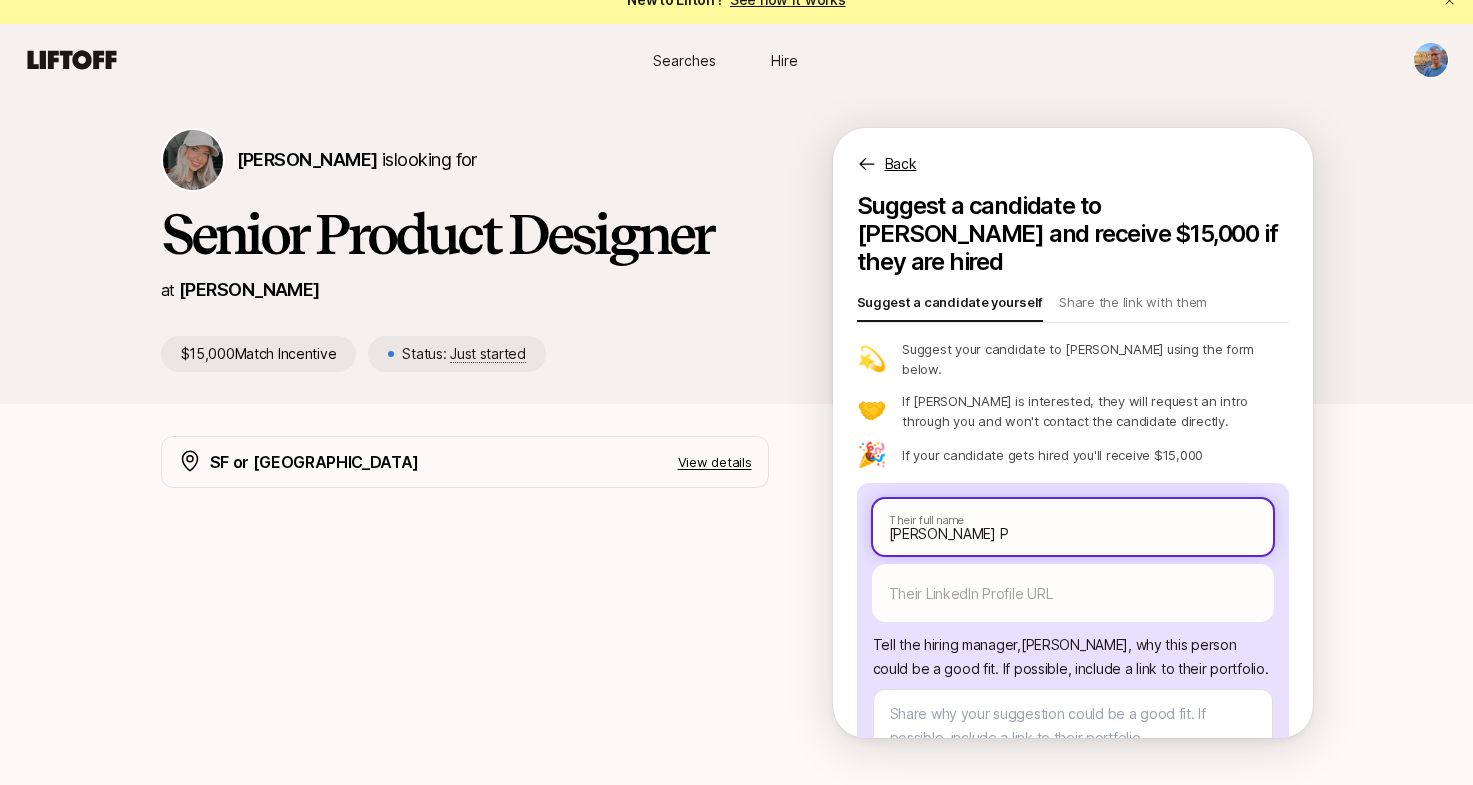 type on "x" 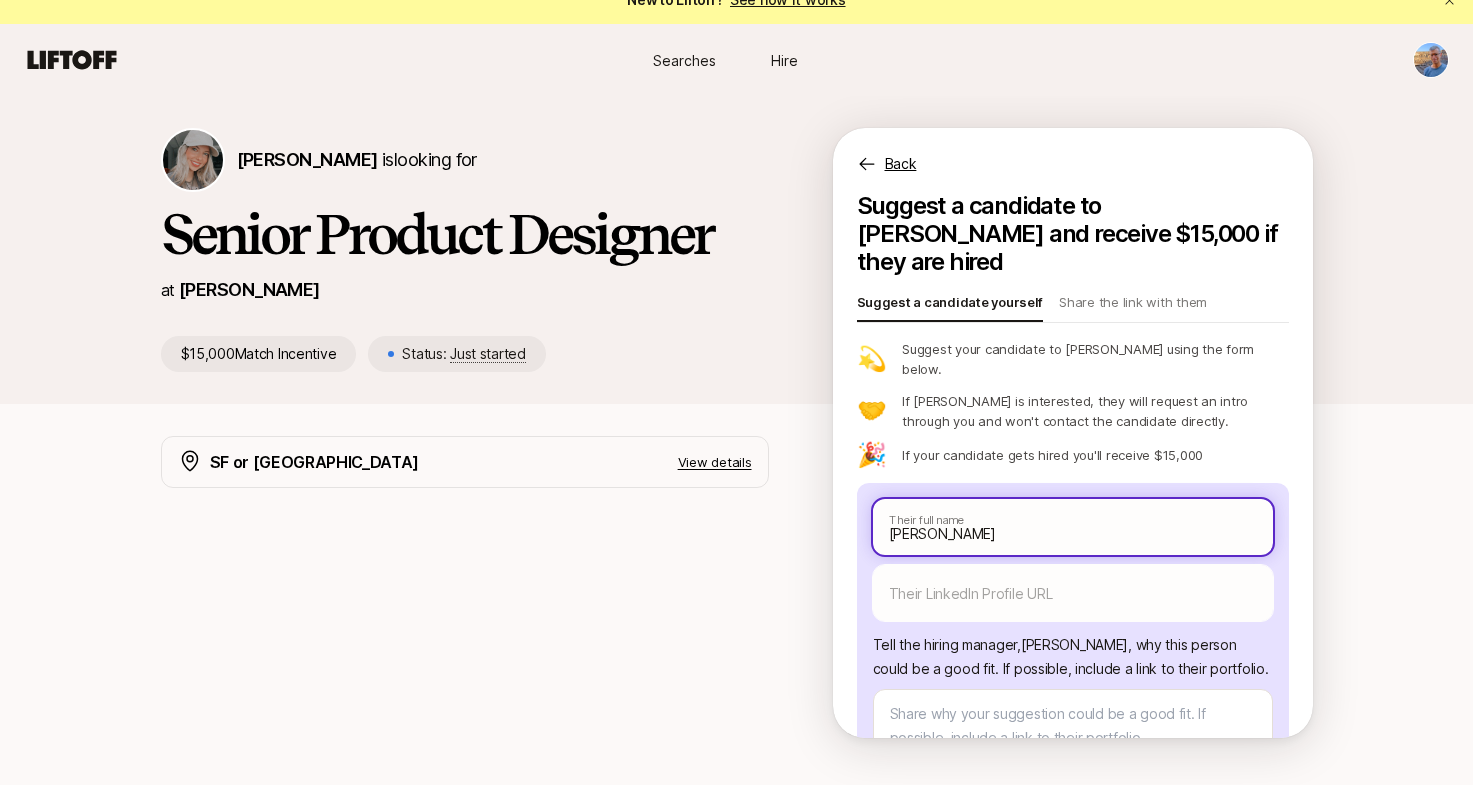 type on "x" 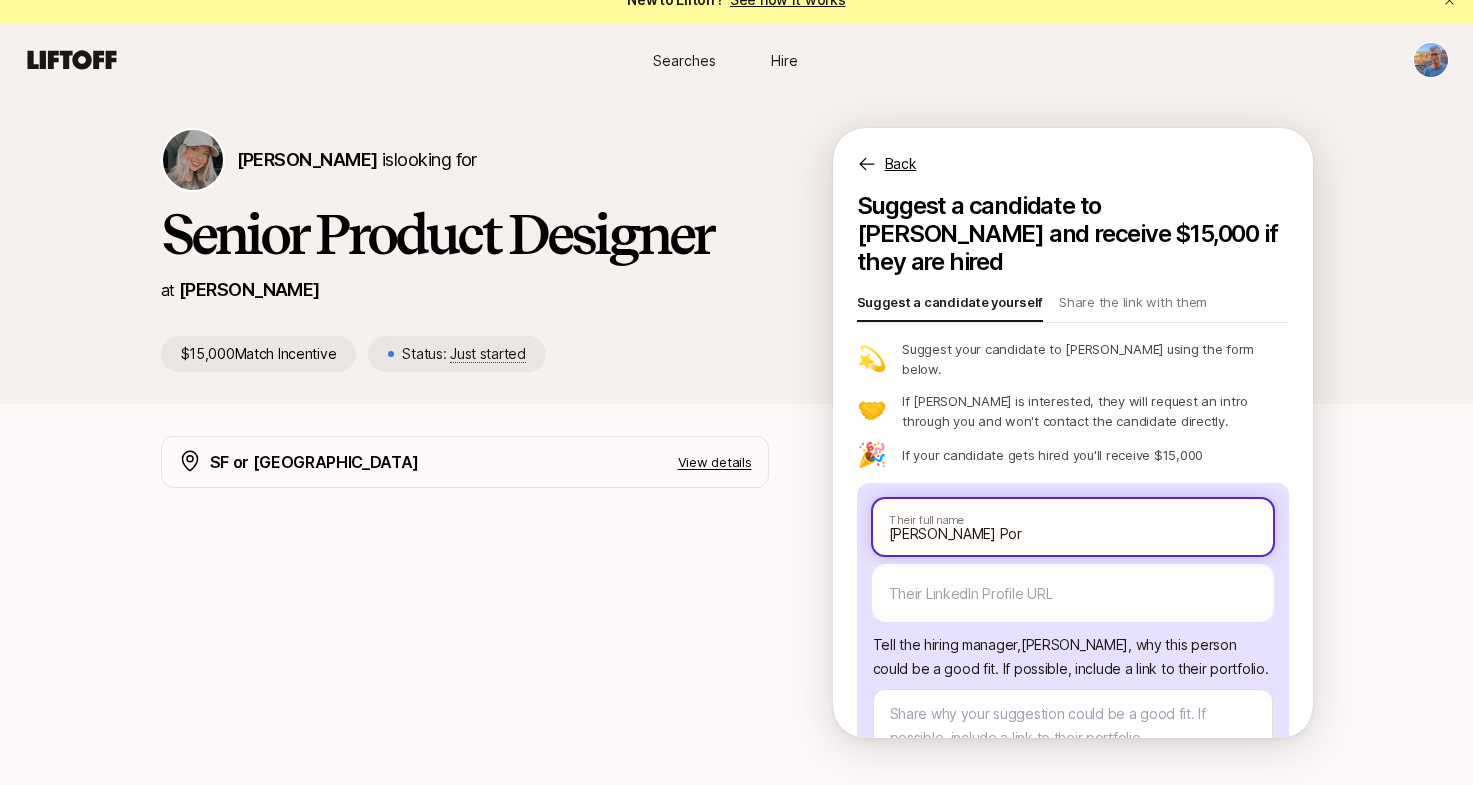 type on "x" 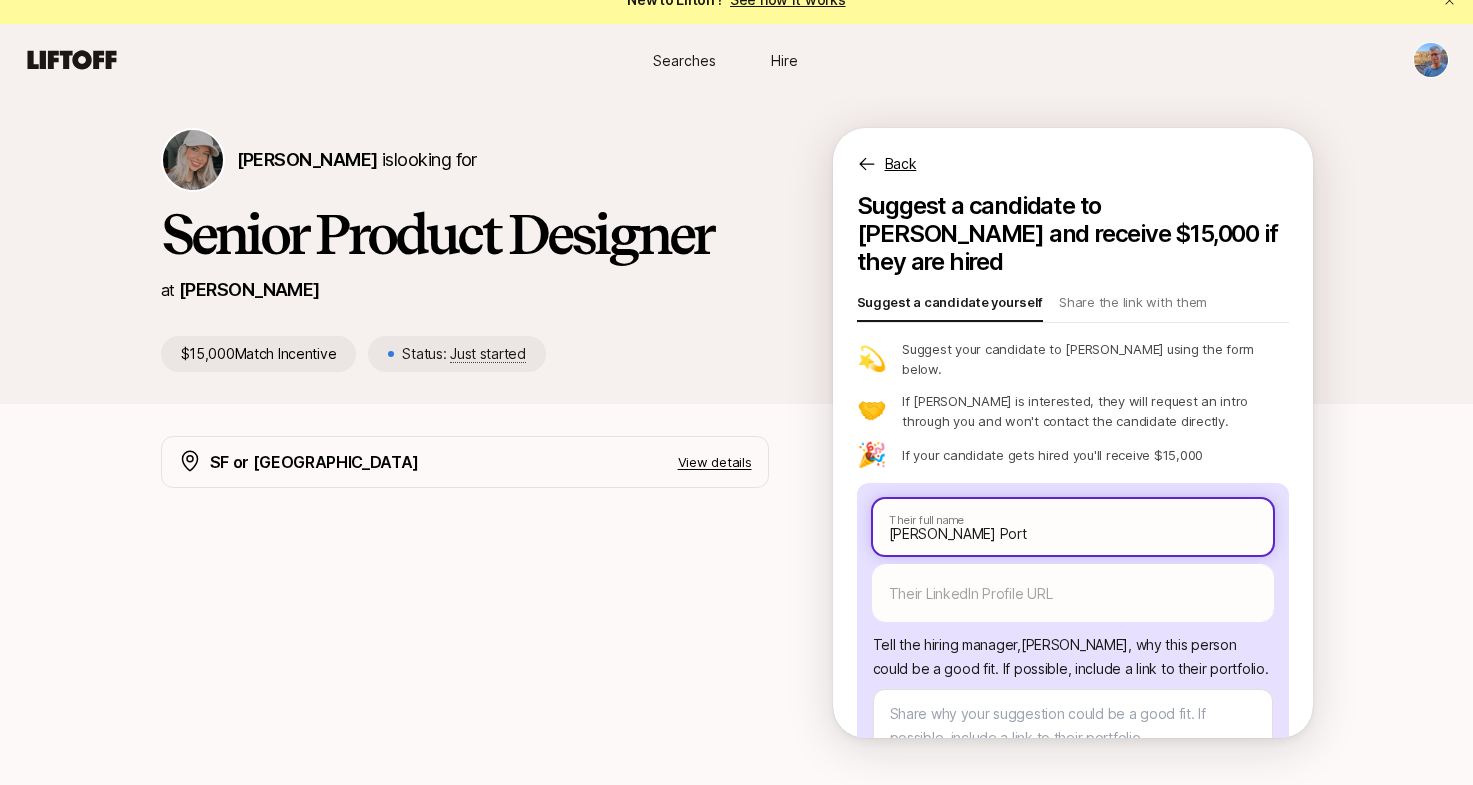 type on "x" 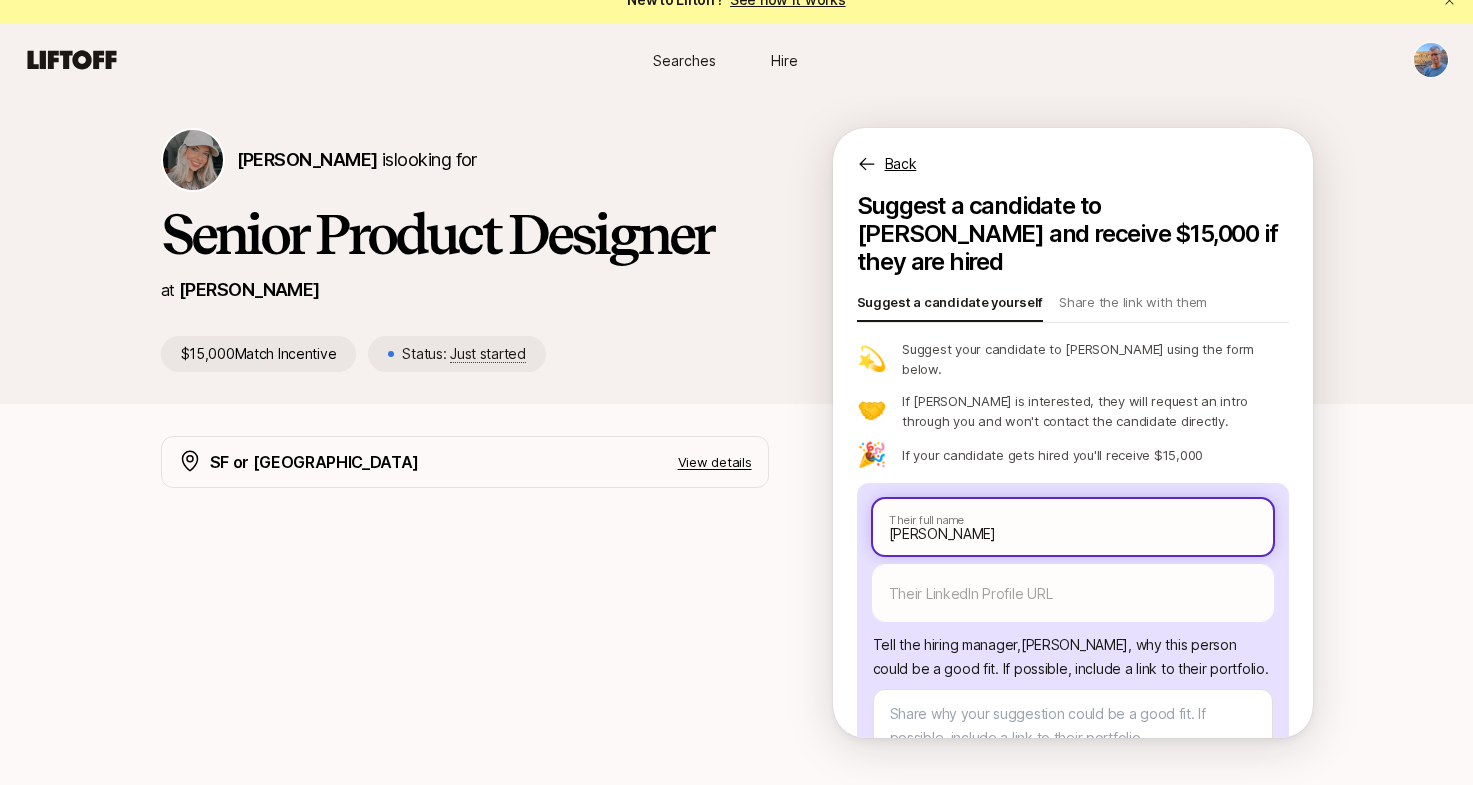 type on "x" 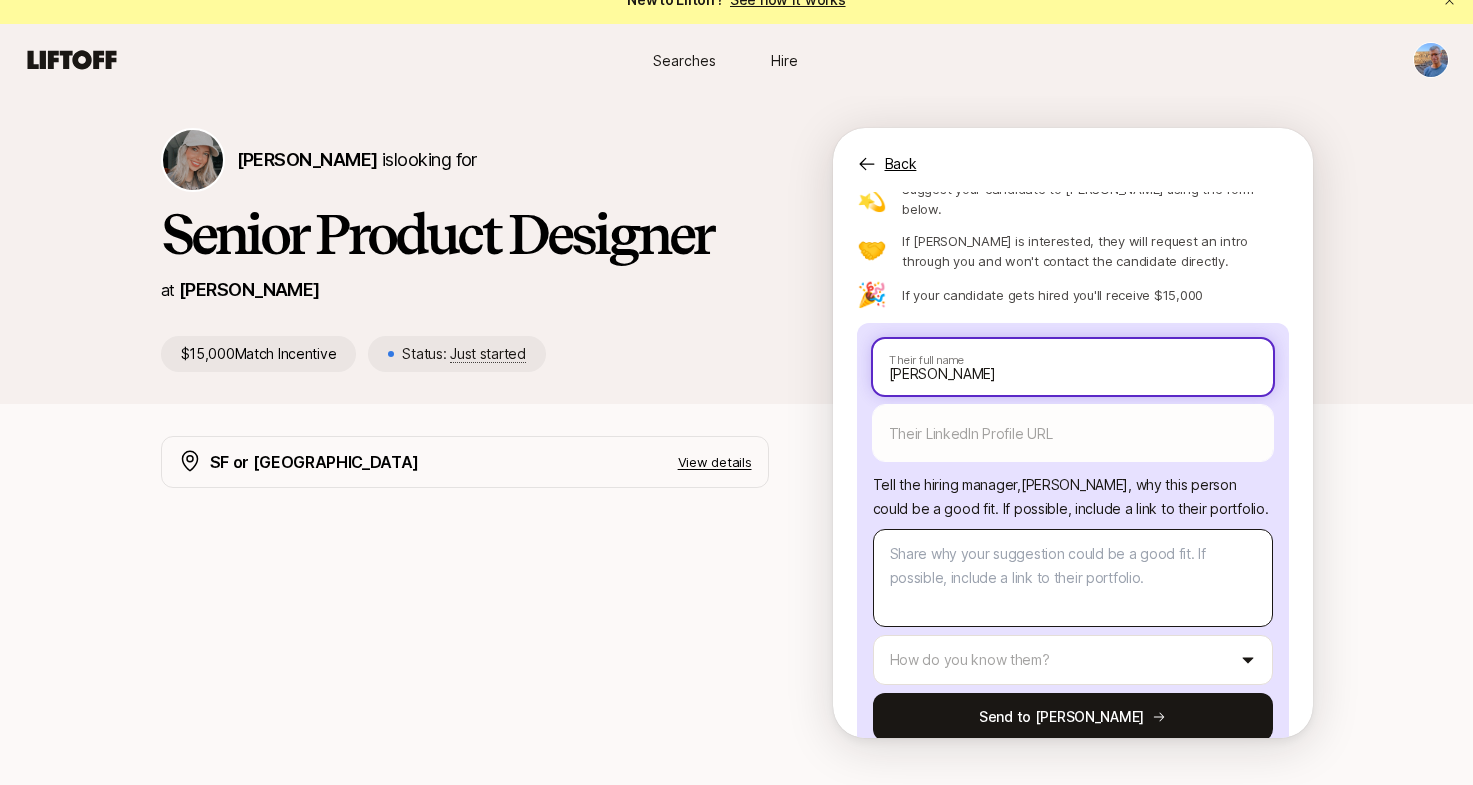 scroll, scrollTop: 159, scrollLeft: 0, axis: vertical 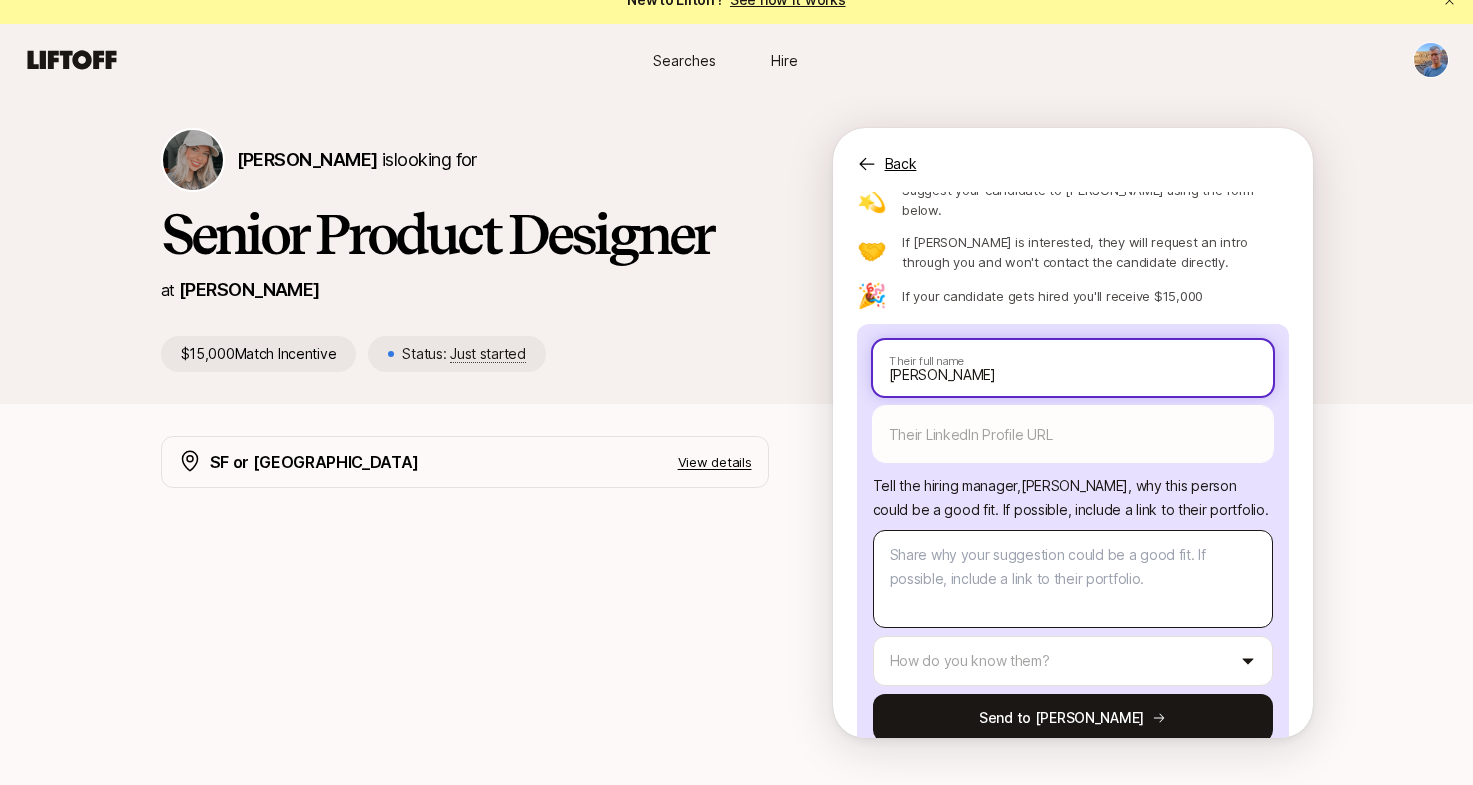 type on "[PERSON_NAME]" 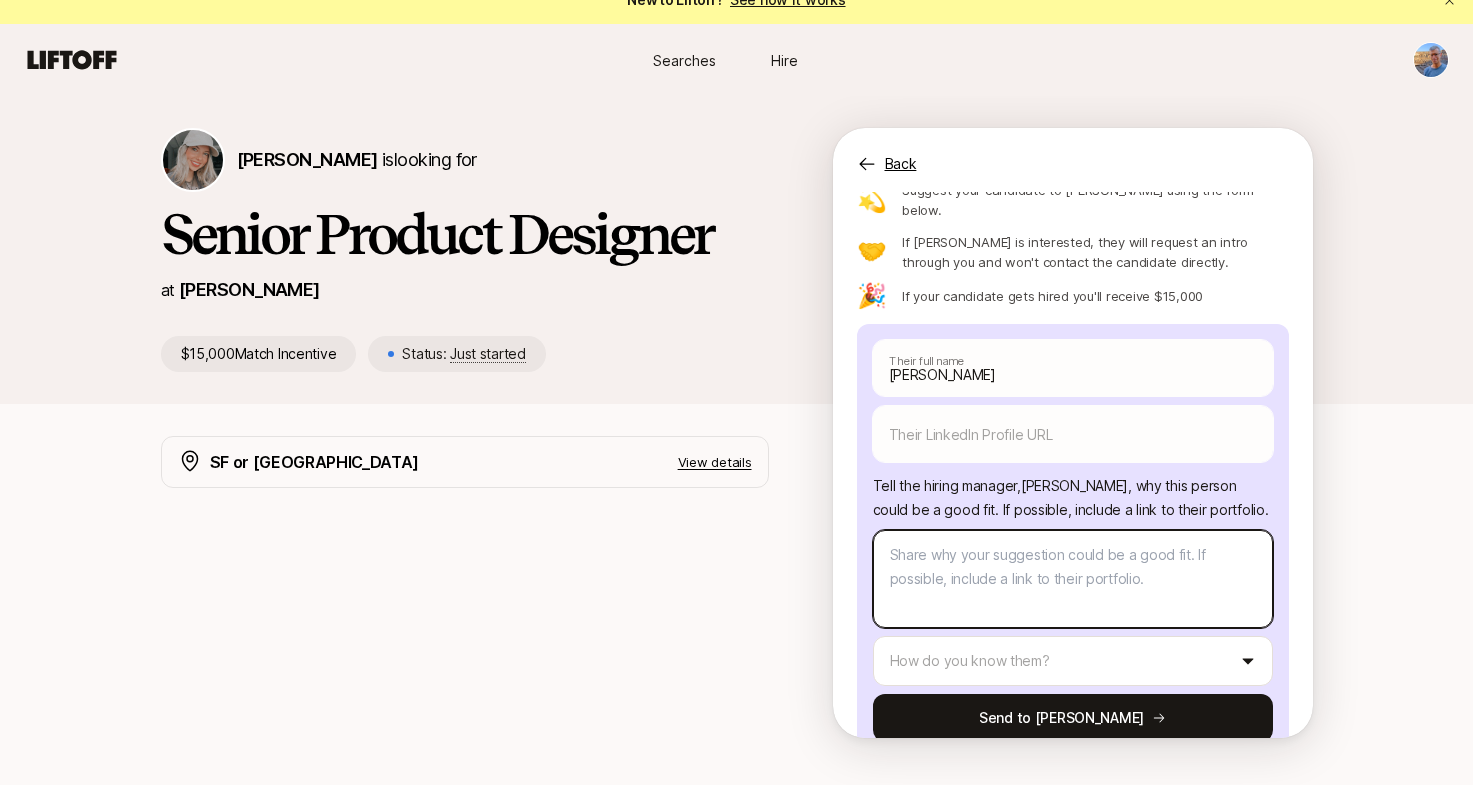 click at bounding box center (1073, 579) 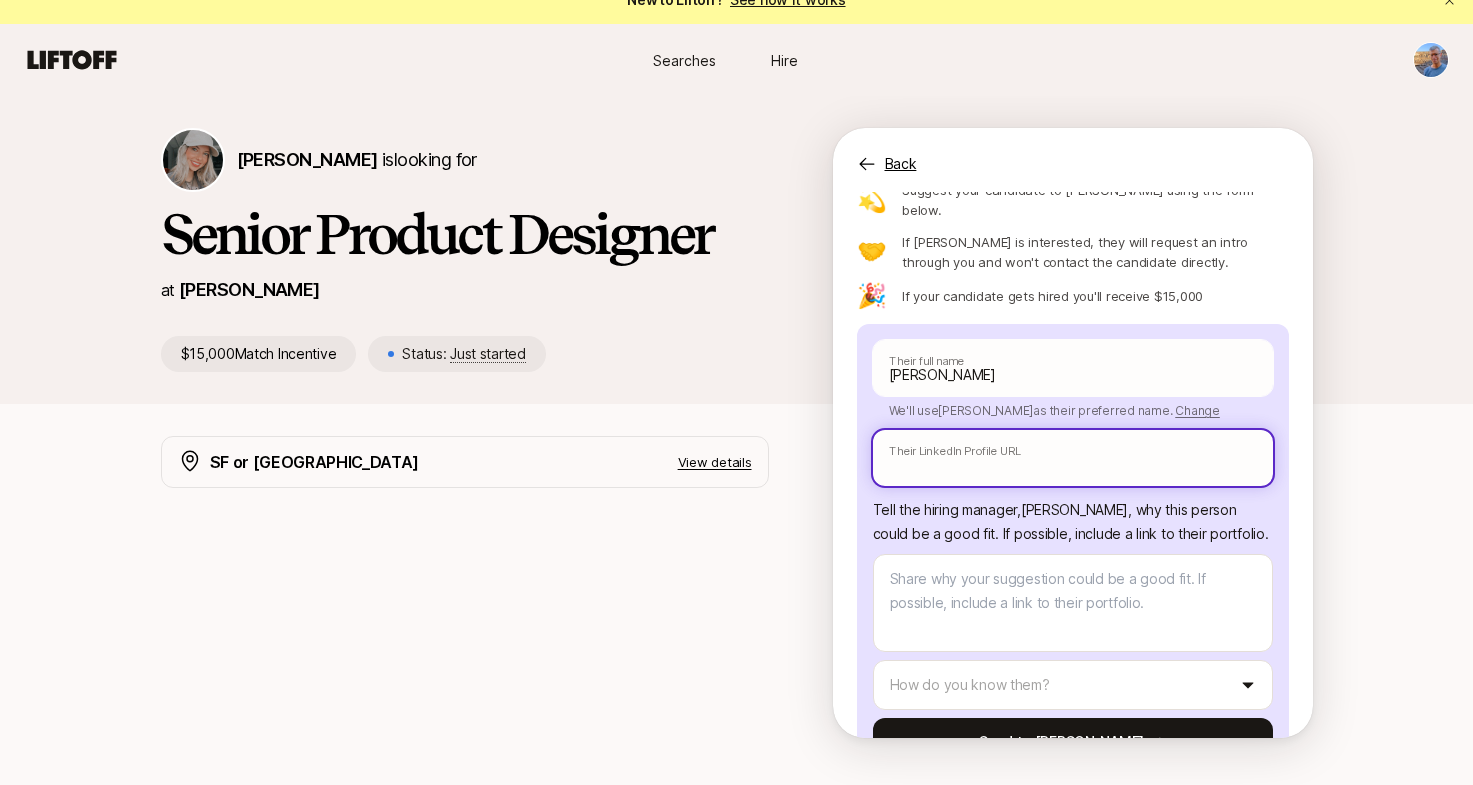 click at bounding box center (1073, 458) 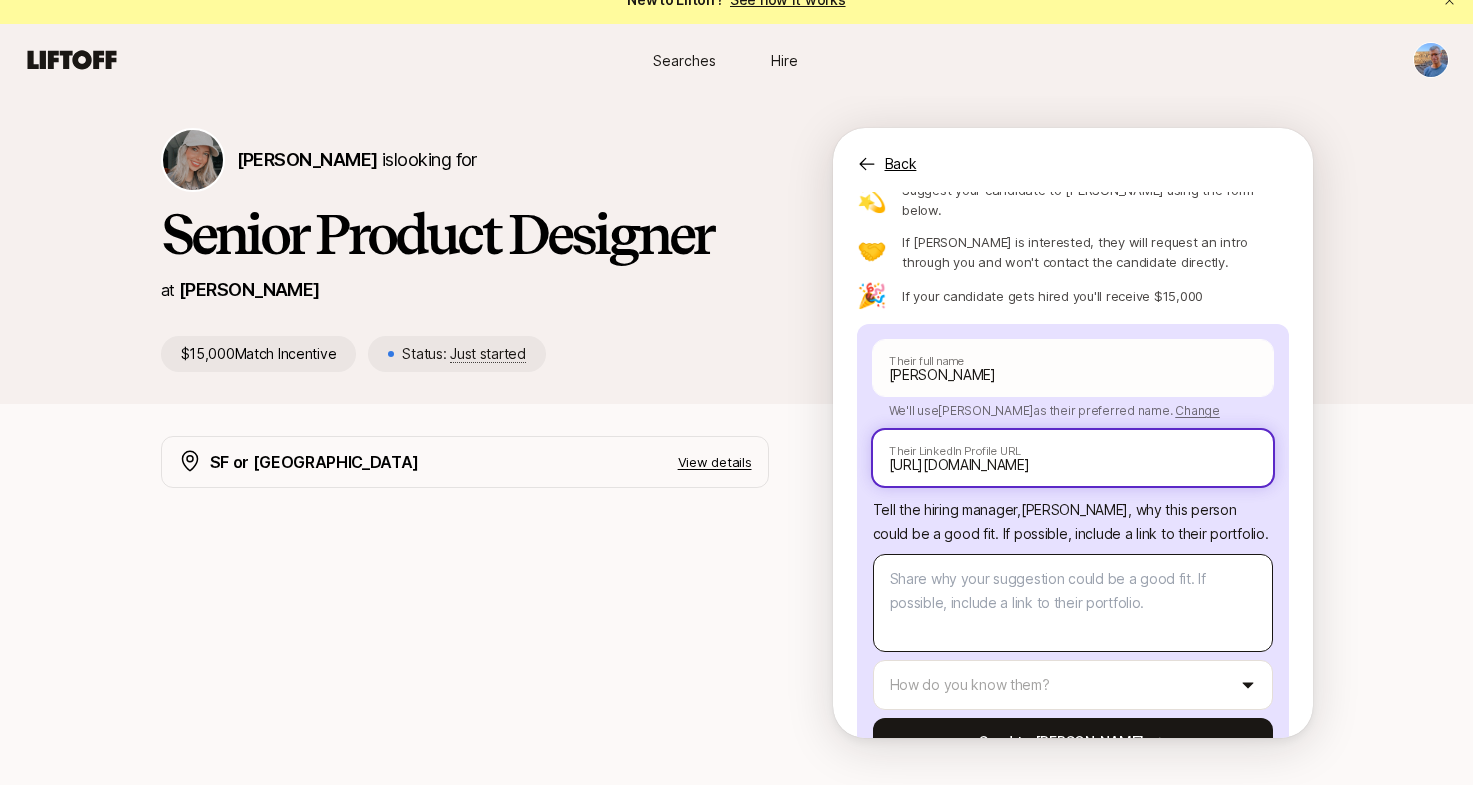 type on "[URL][DOMAIN_NAME]" 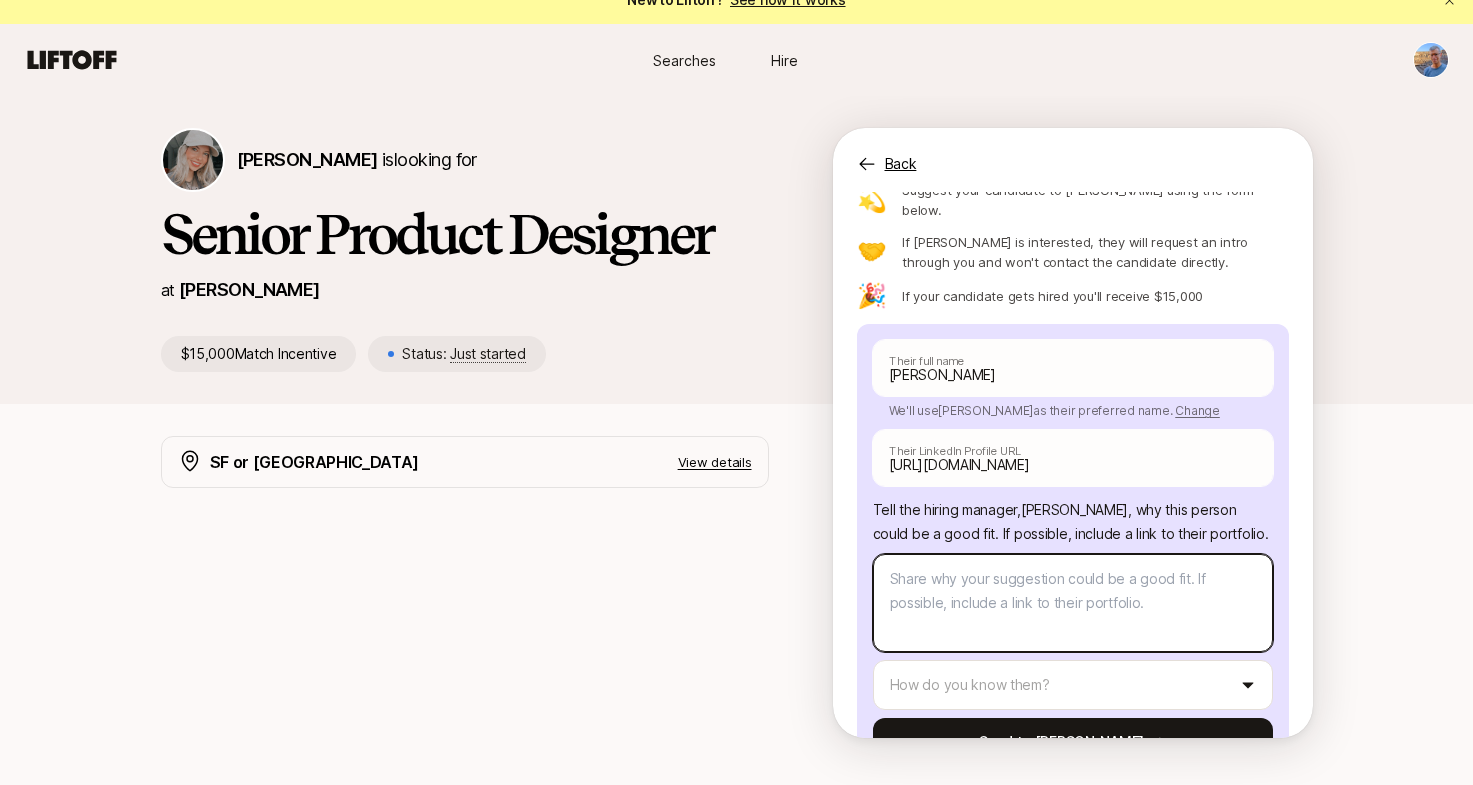 click at bounding box center (1073, 603) 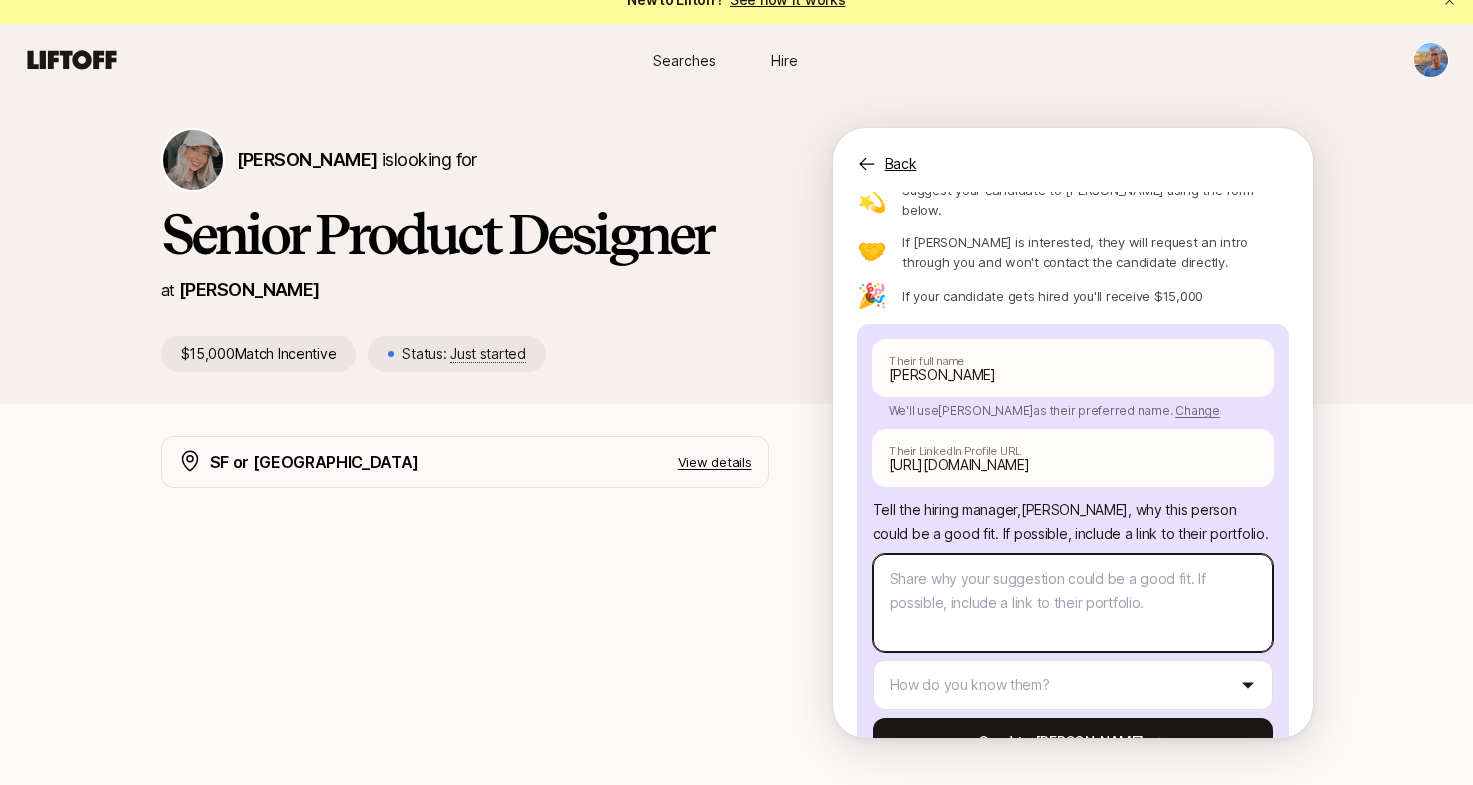 type on "x" 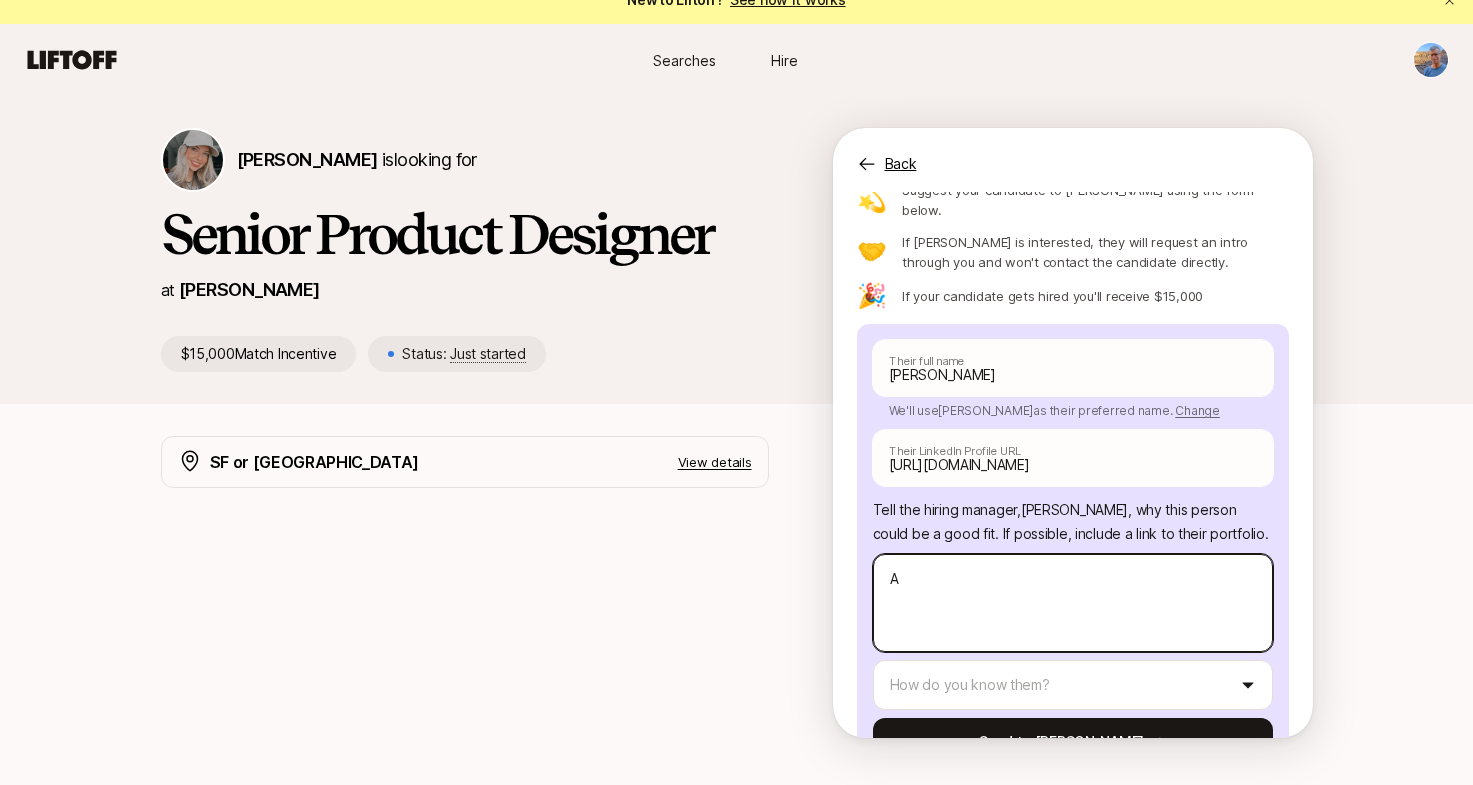 type on "x" 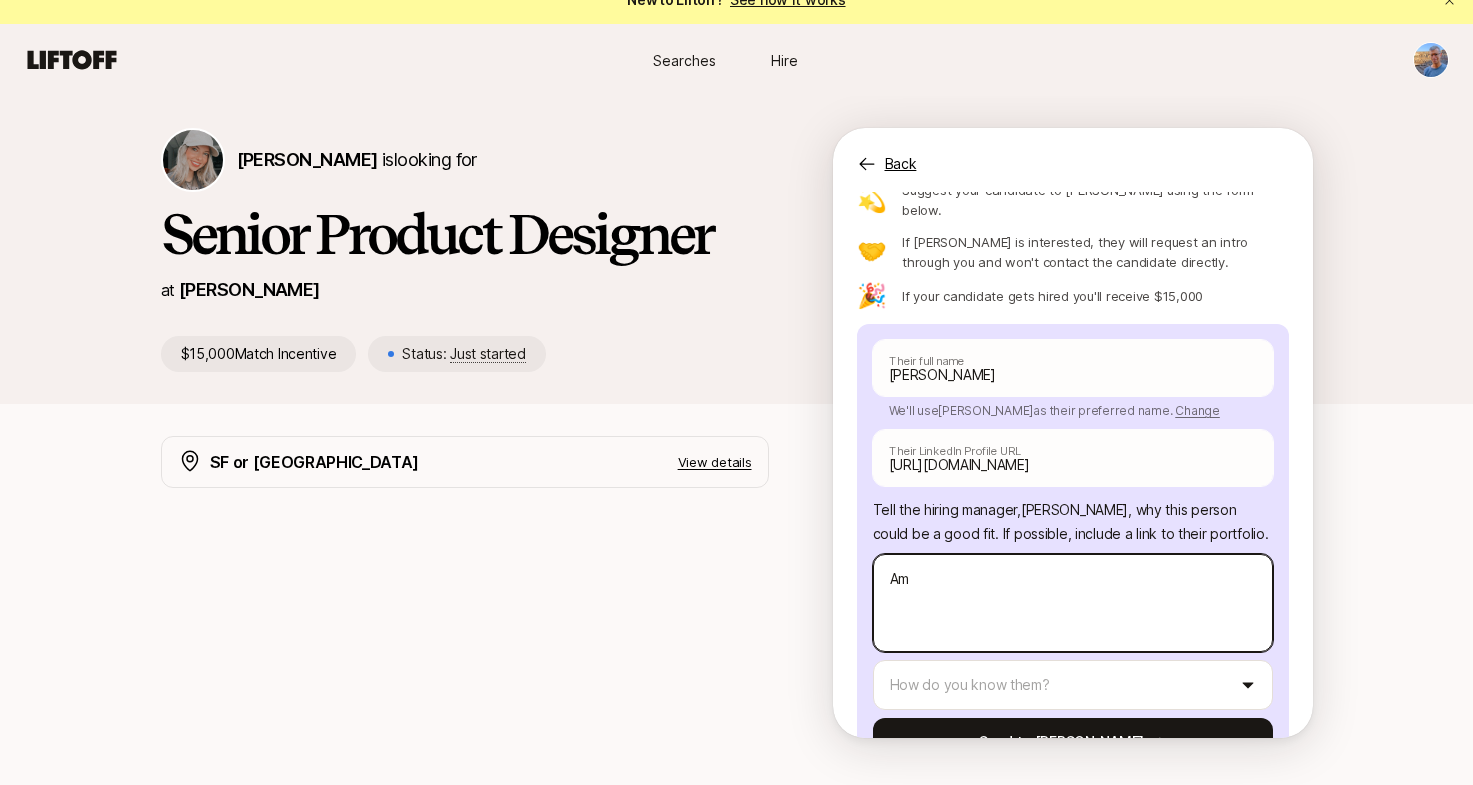 type on "x" 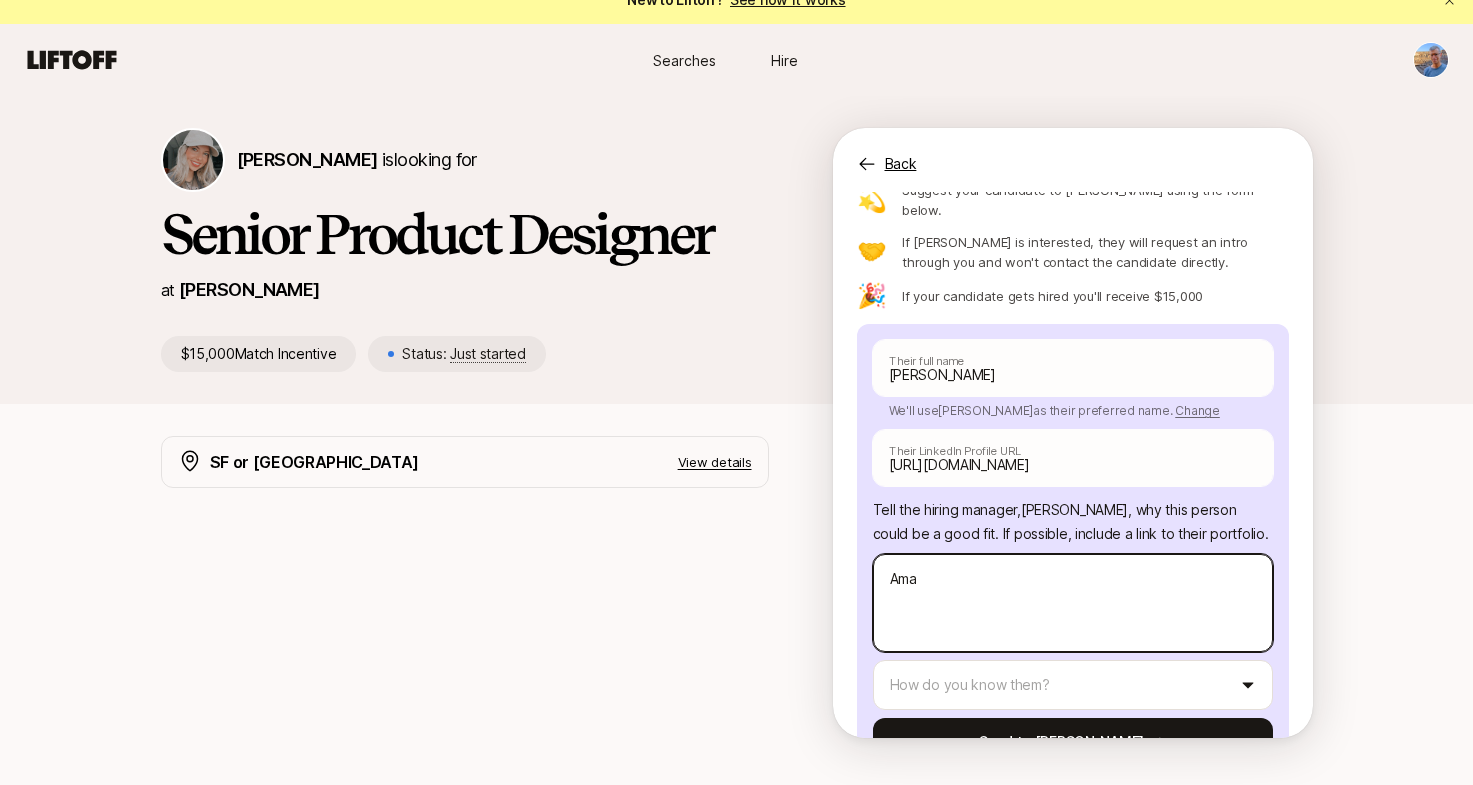type on "x" 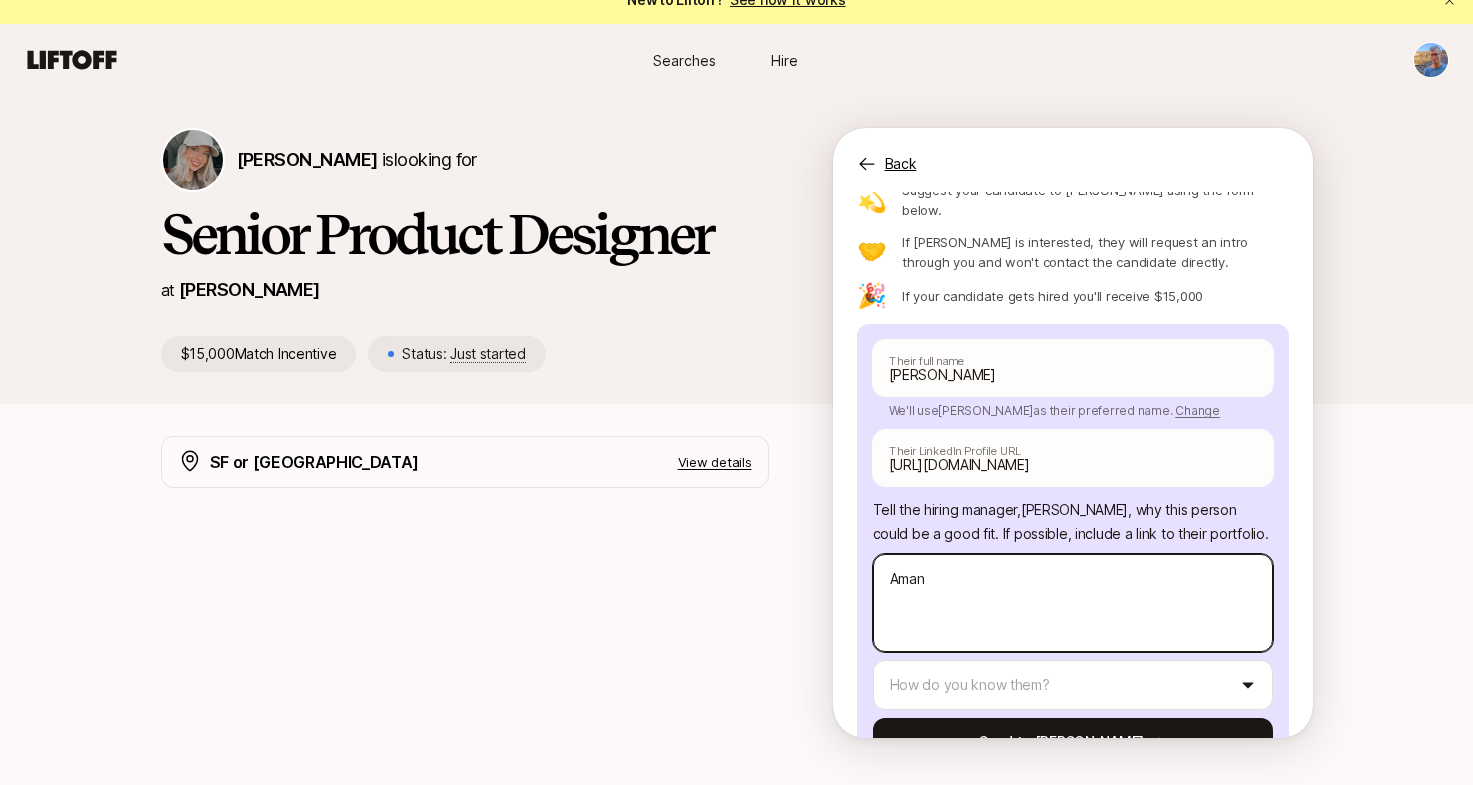 type on "x" 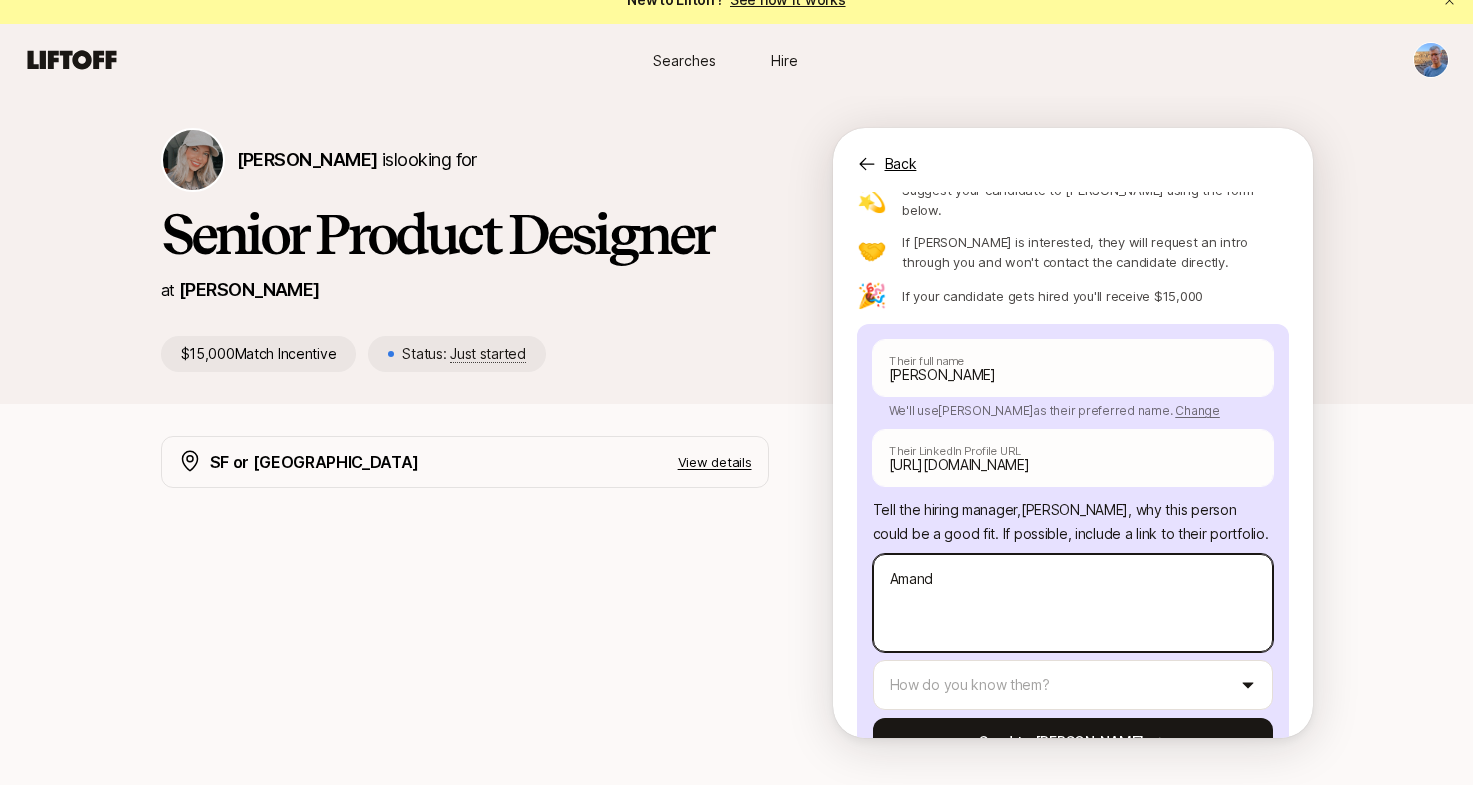 type on "x" 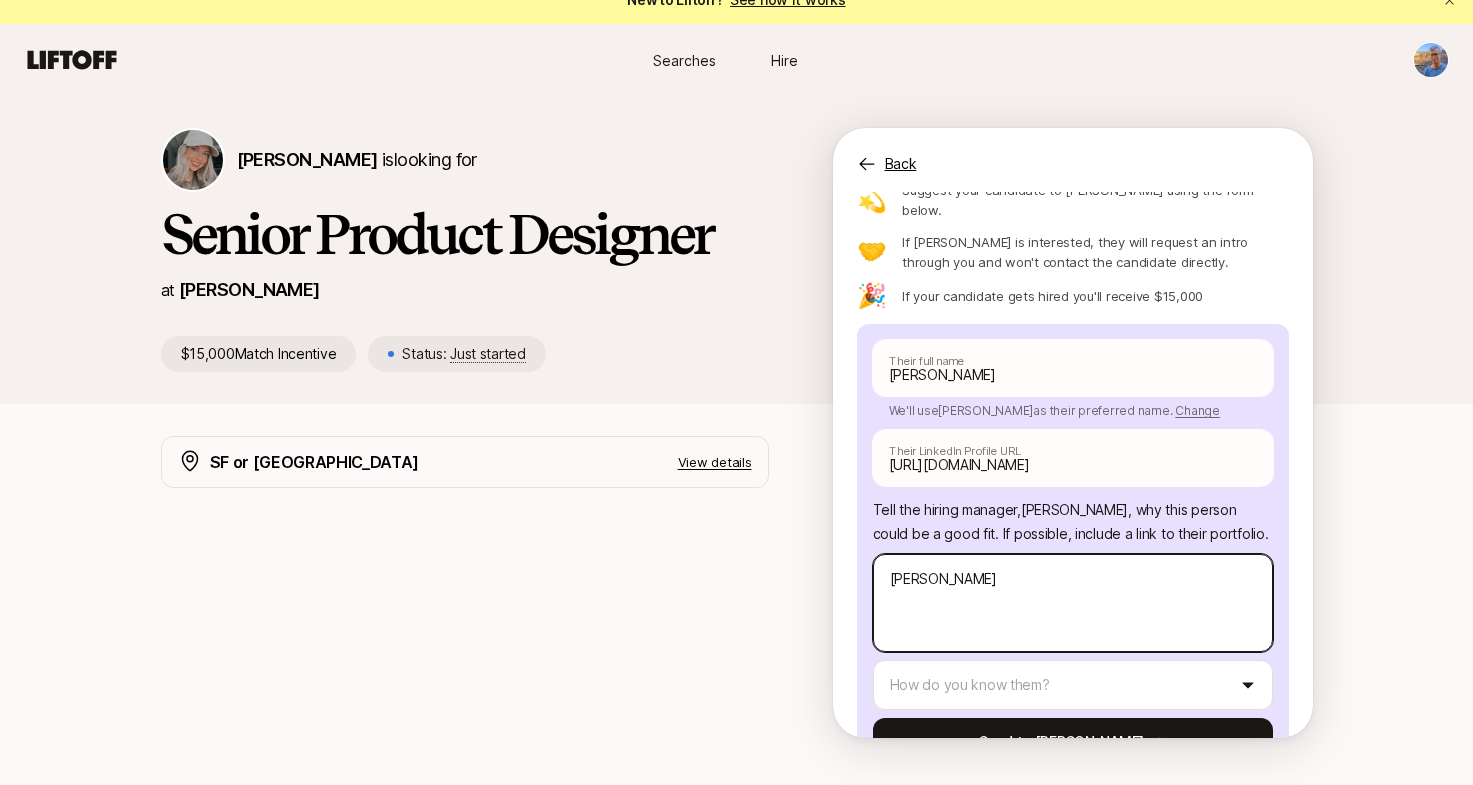 type on "x" 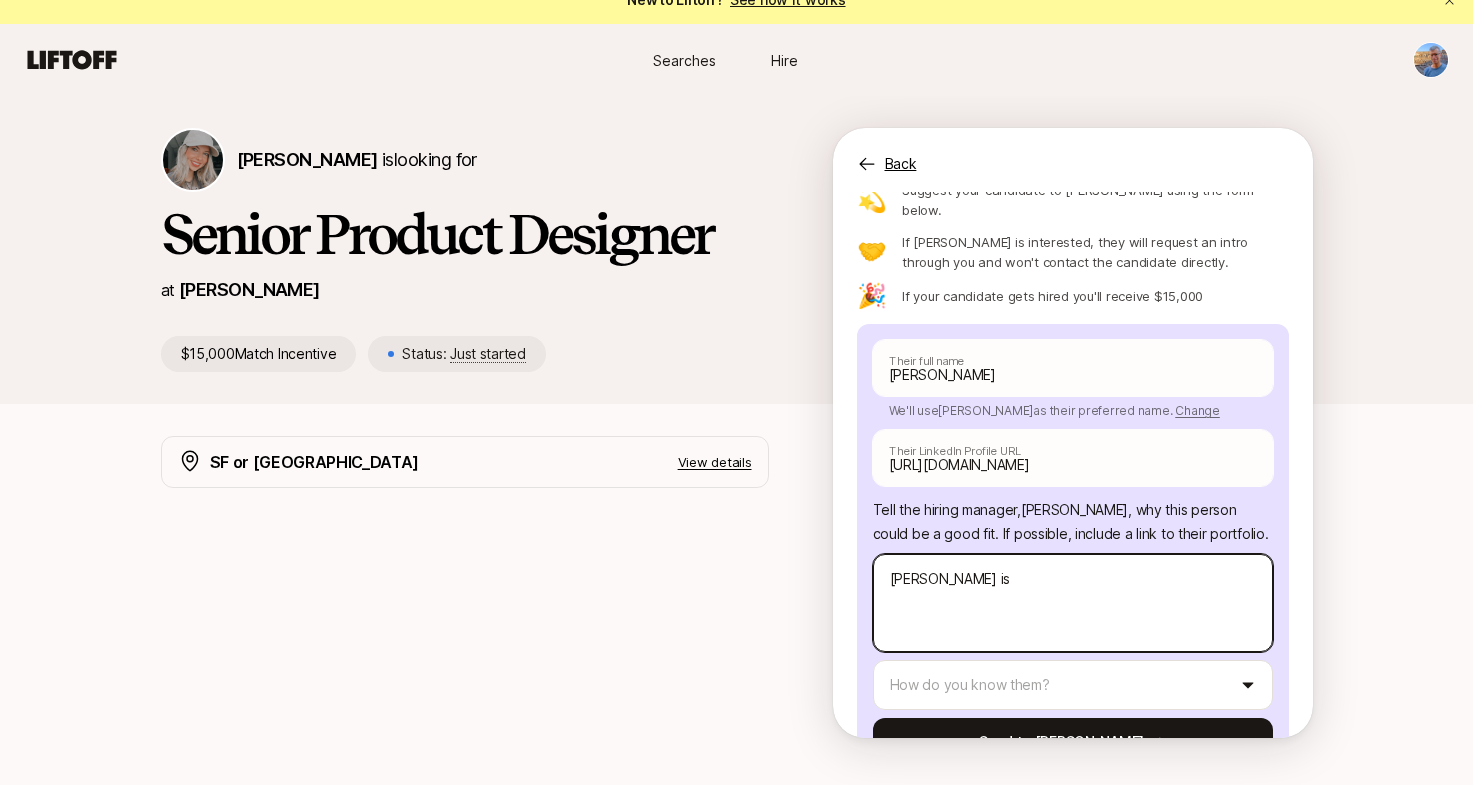 type on "x" 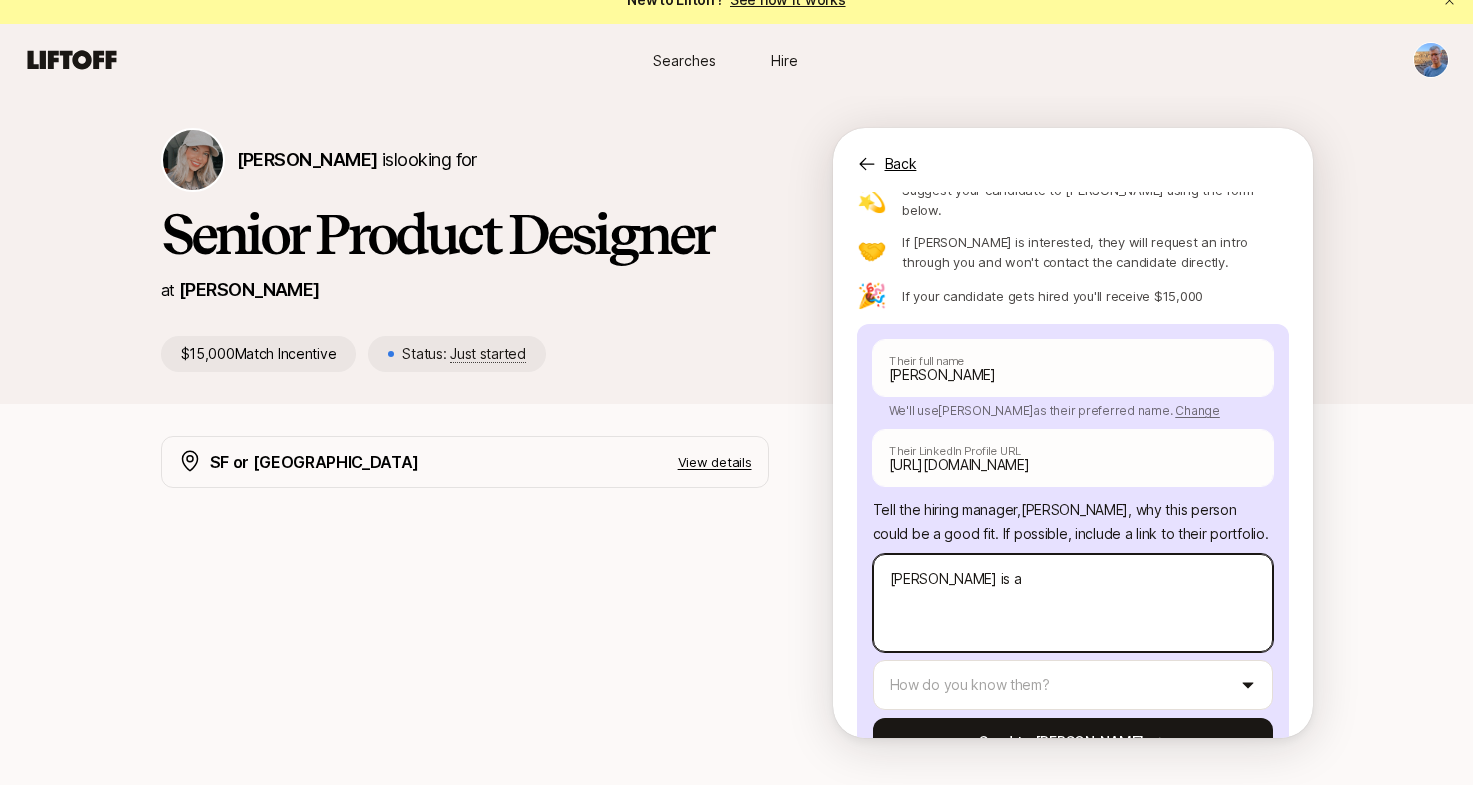 type on "x" 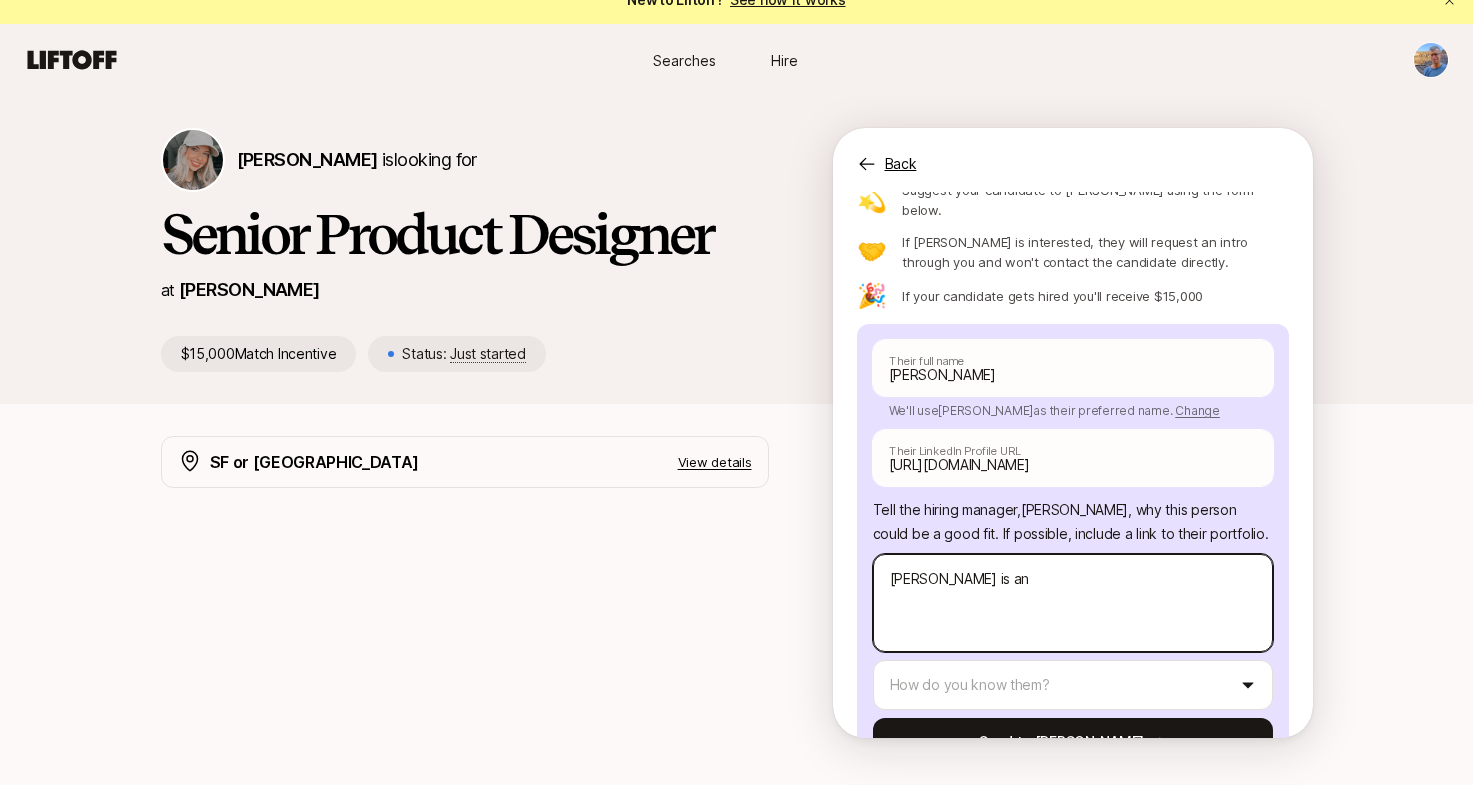 type on "x" 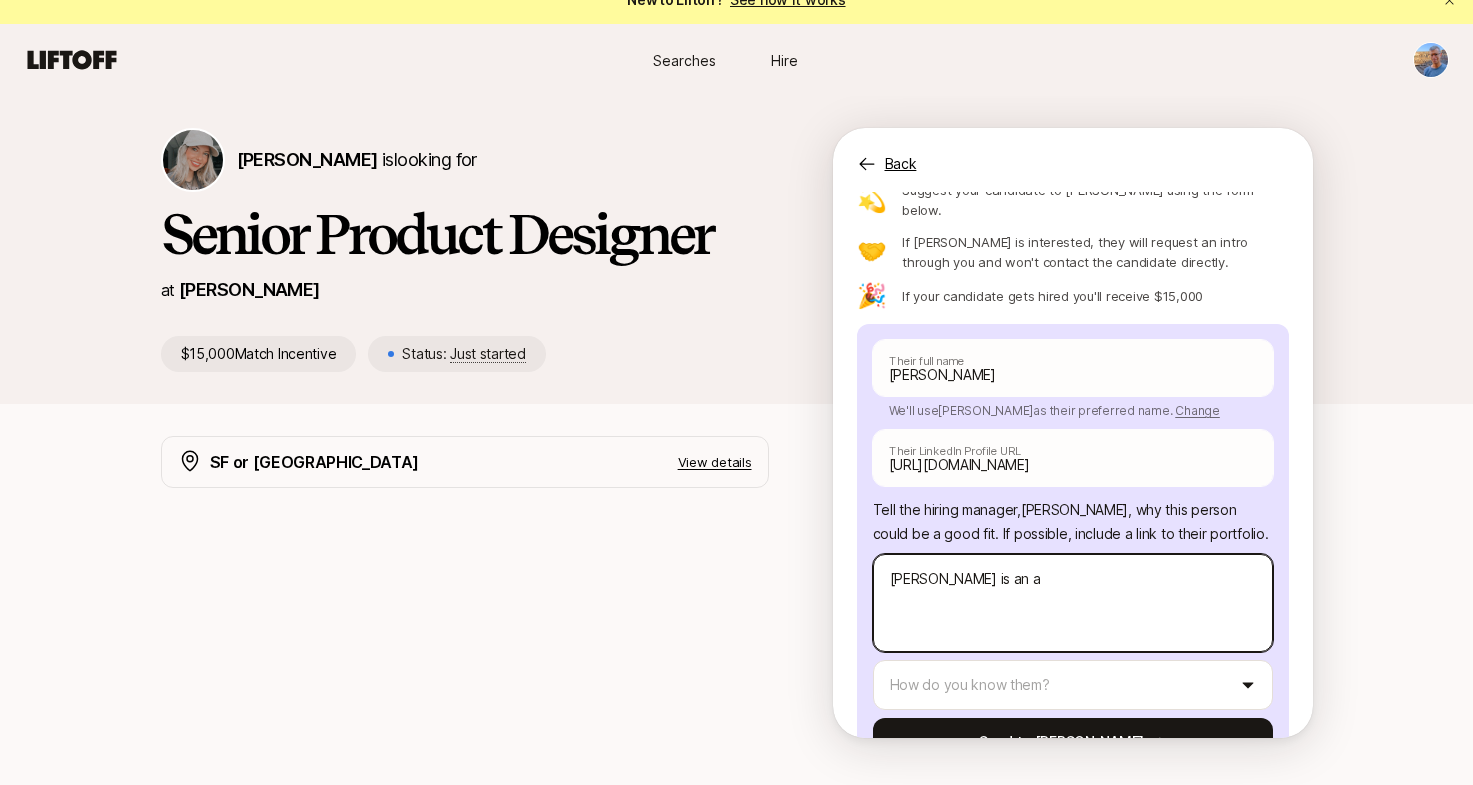 type on "x" 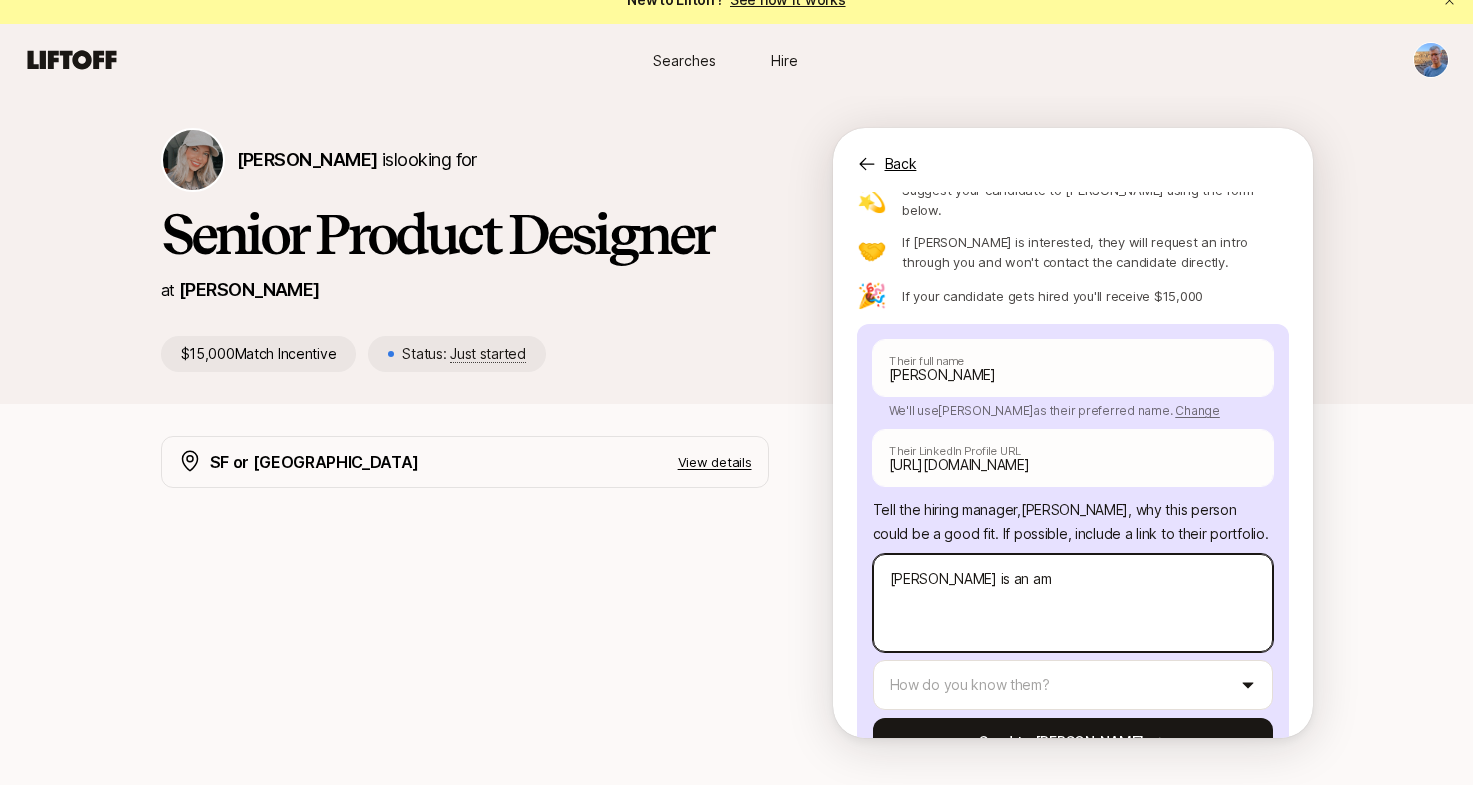 type on "x" 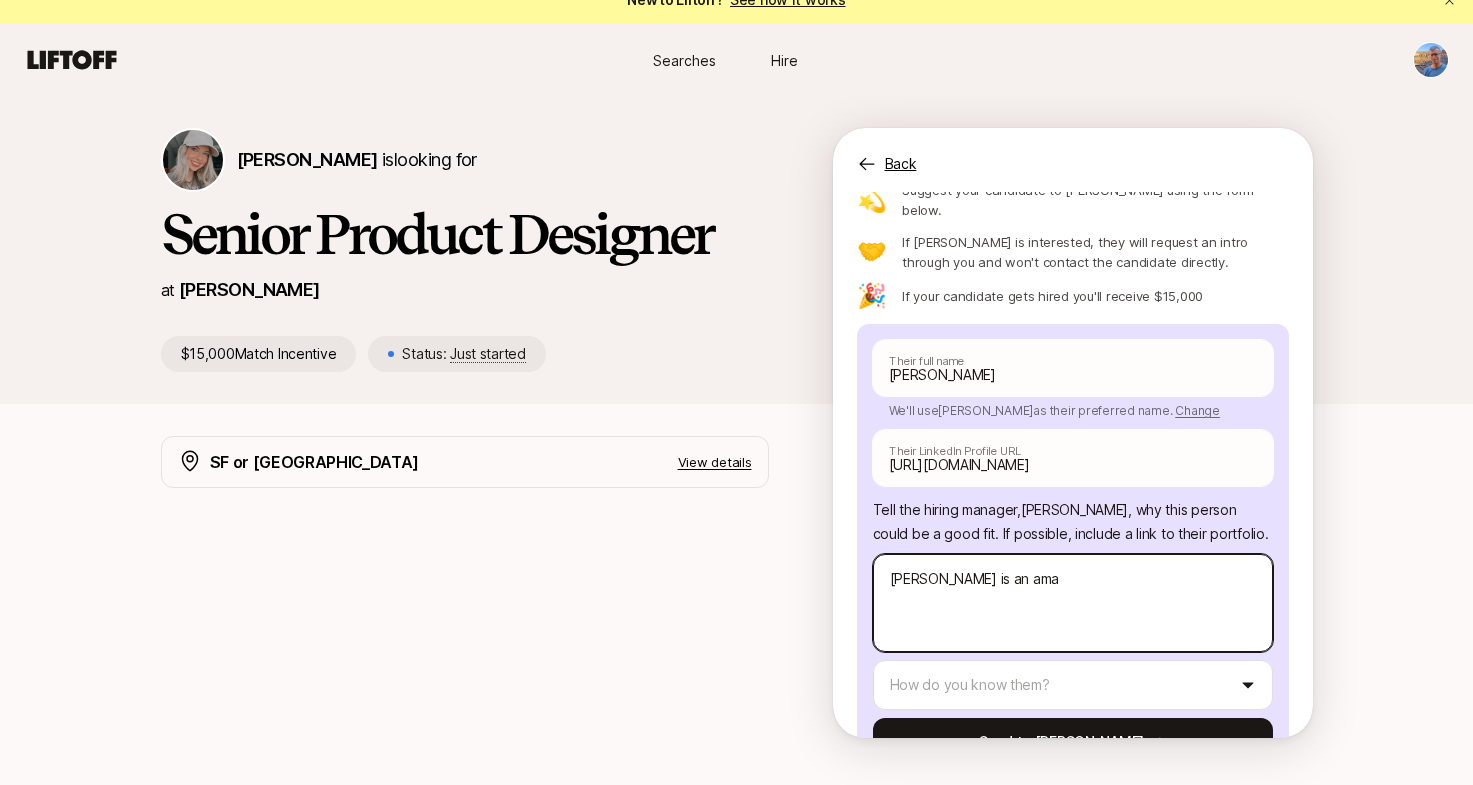 type on "x" 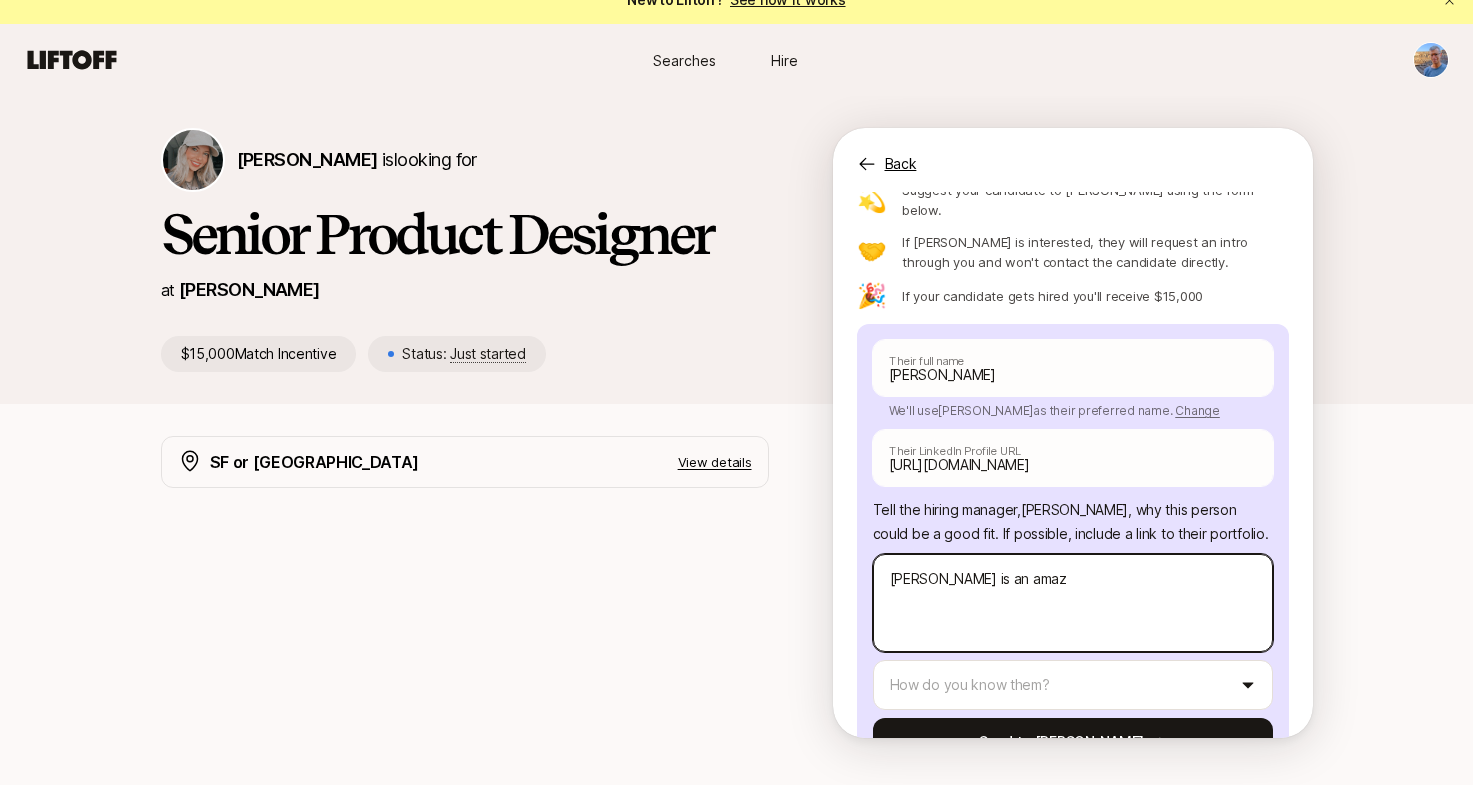 type on "x" 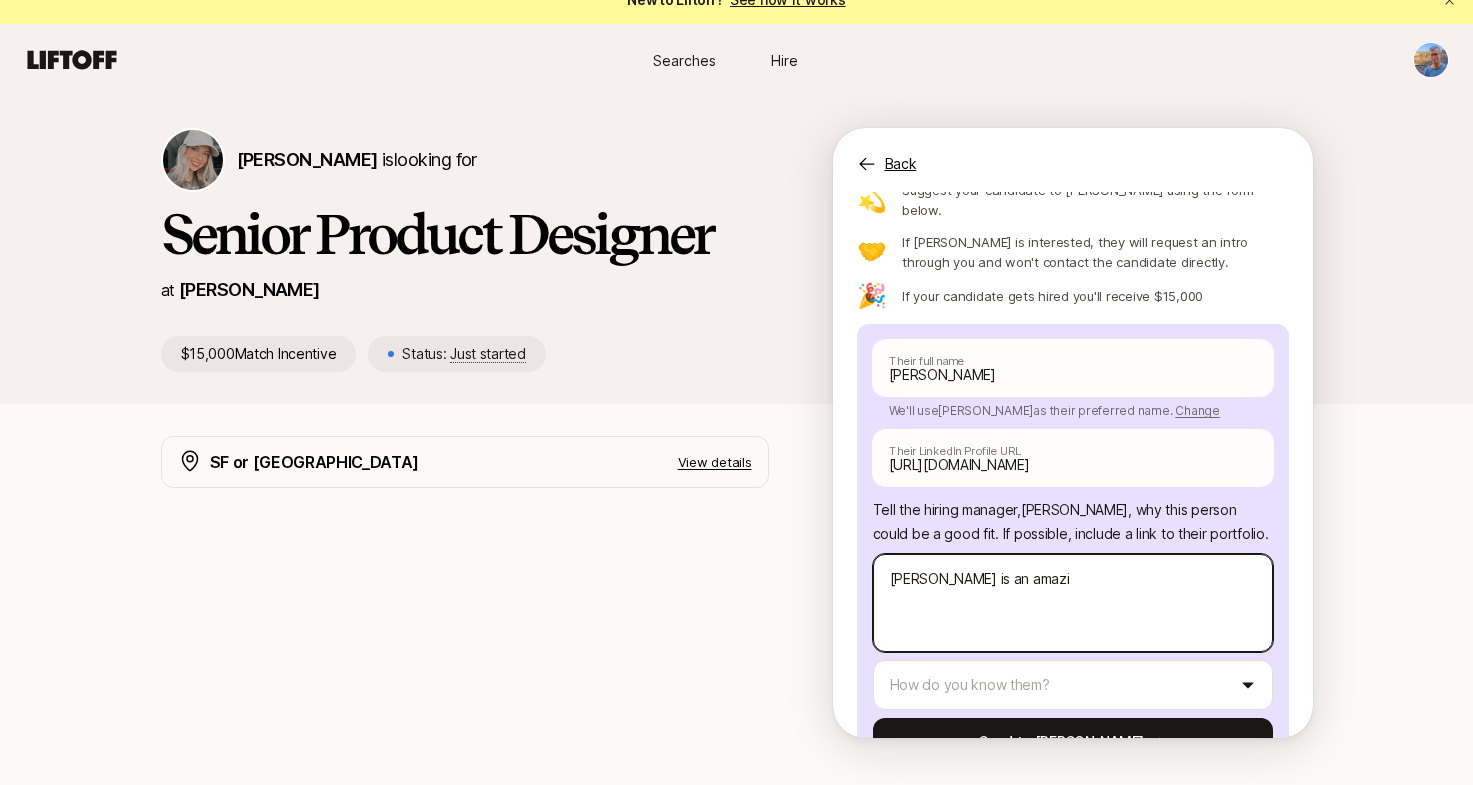 type on "x" 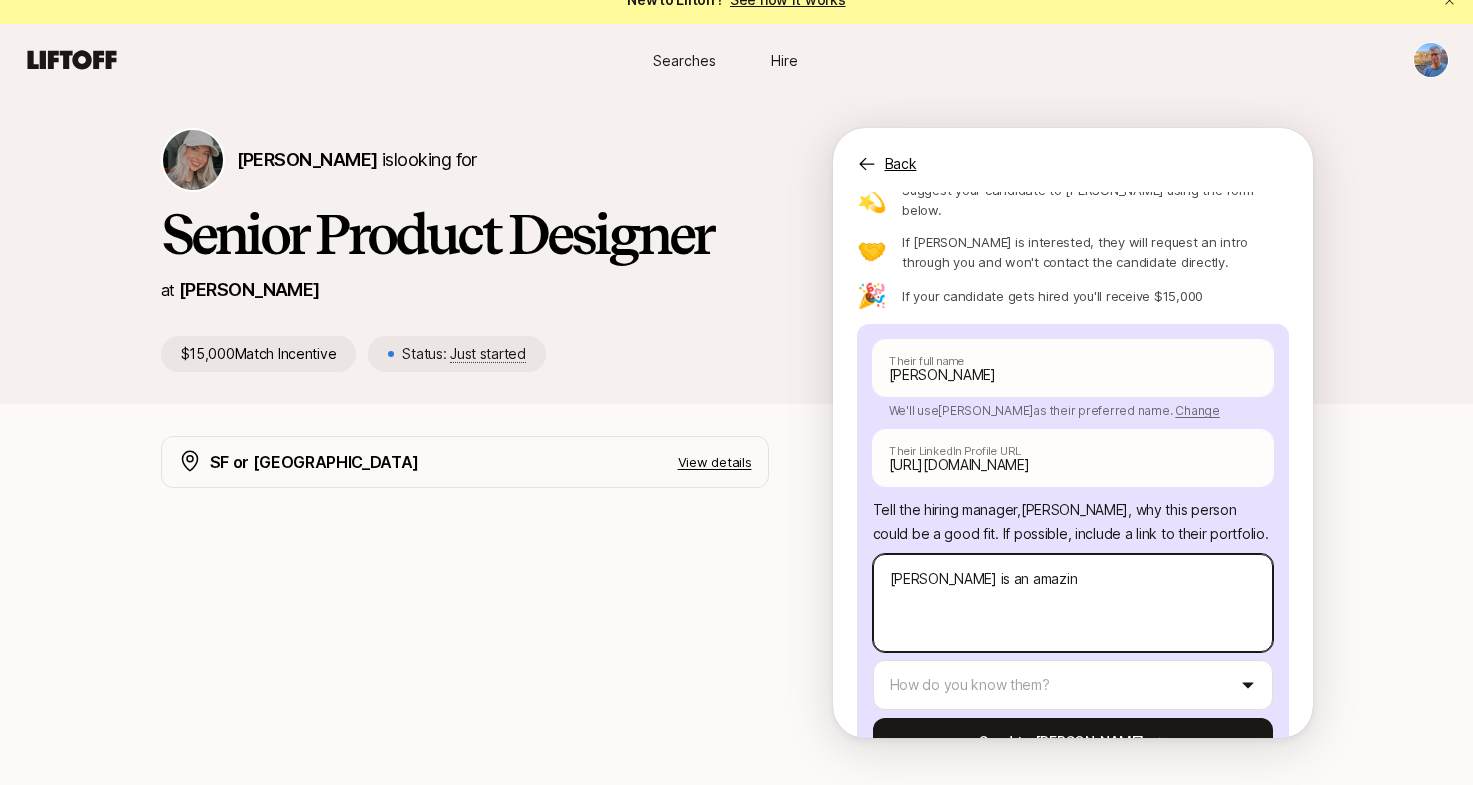 type on "x" 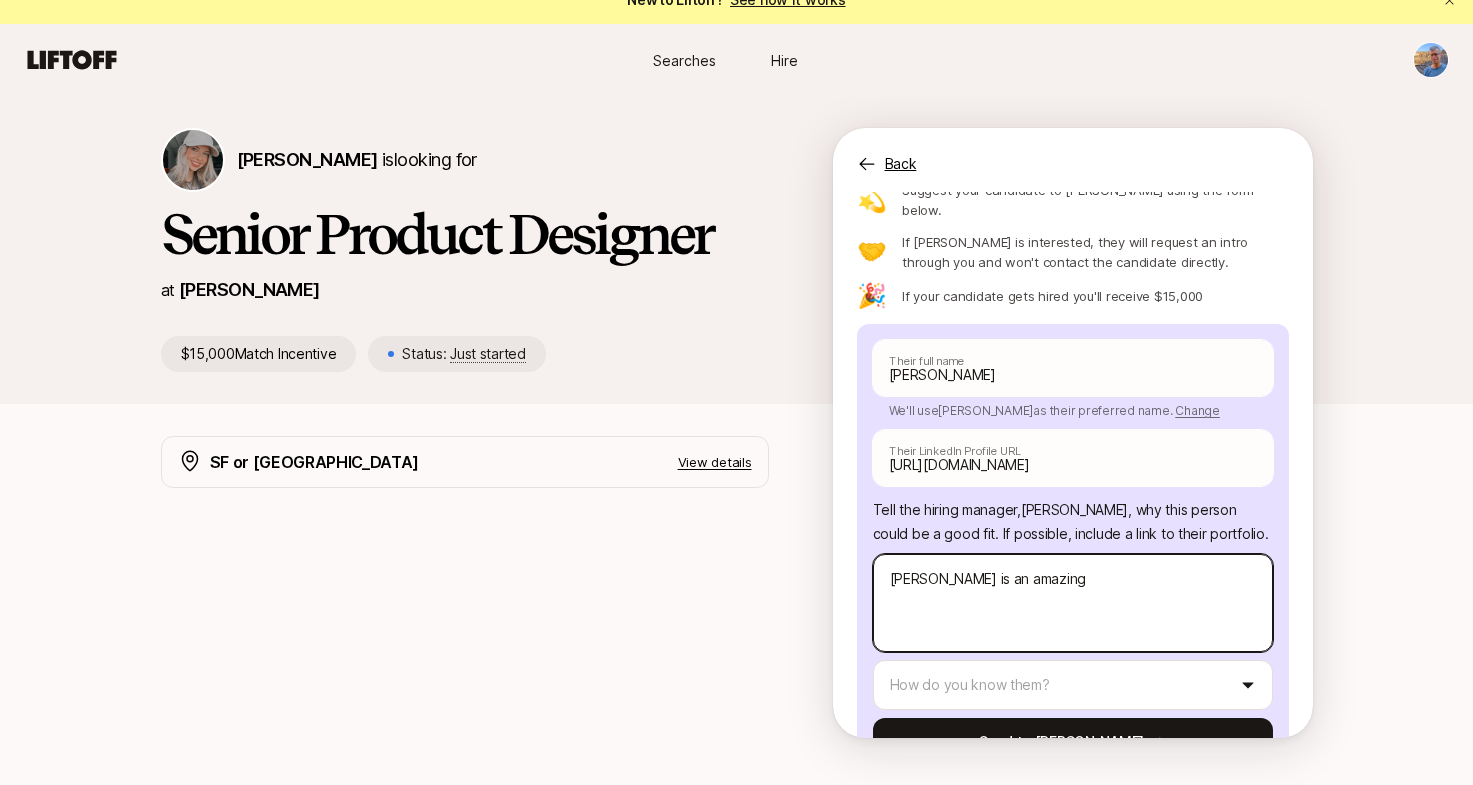 type on "x" 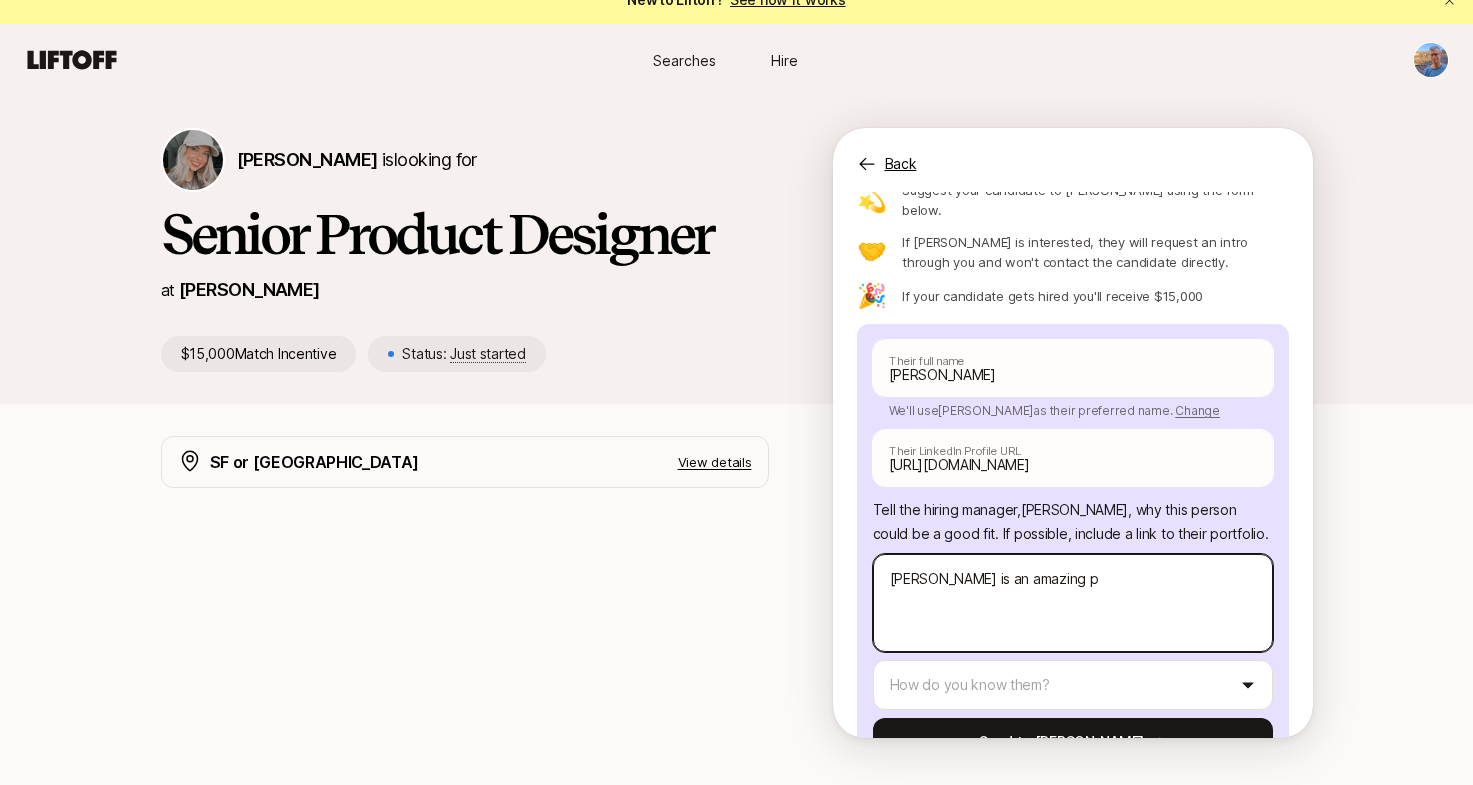 type on "x" 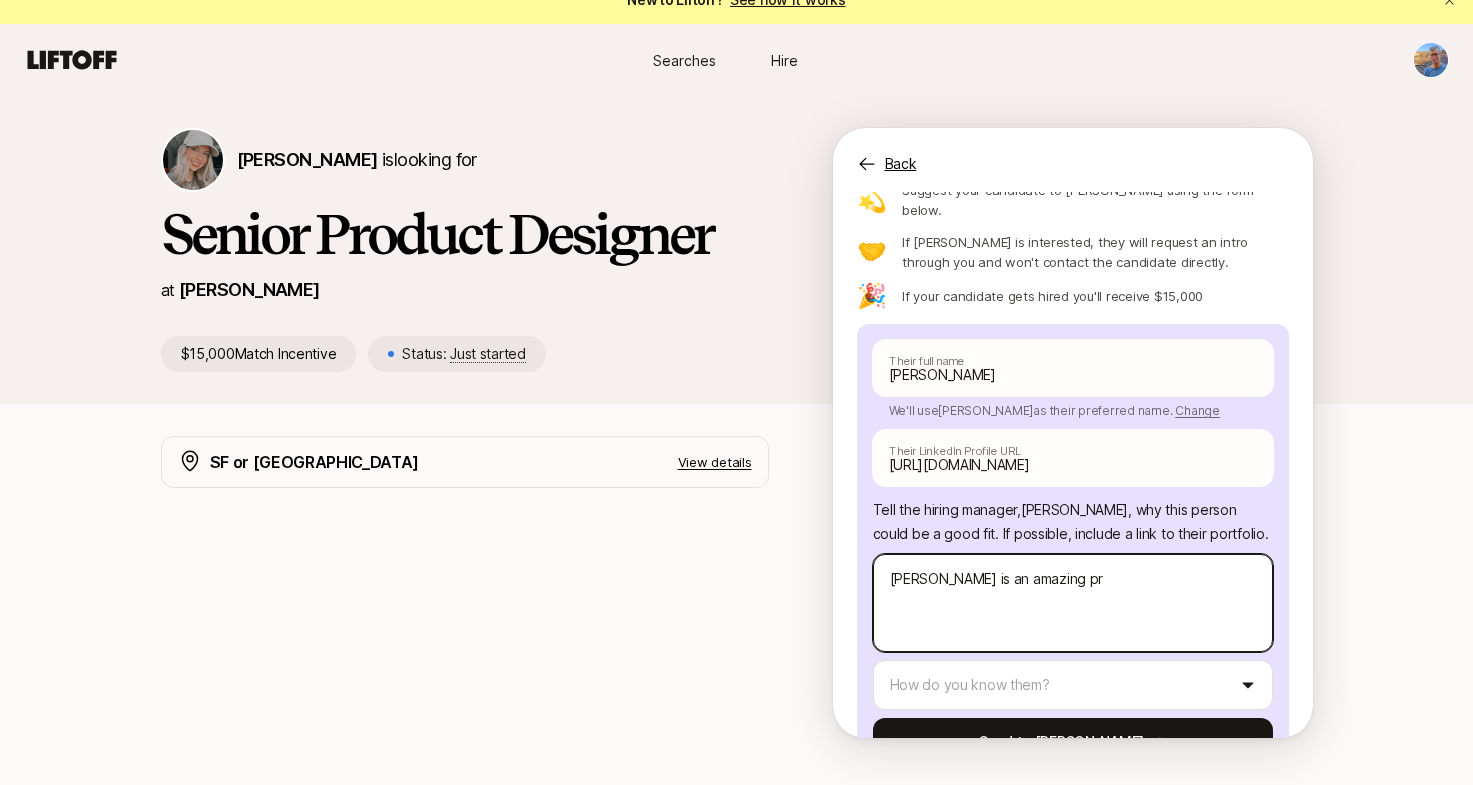 type on "x" 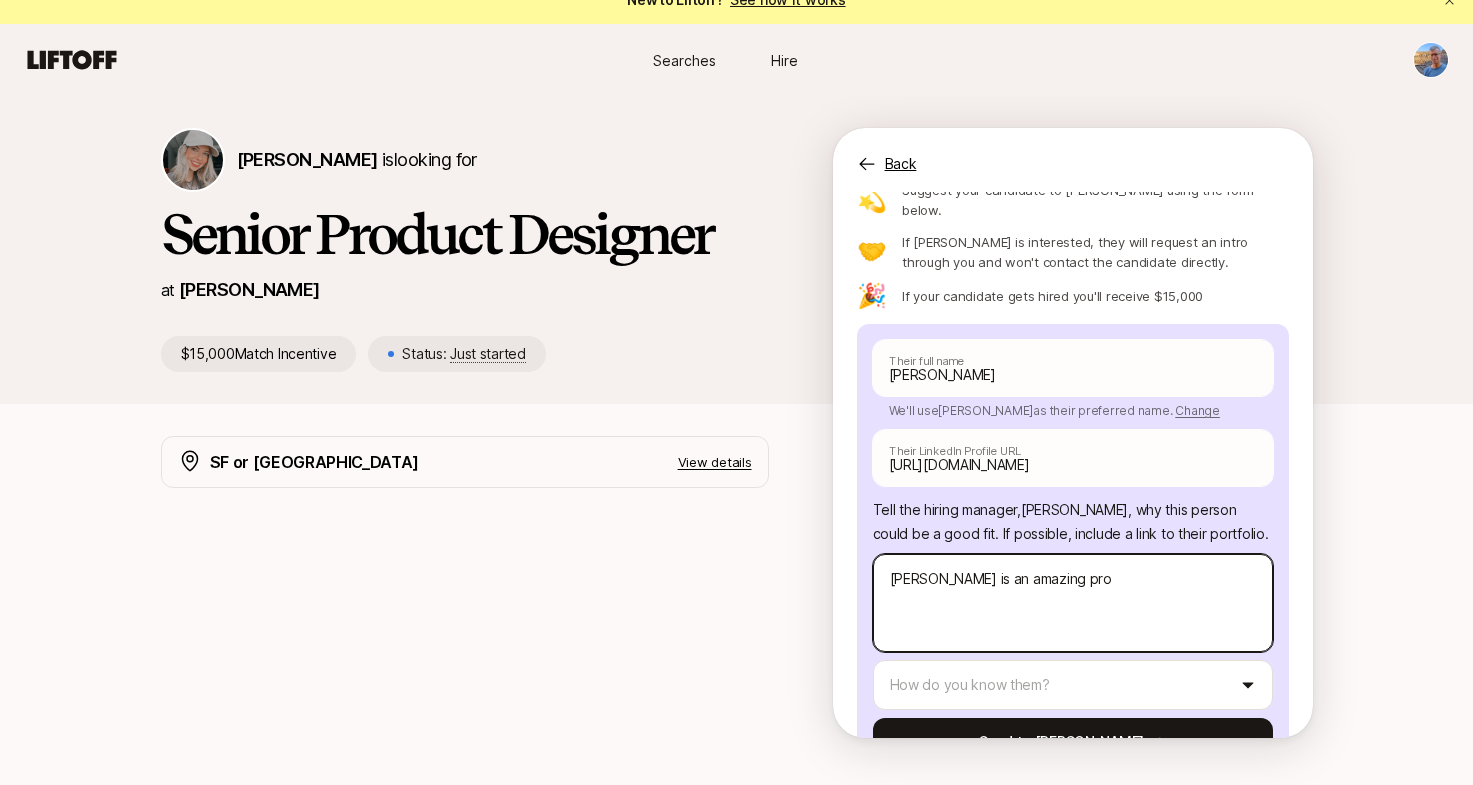 type on "x" 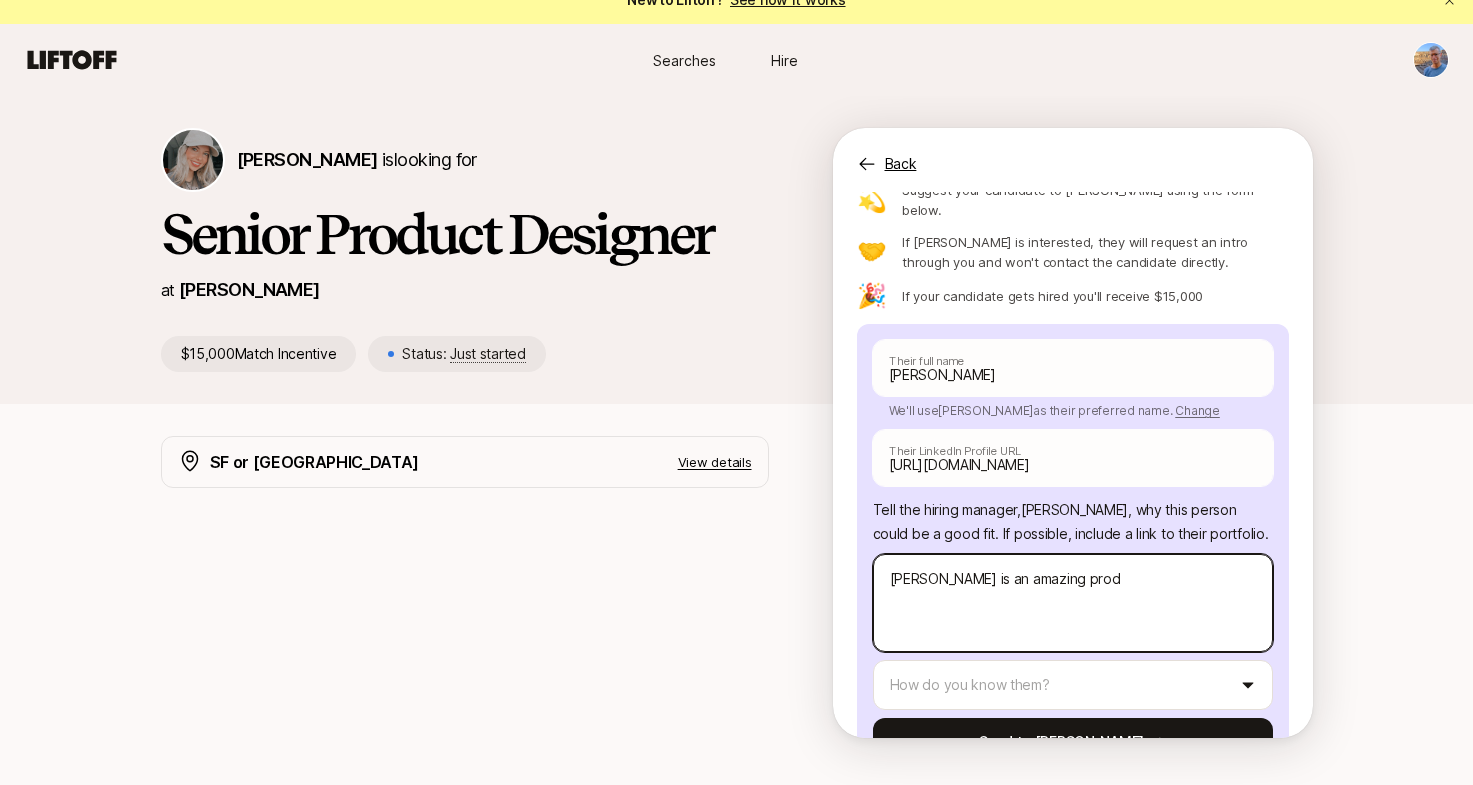 type on "x" 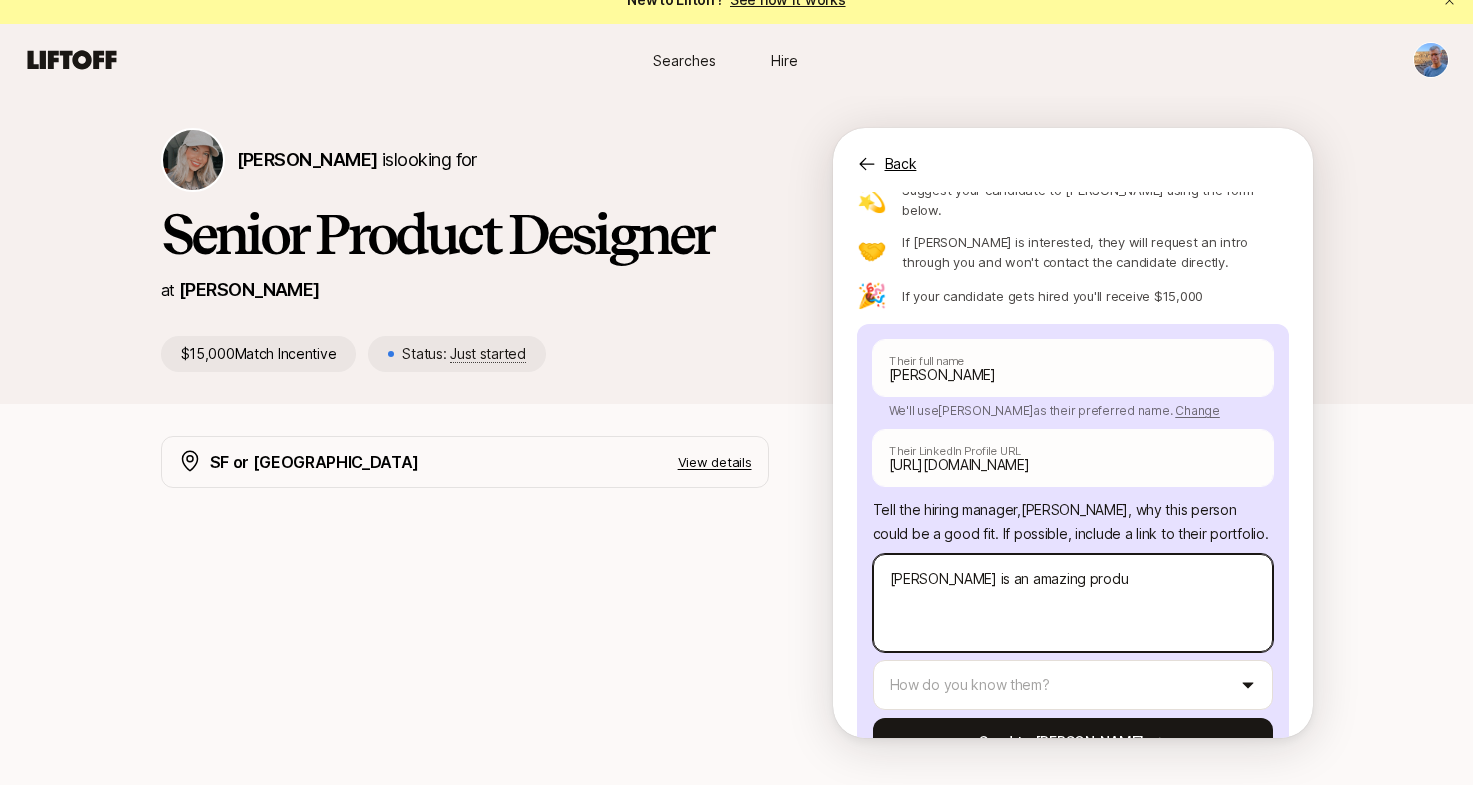 type on "x" 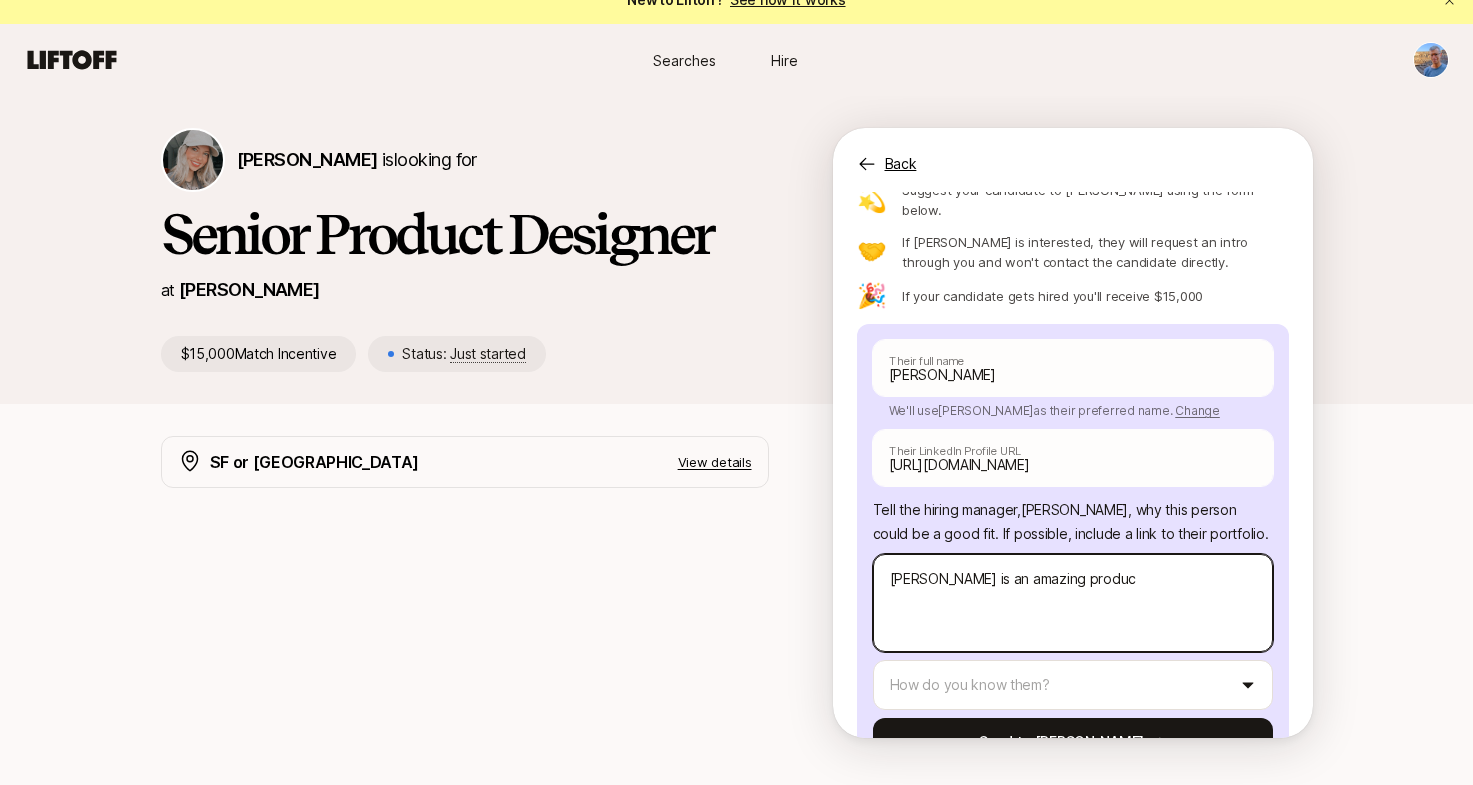 type on "x" 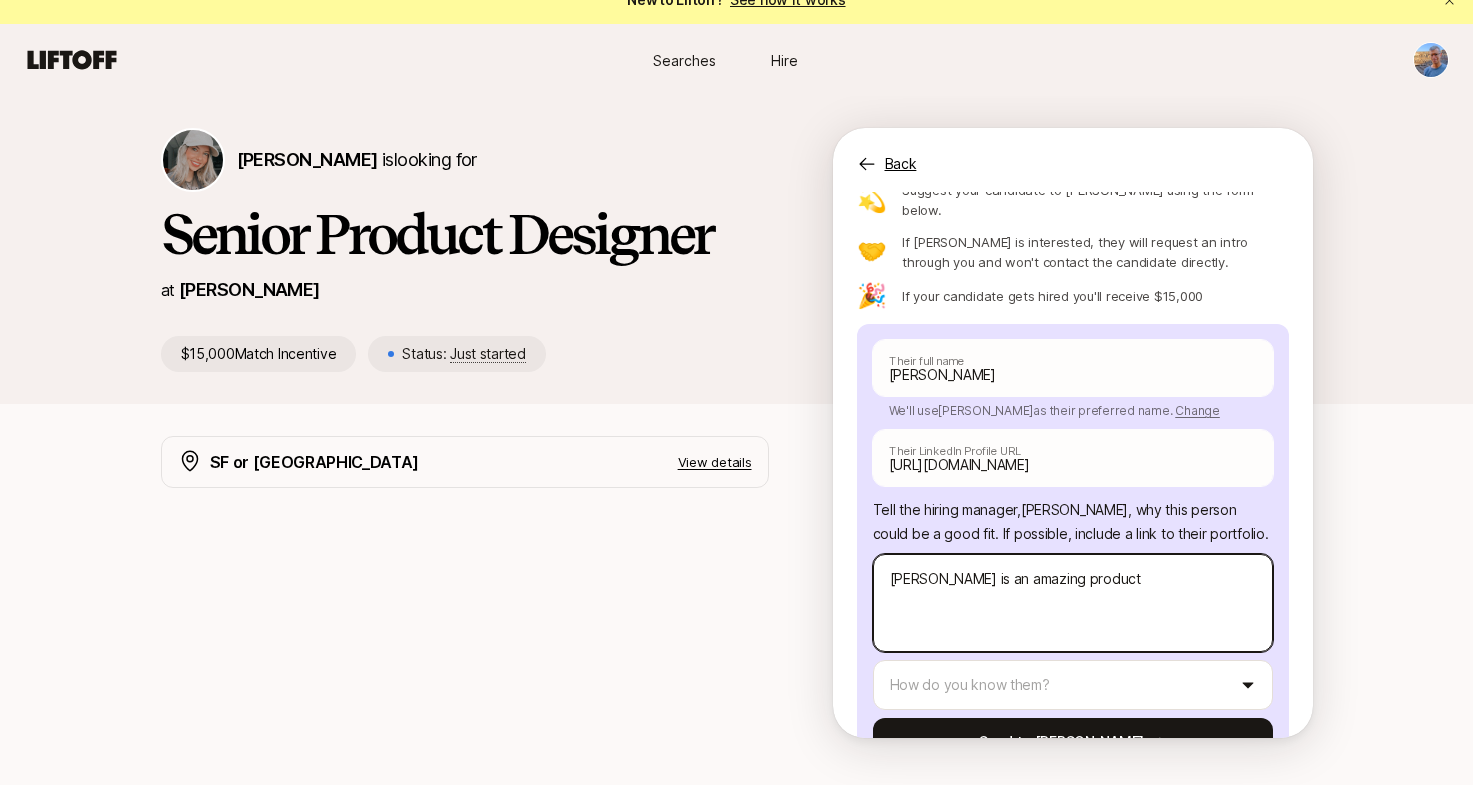 type on "x" 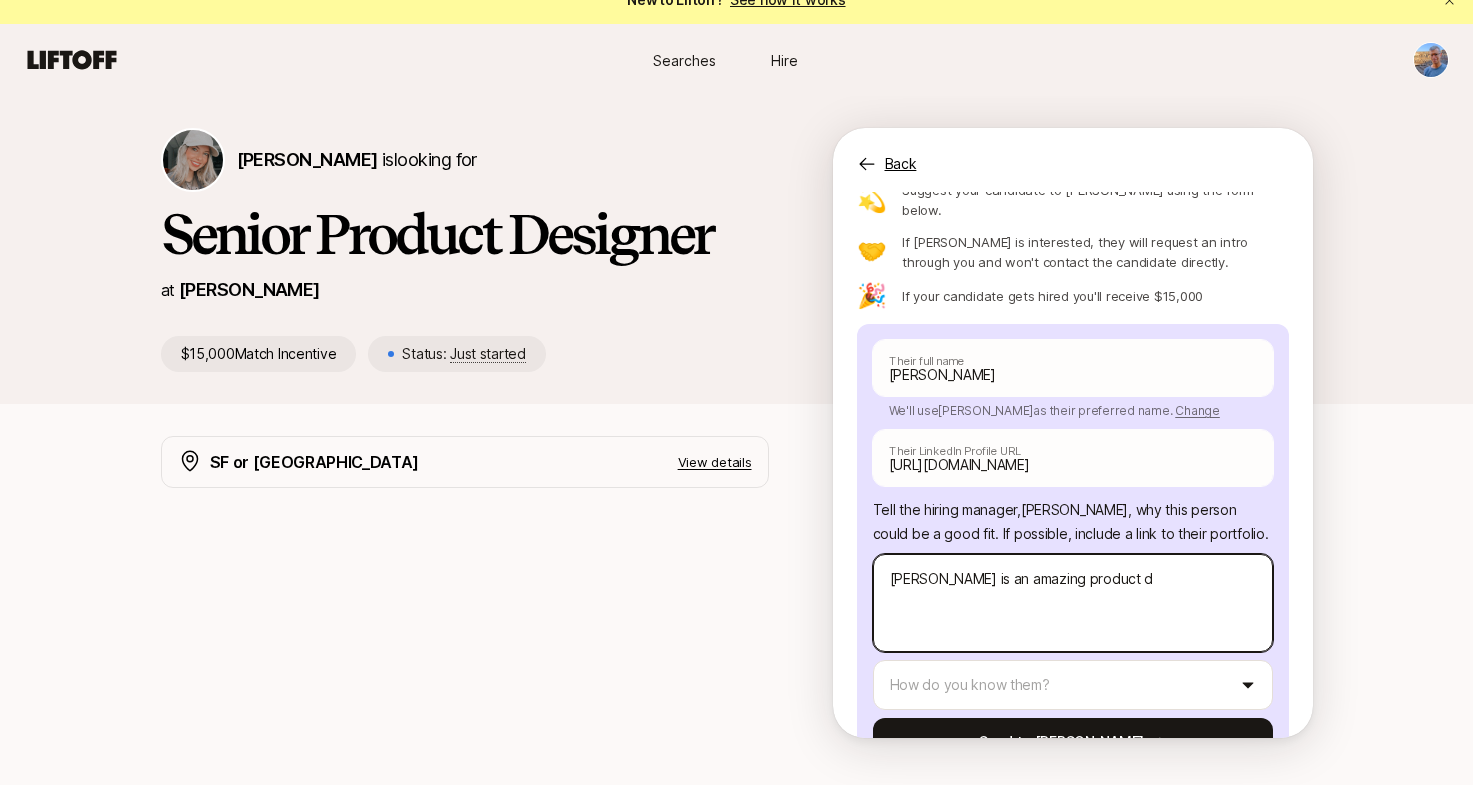 type on "x" 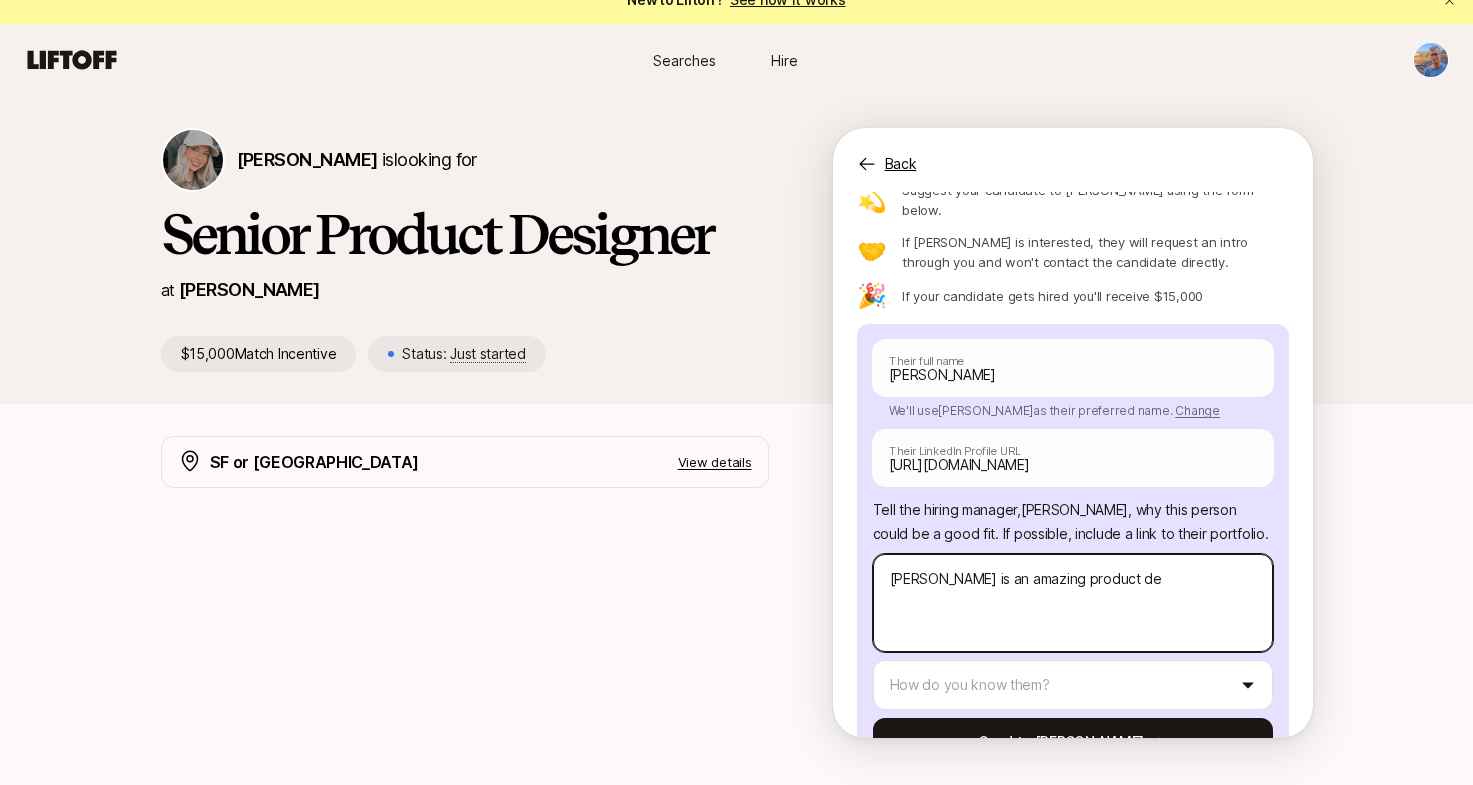 type on "x" 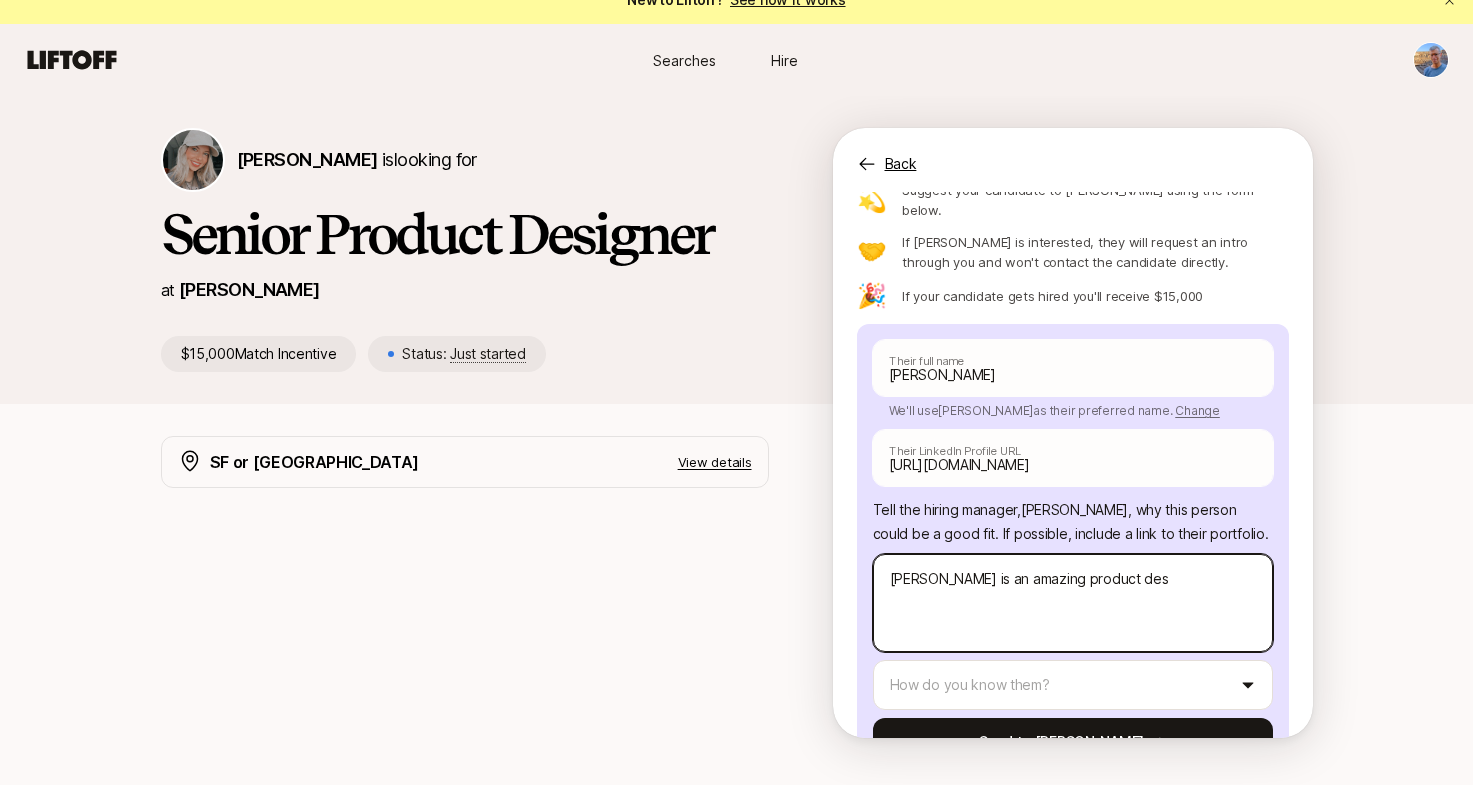 type on "x" 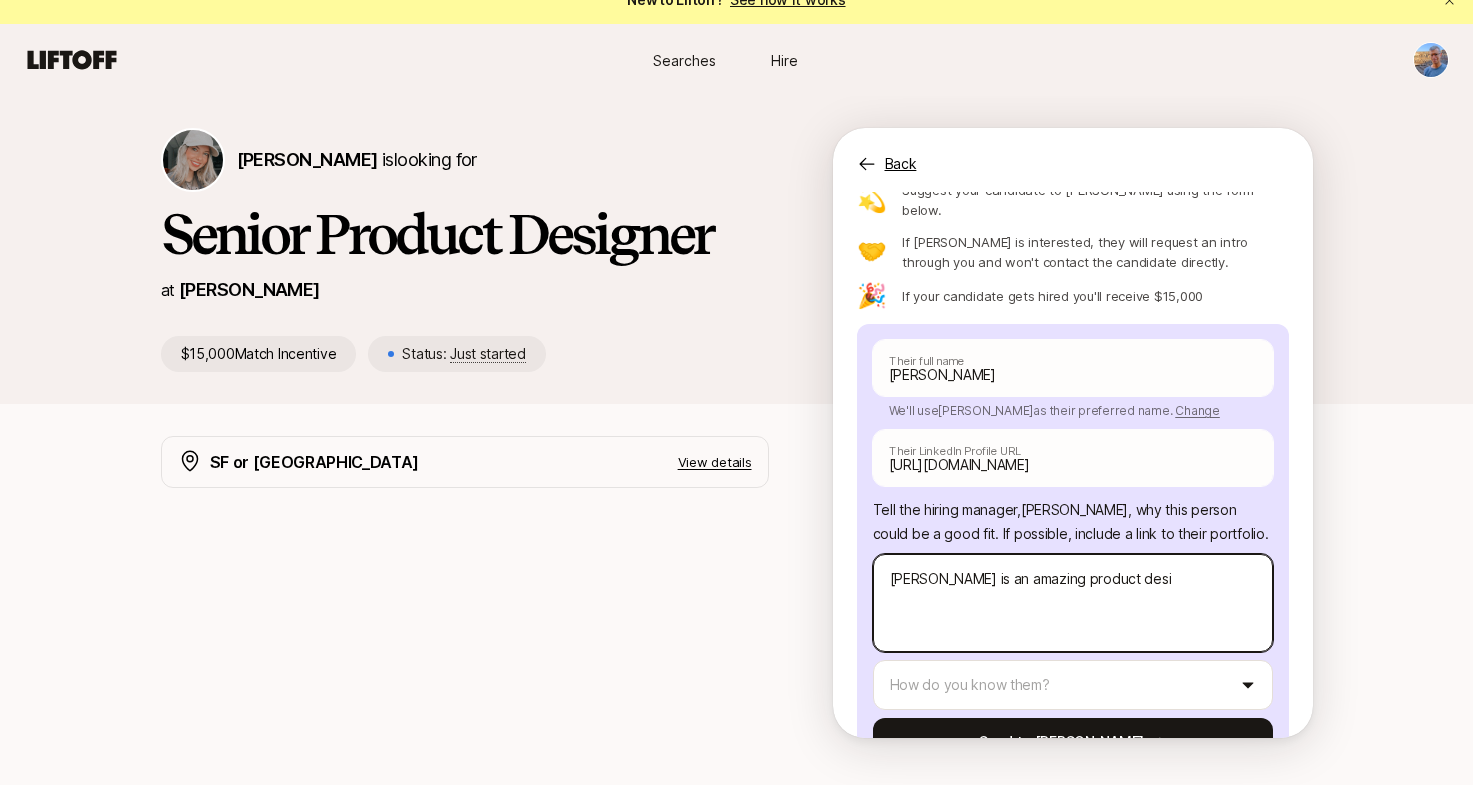 type on "x" 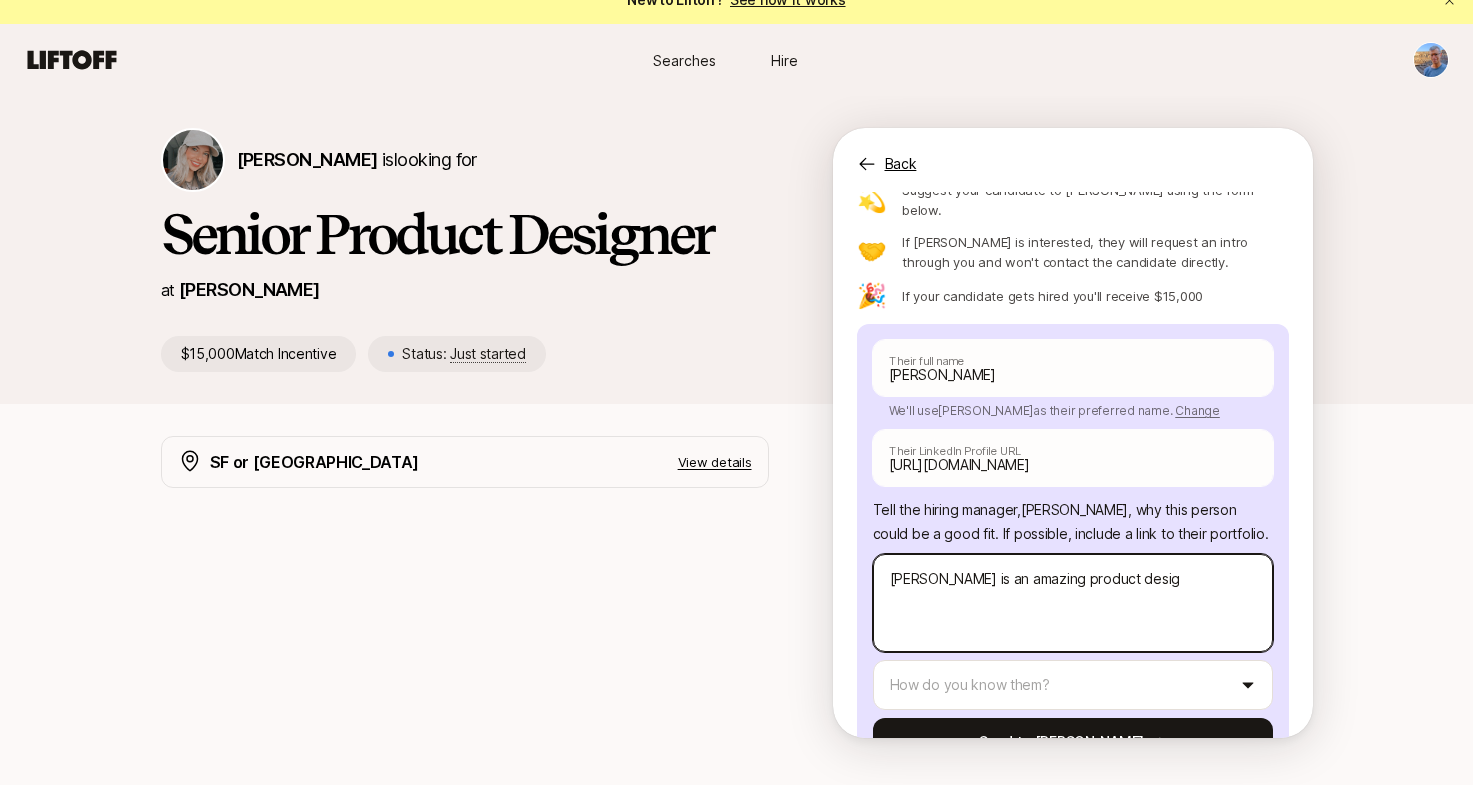 type on "x" 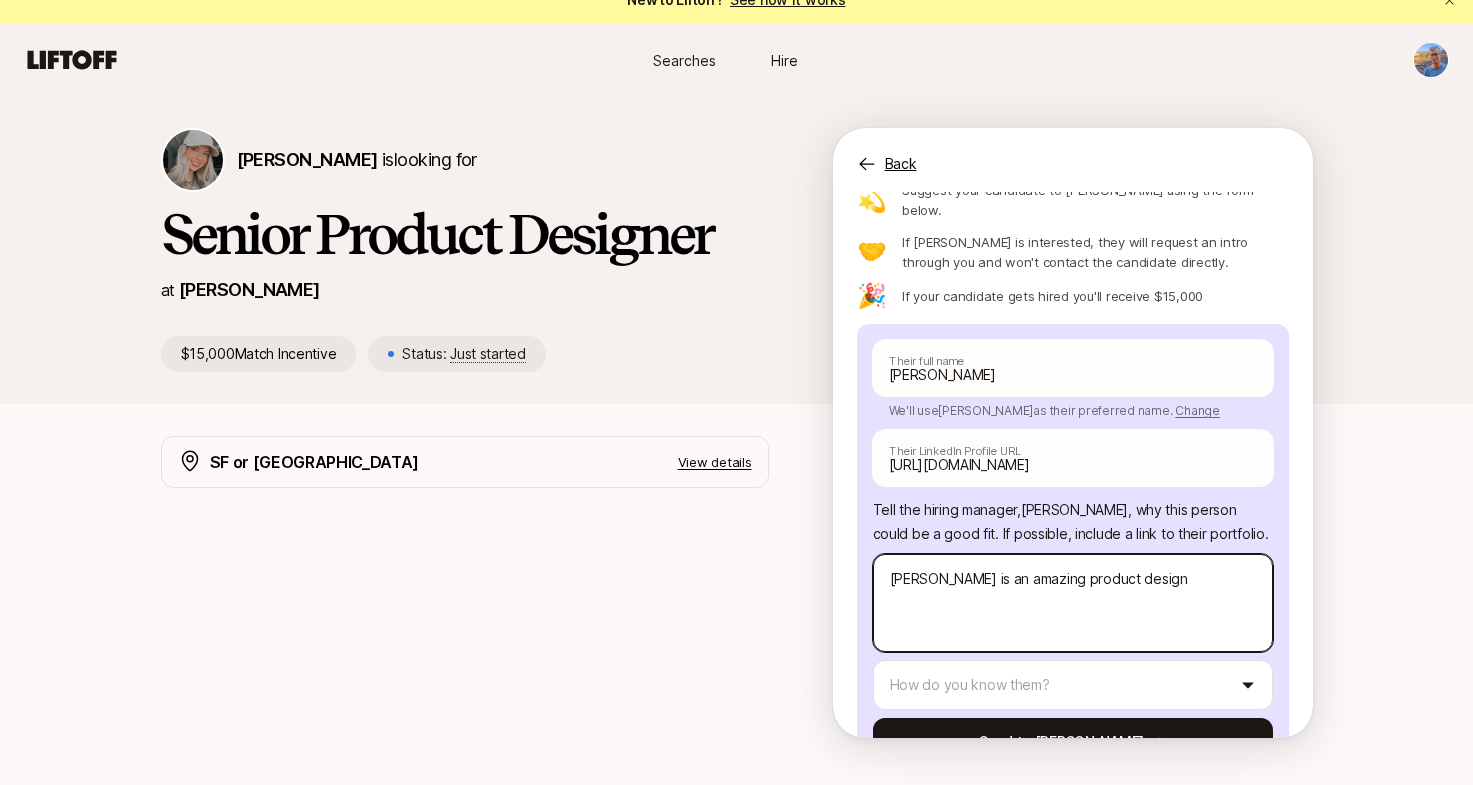 type on "x" 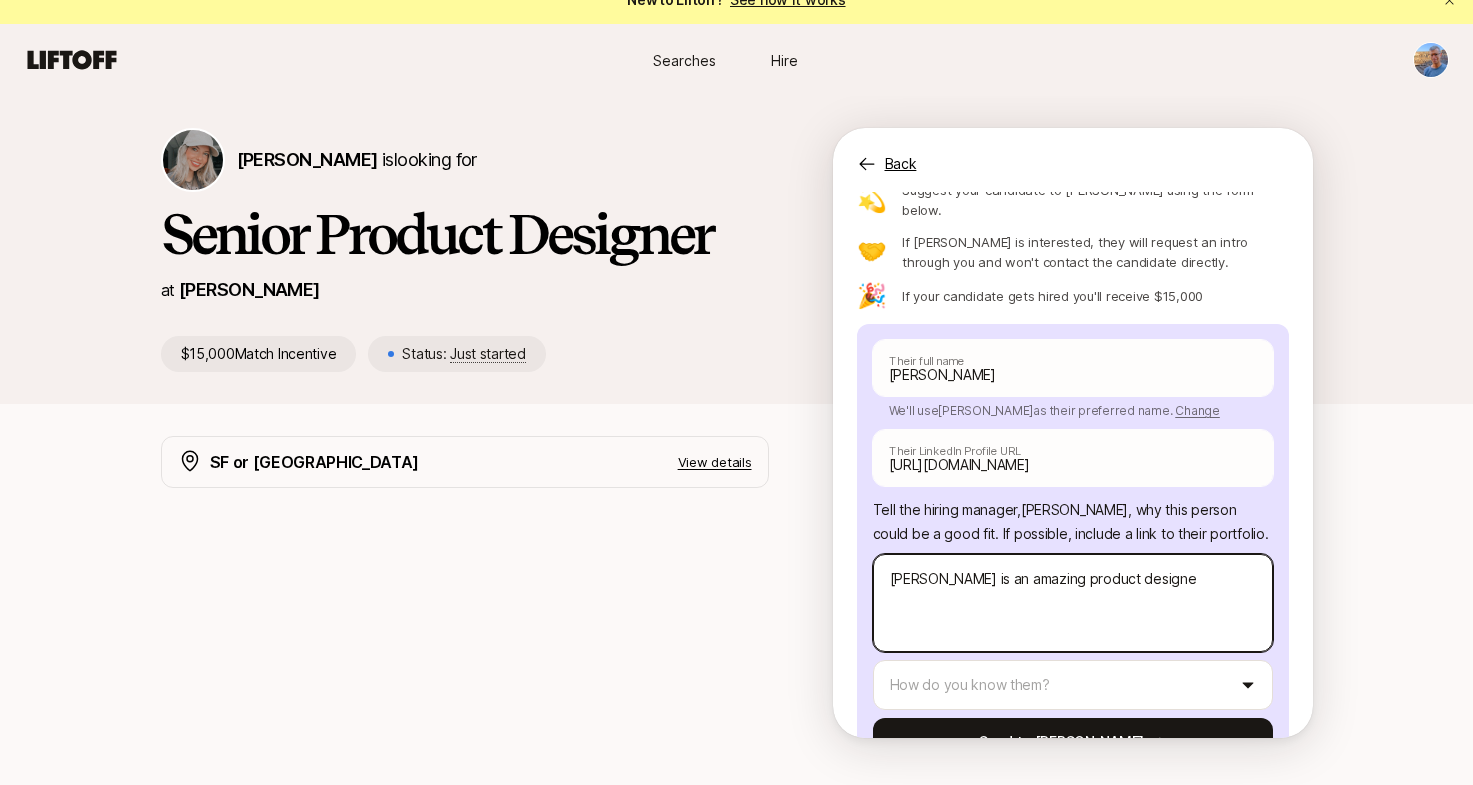 type on "x" 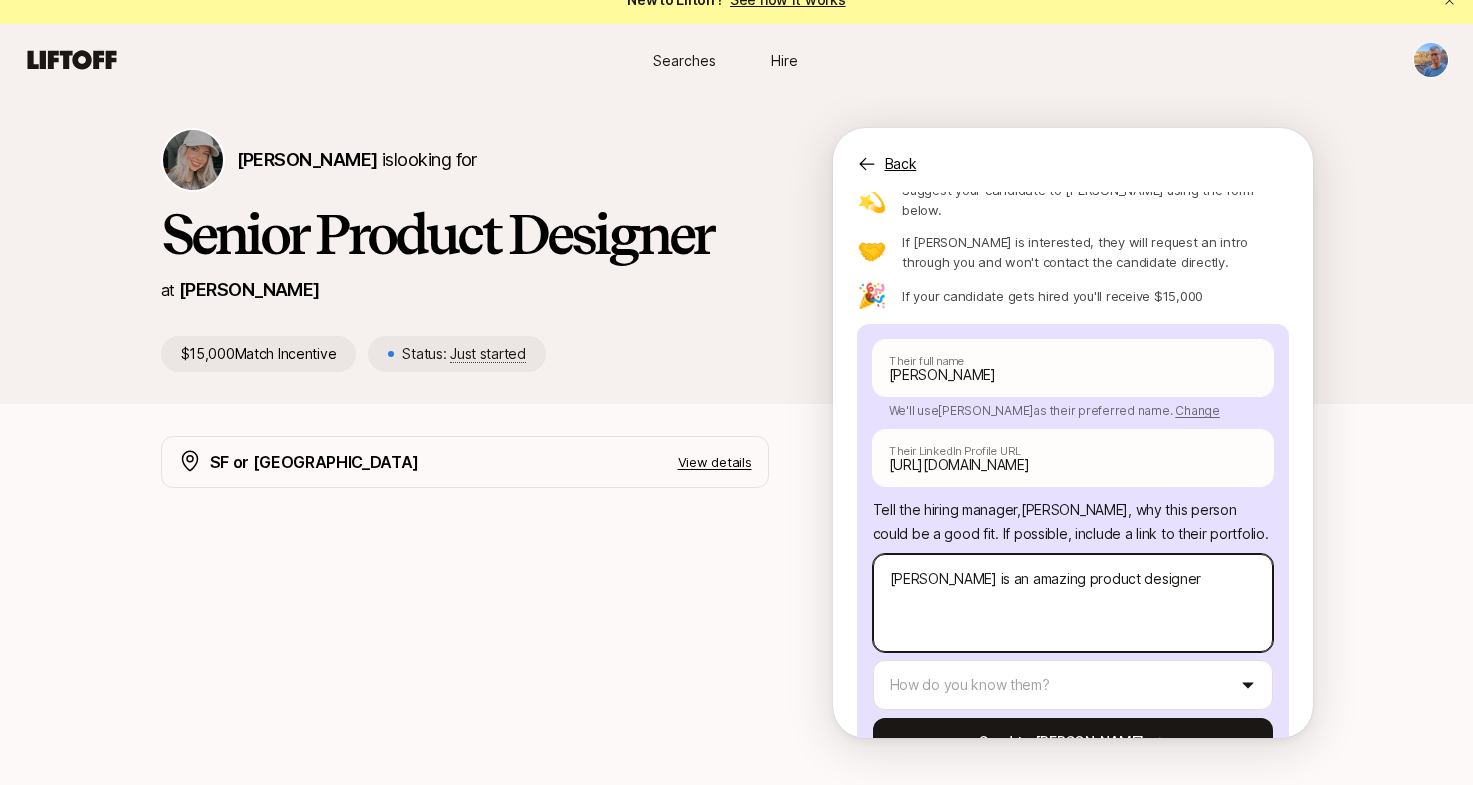 type on "x" 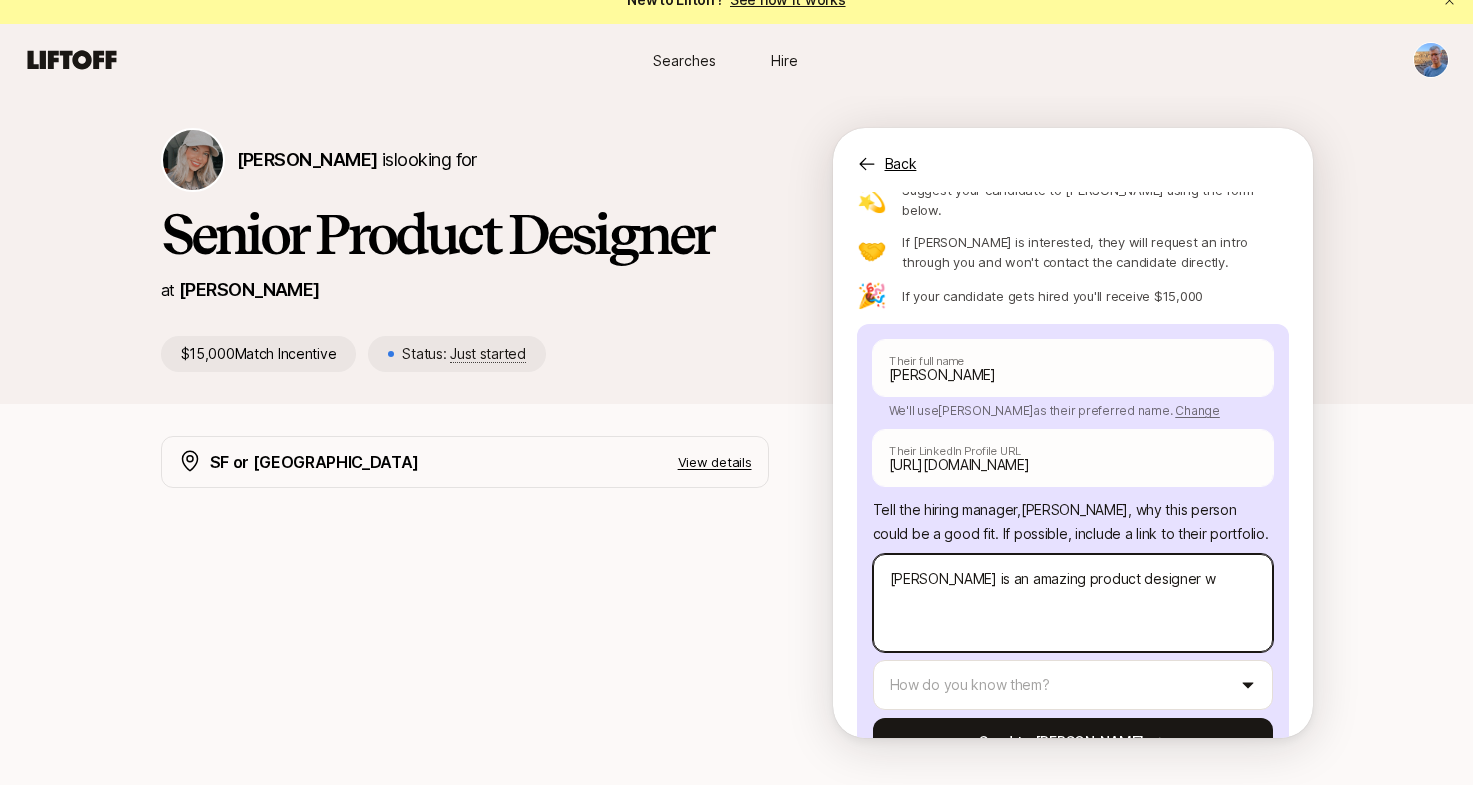 type on "x" 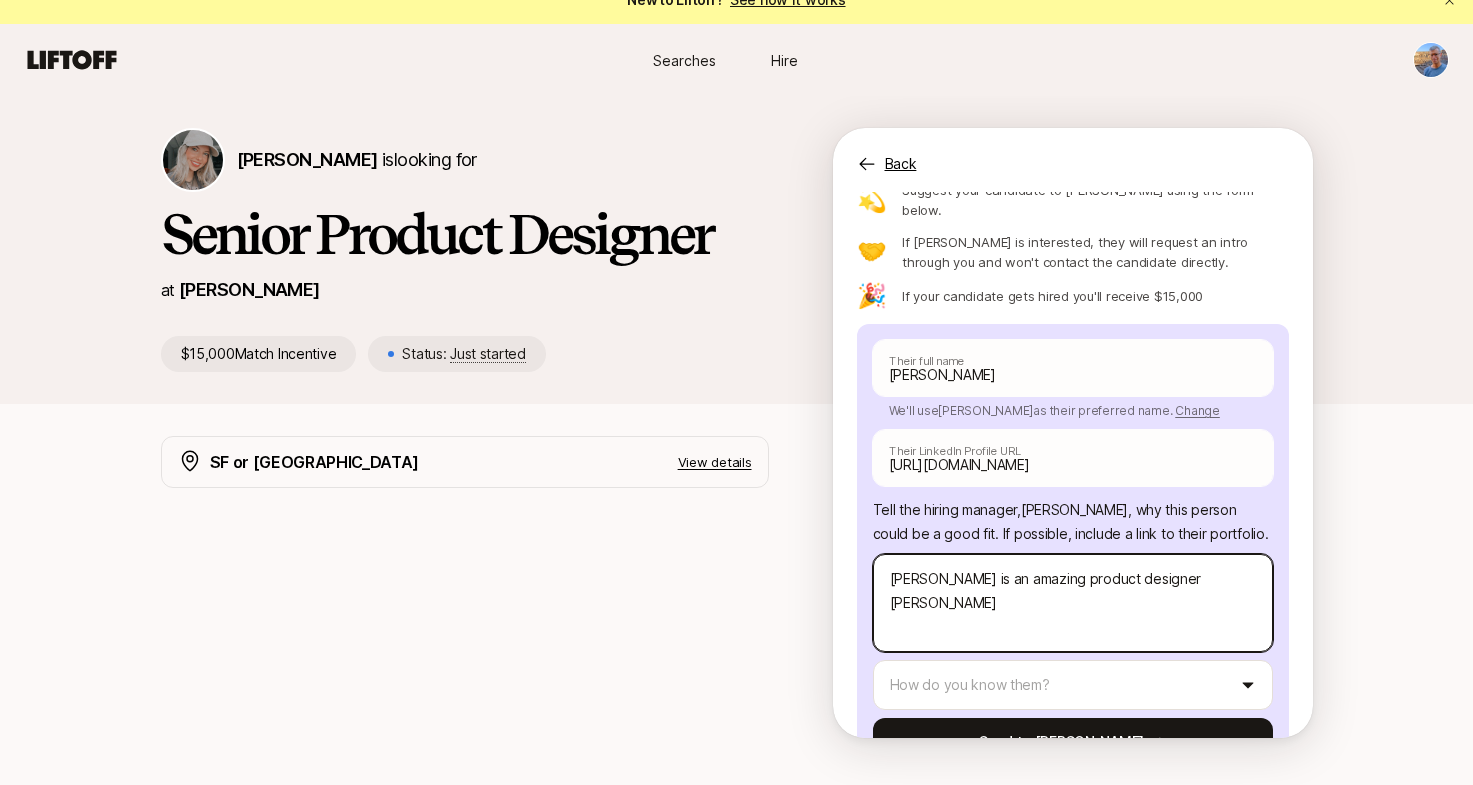 type on "x" 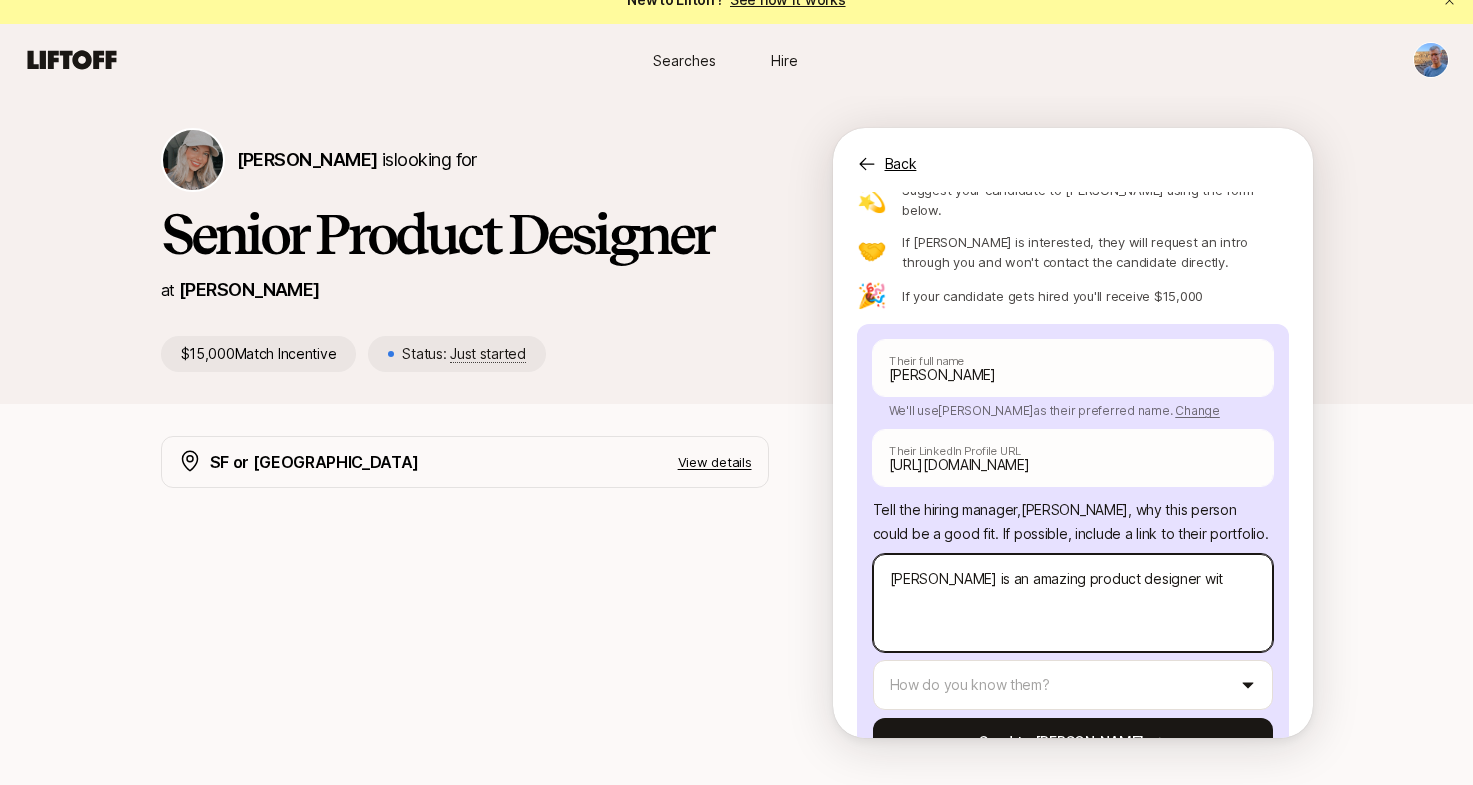 type on "x" 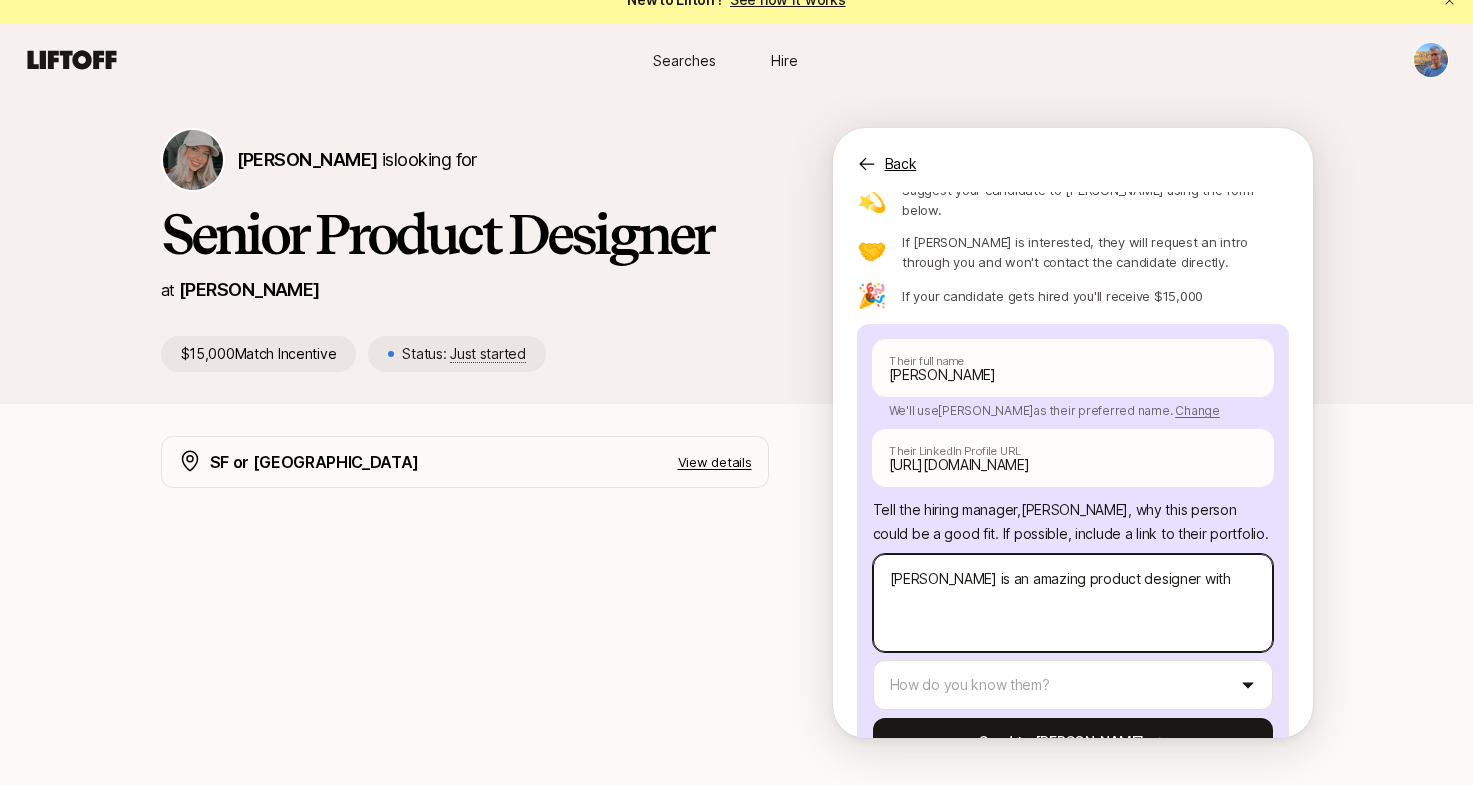type on "x" 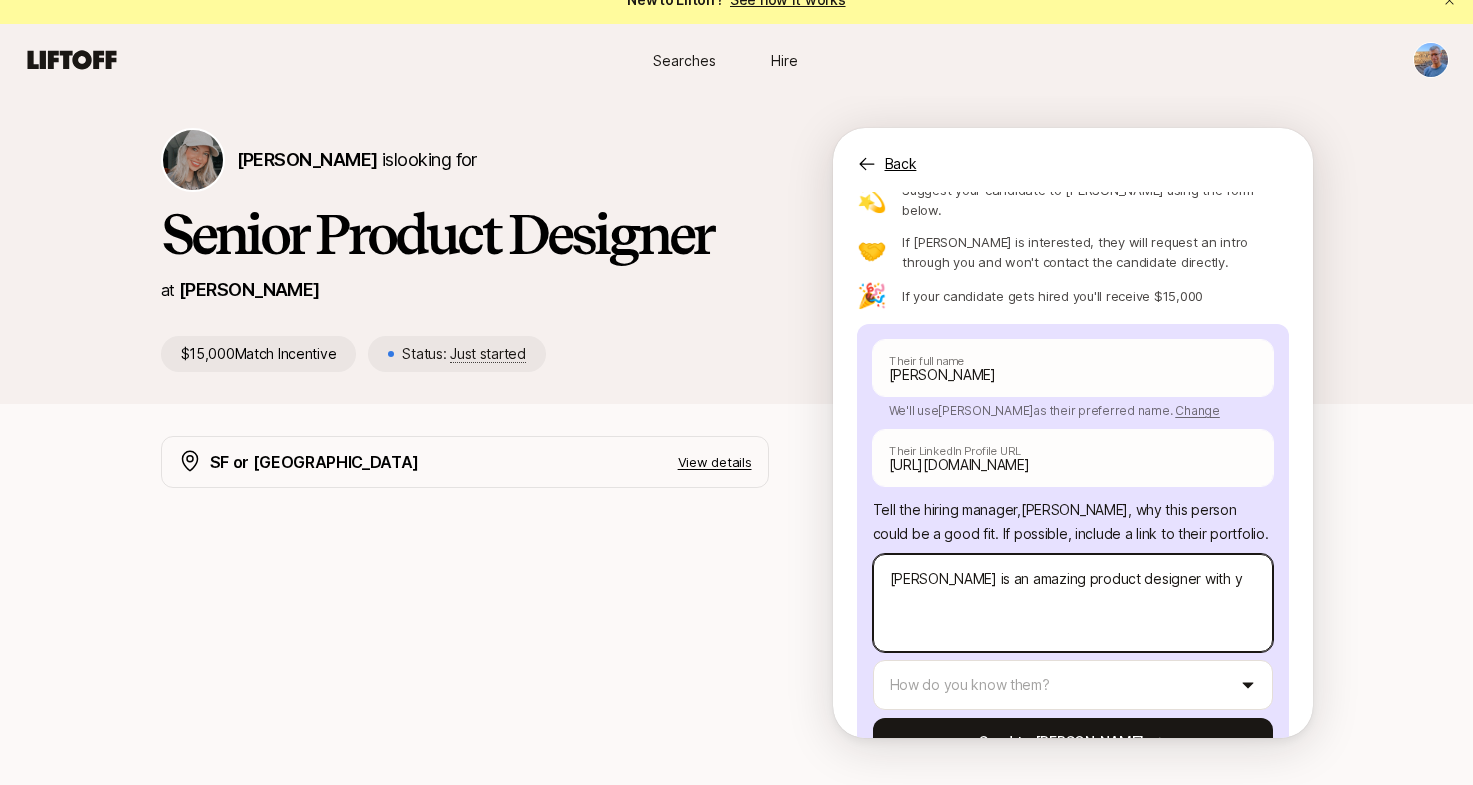 type on "x" 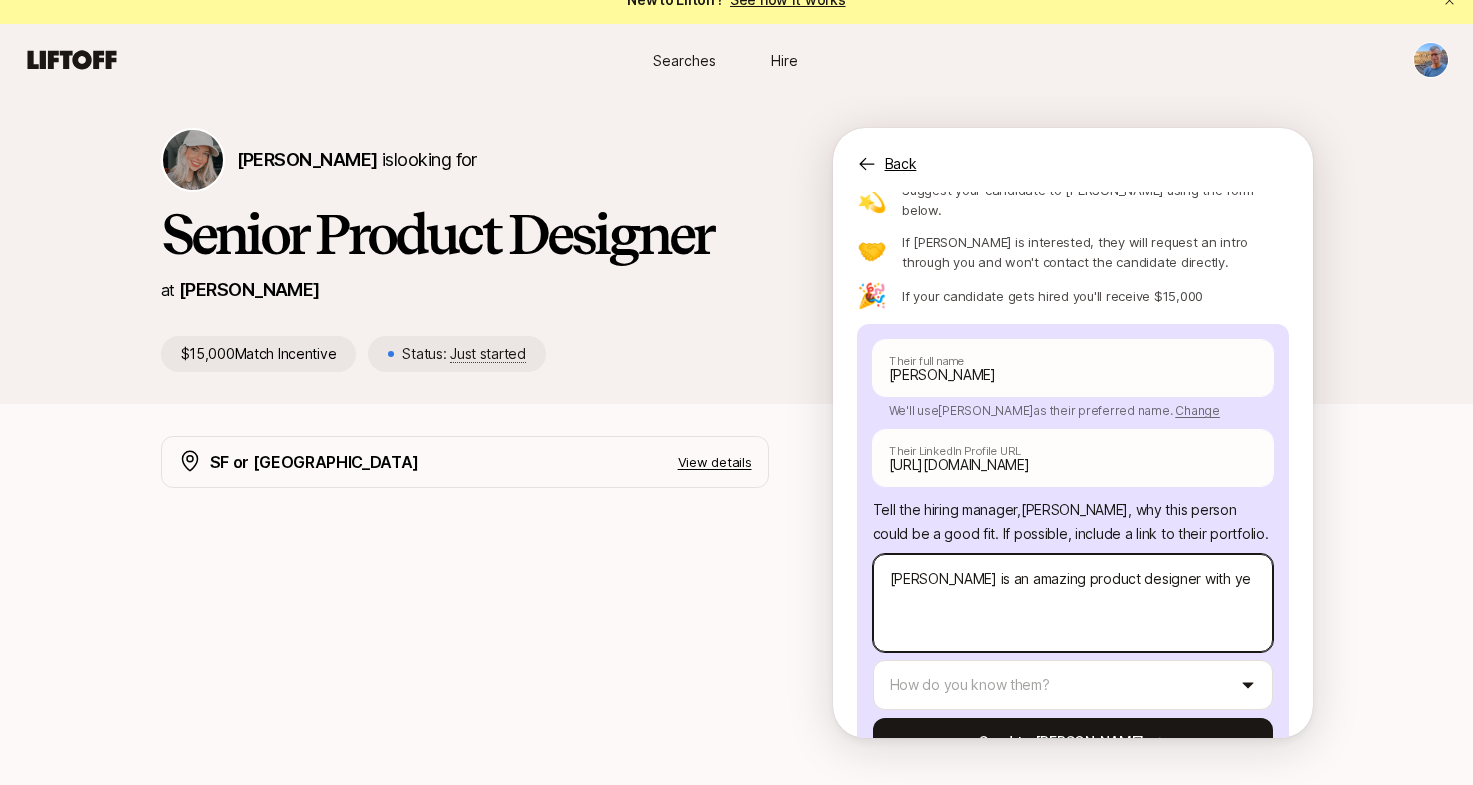 type on "x" 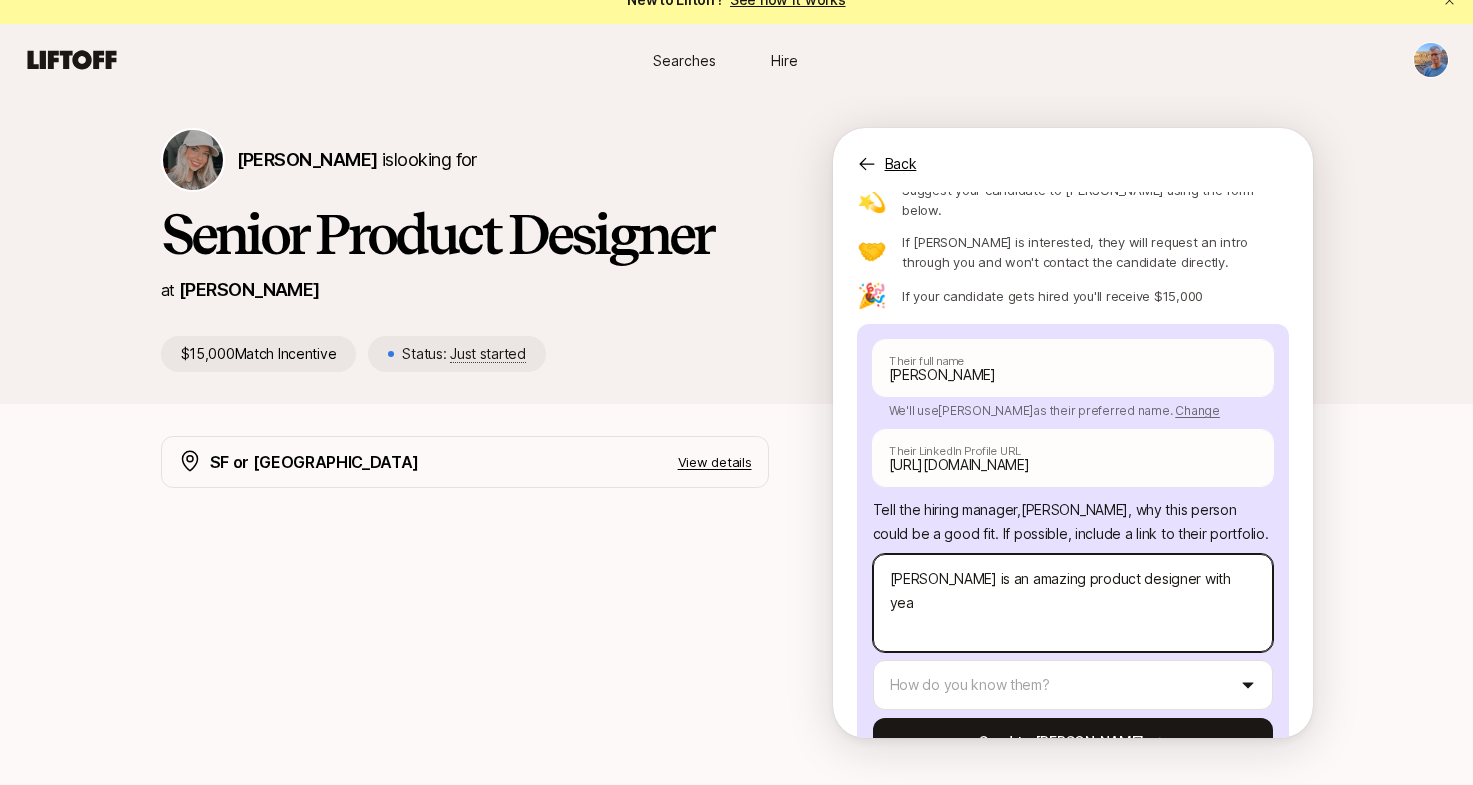 type on "x" 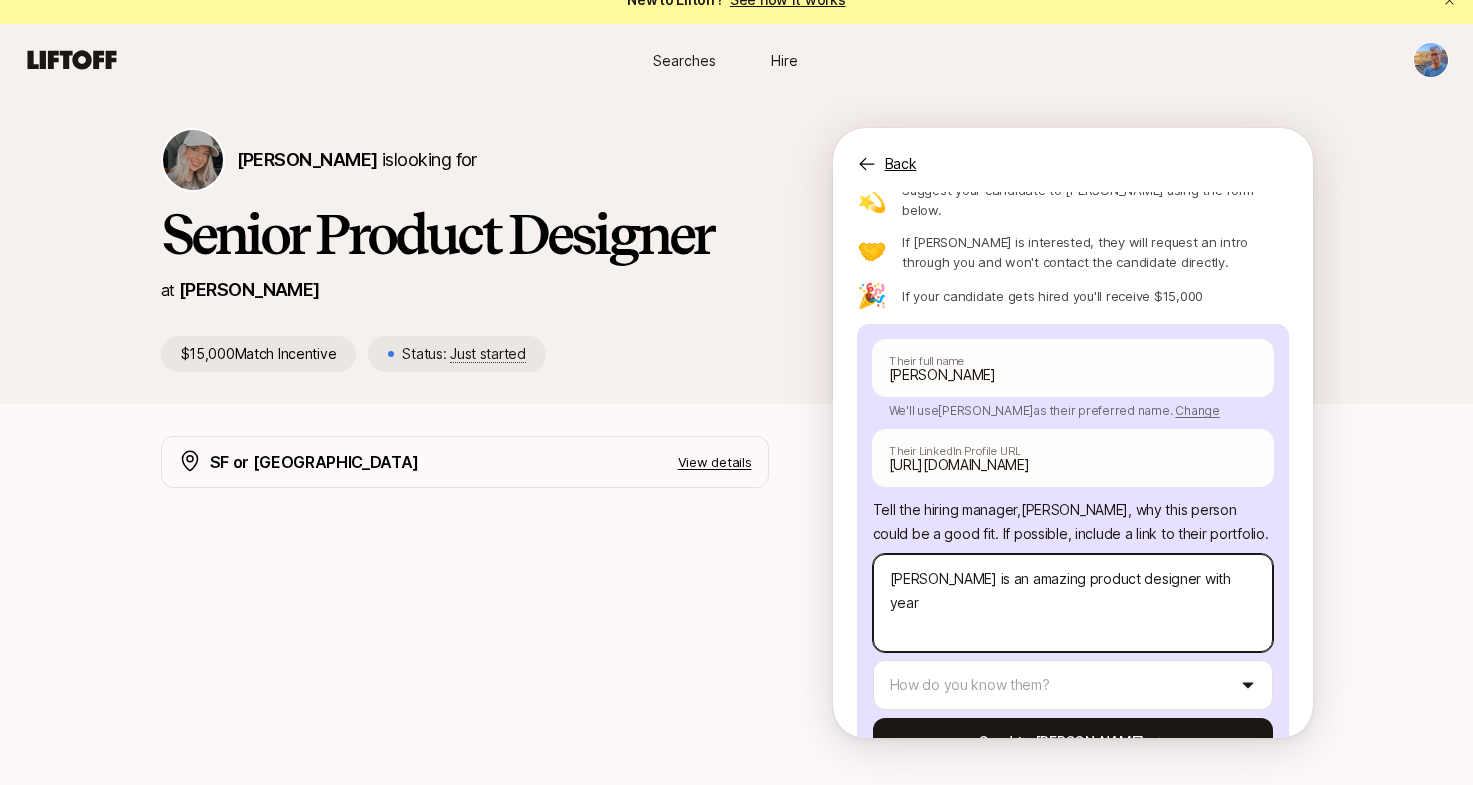 type on "x" 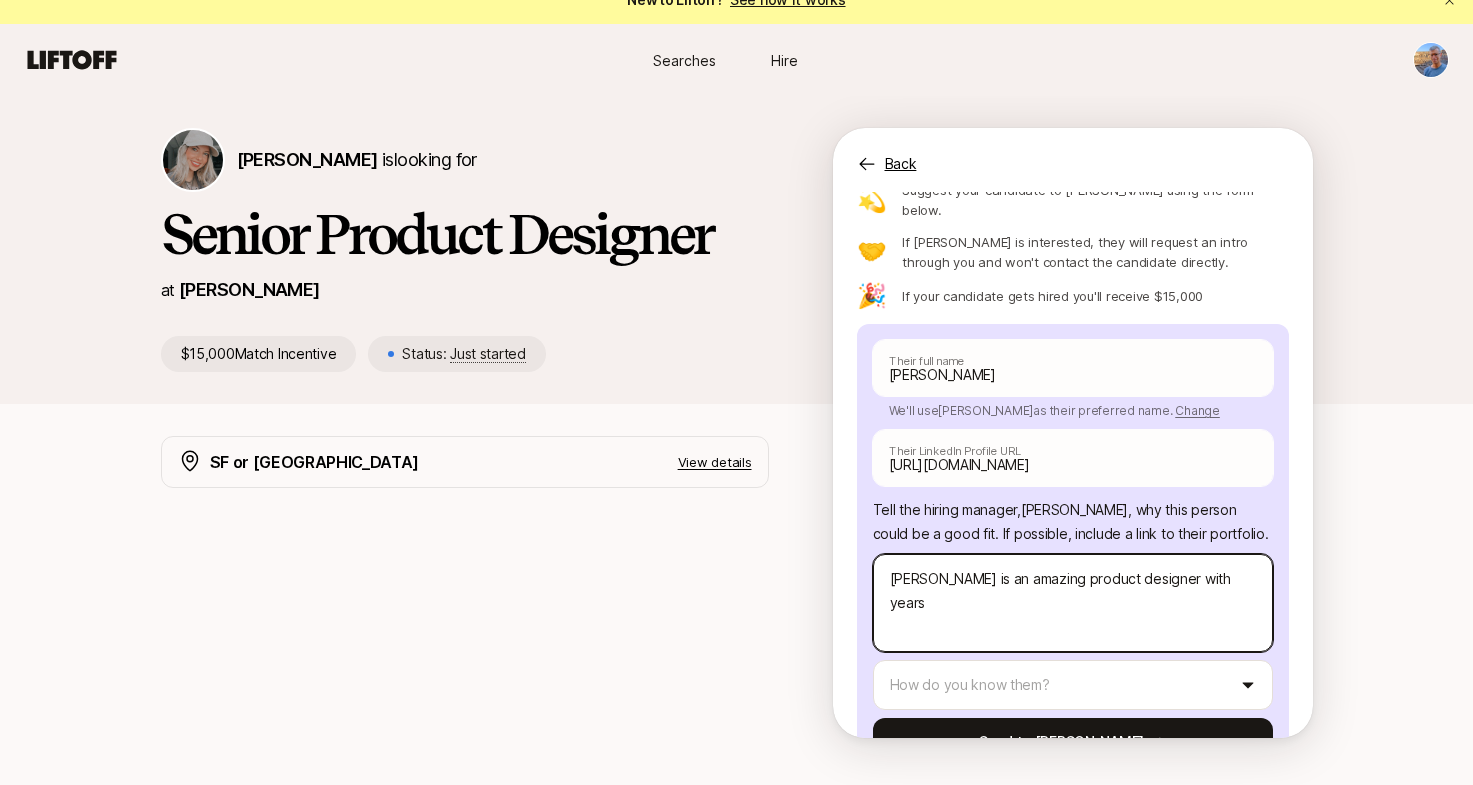 type on "x" 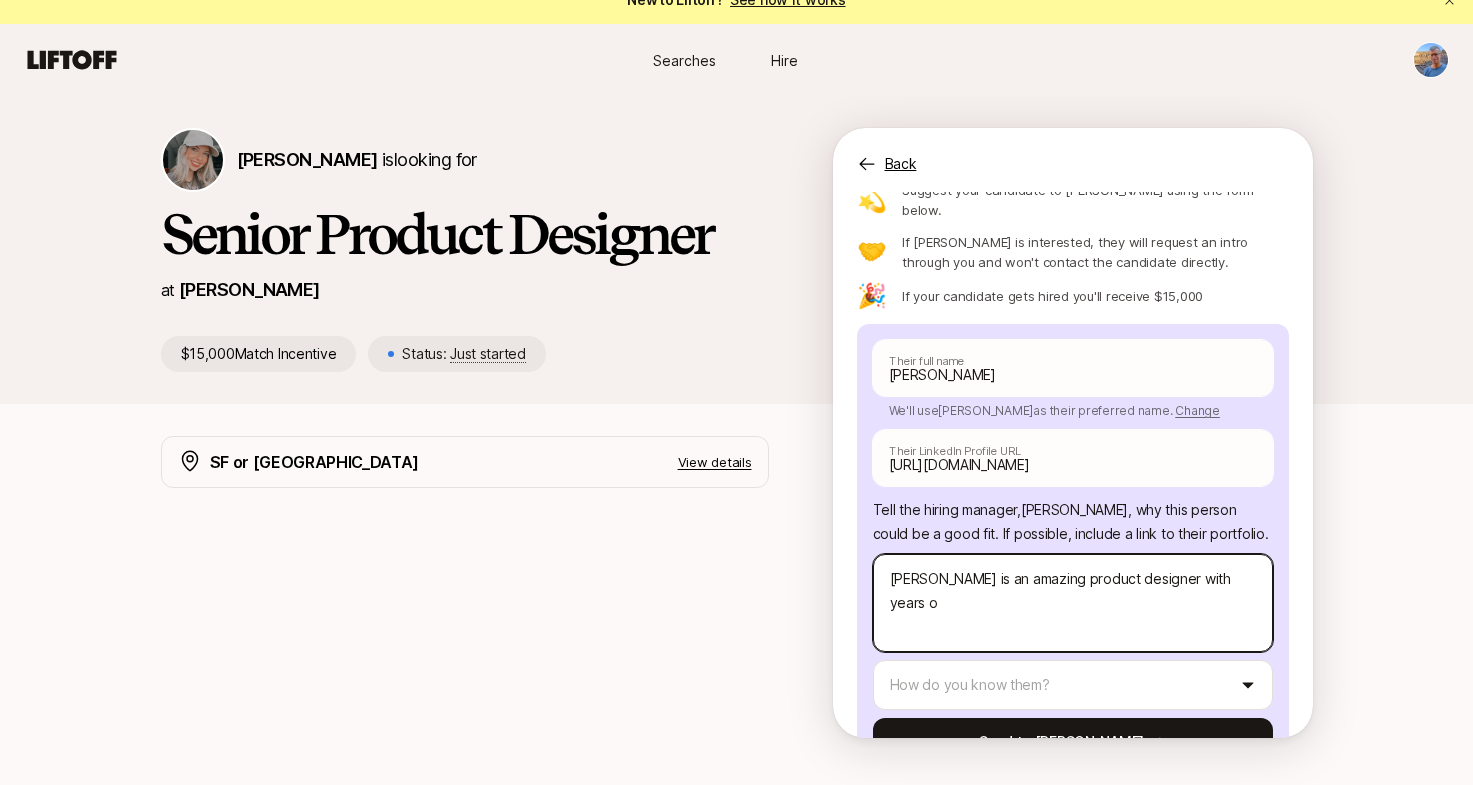 type on "x" 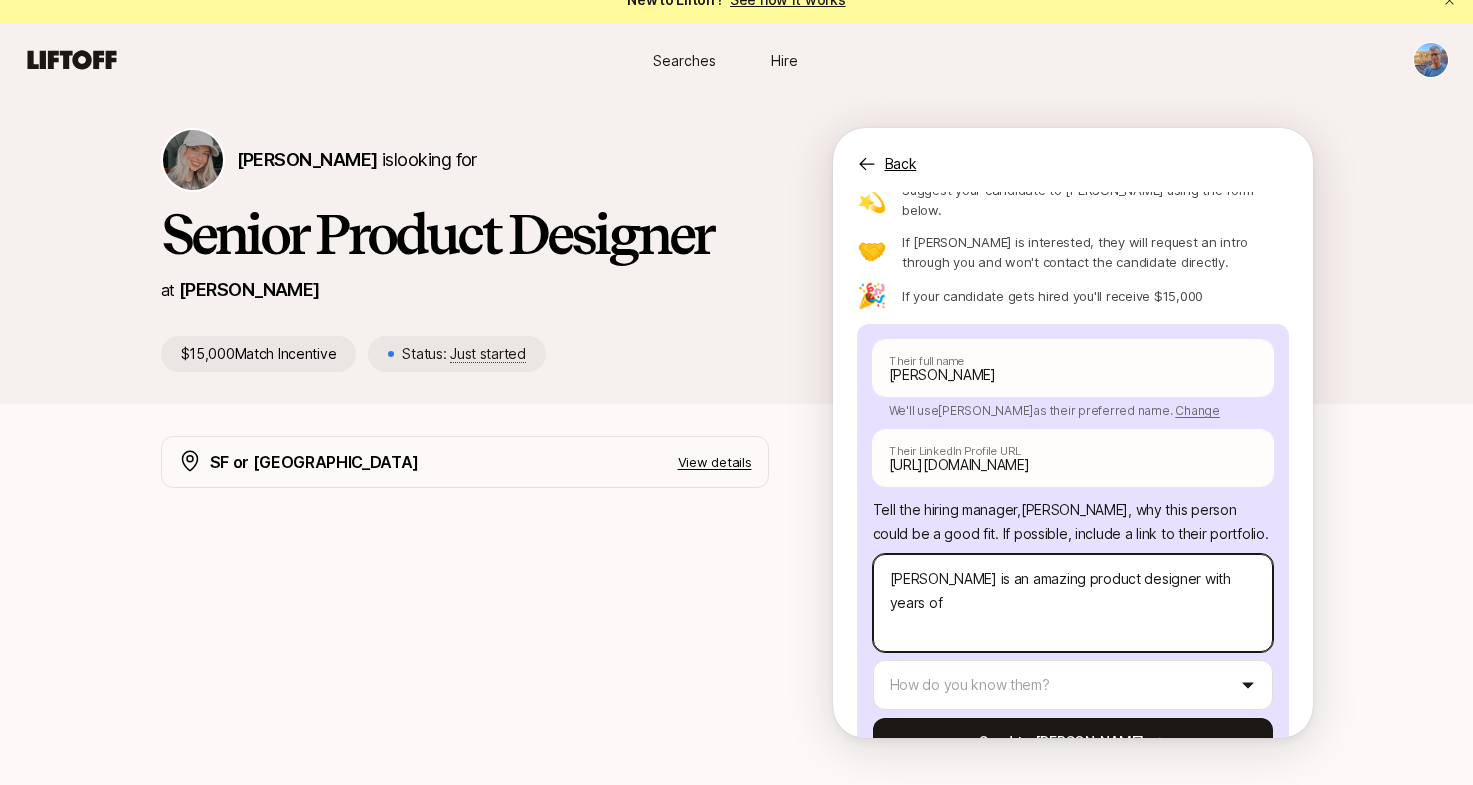 type on "x" 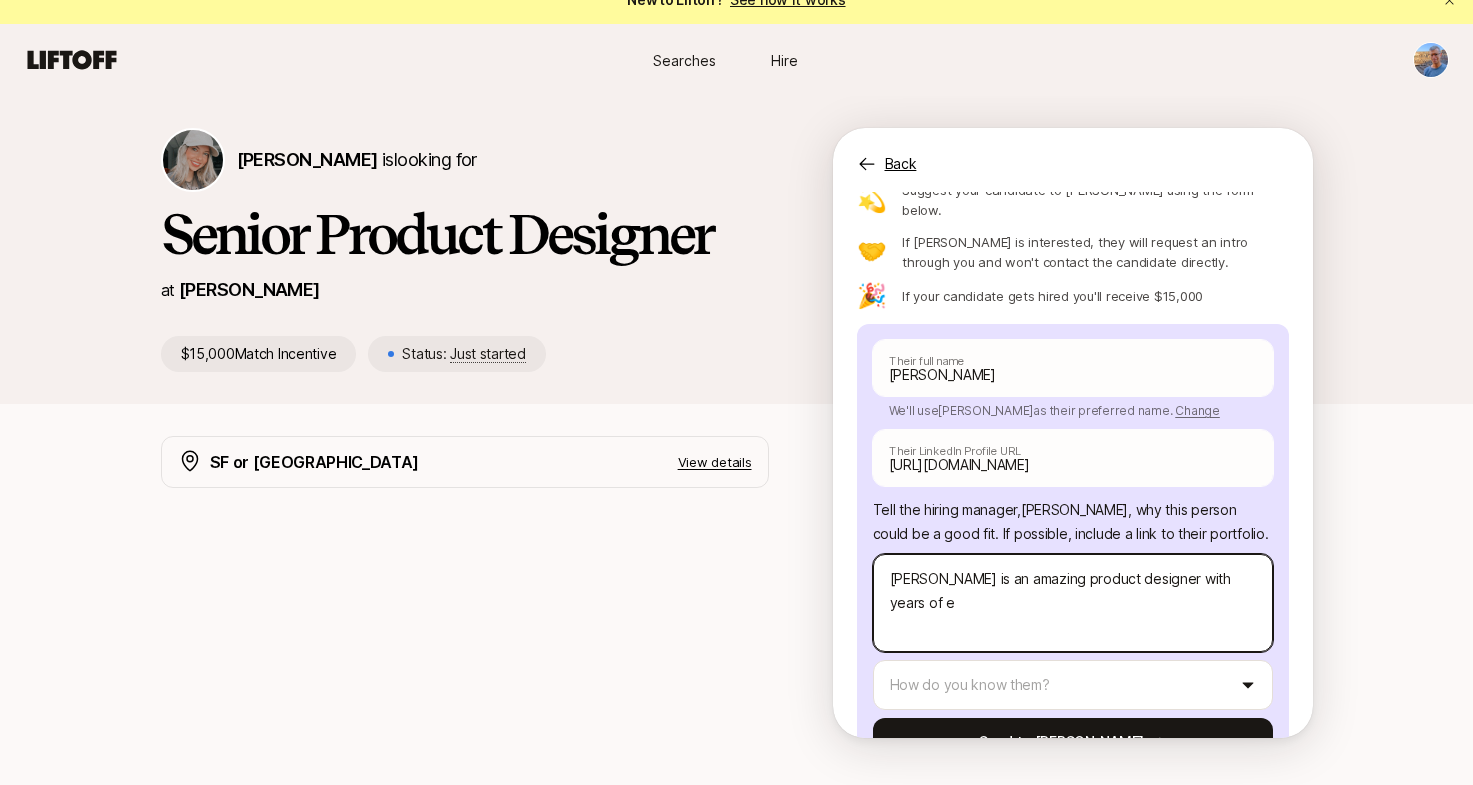 type on "x" 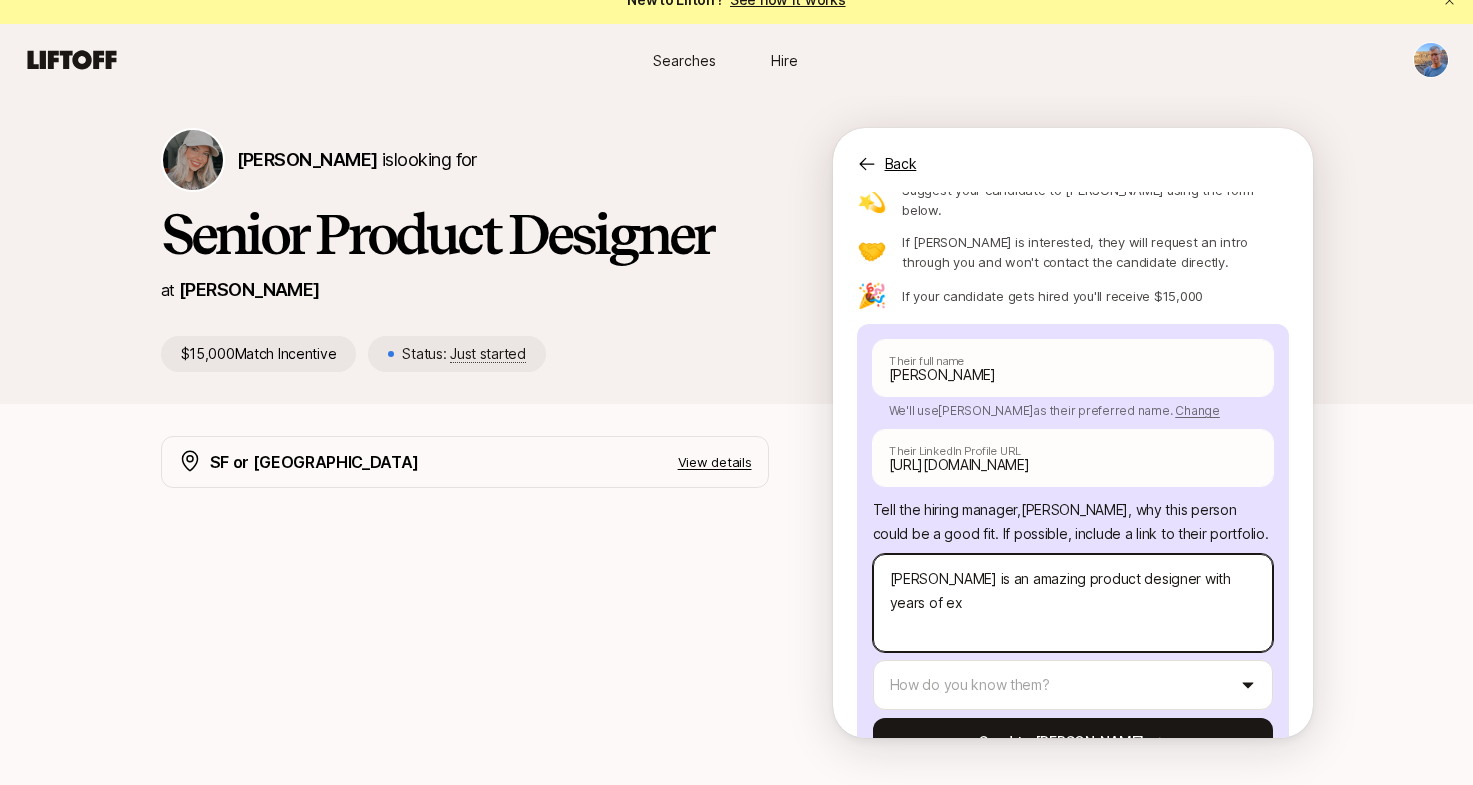 type on "x" 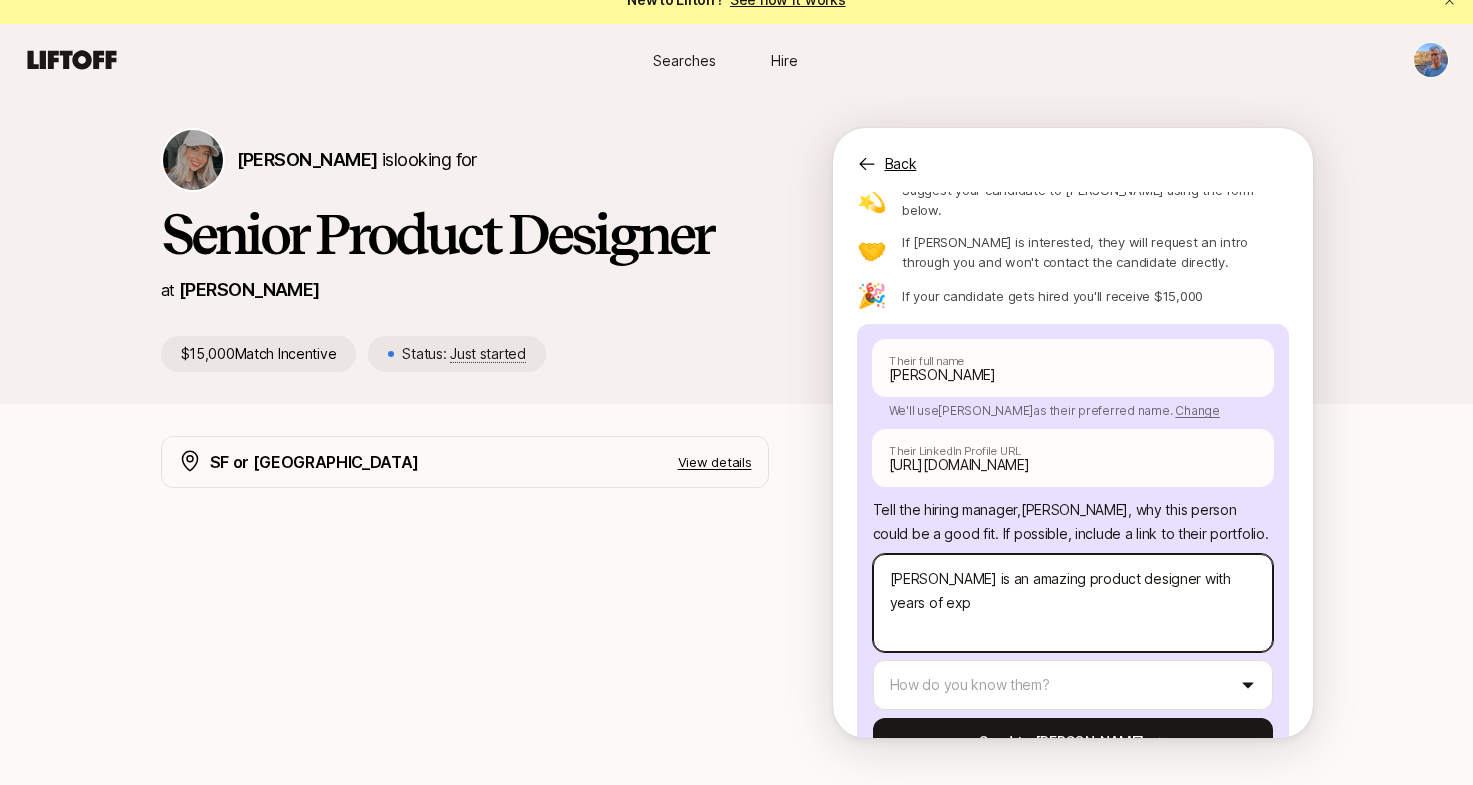 type on "x" 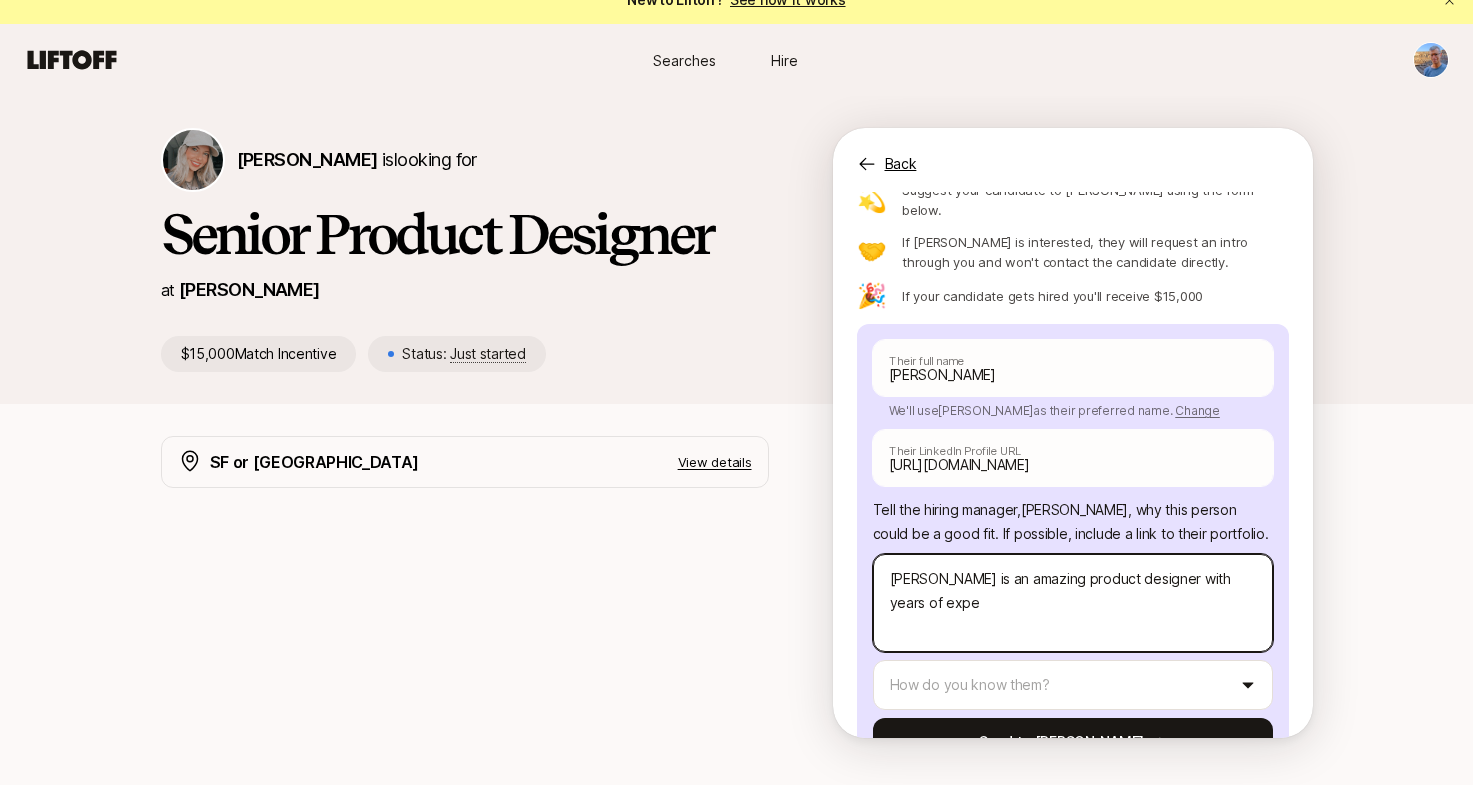 type on "x" 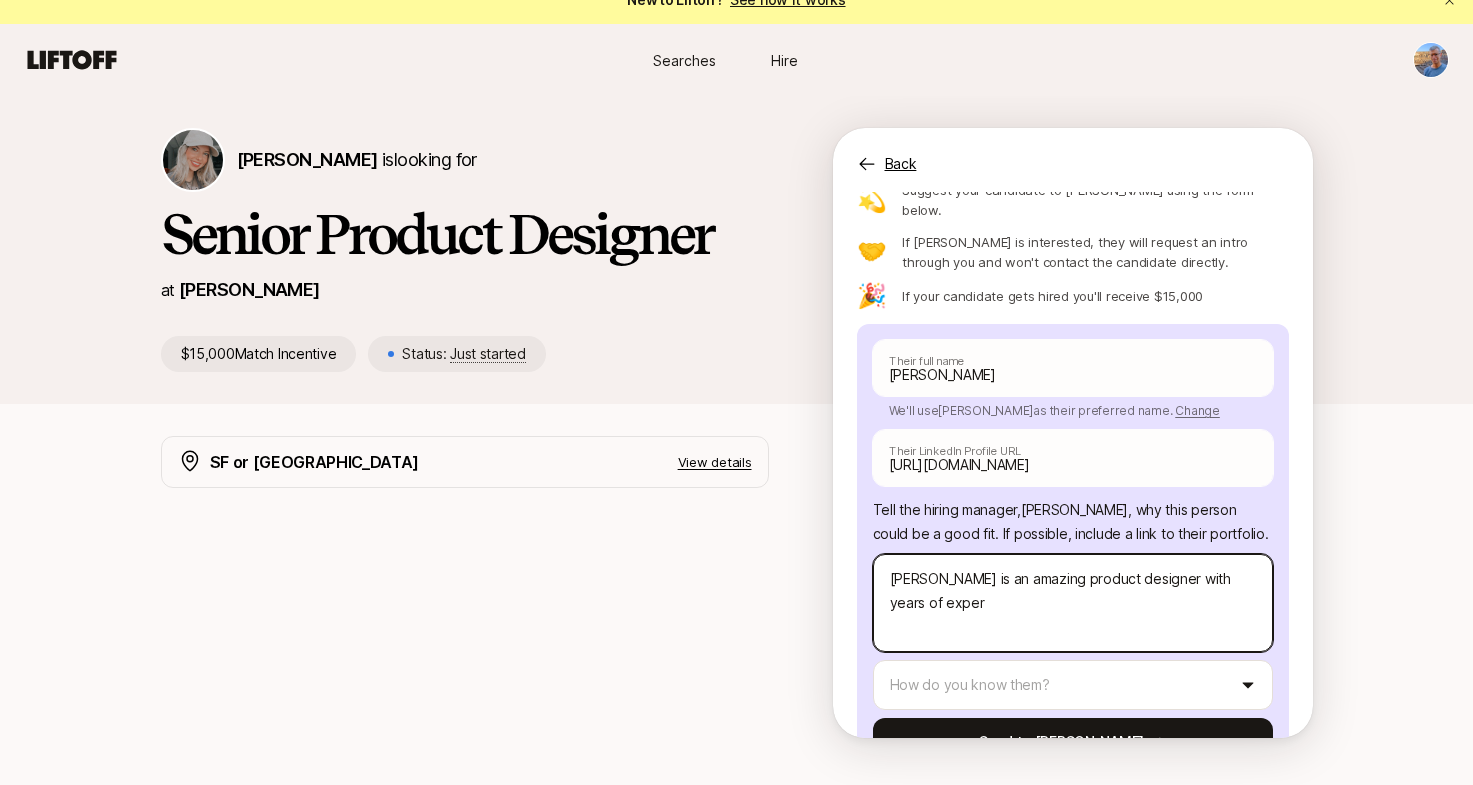 type on "x" 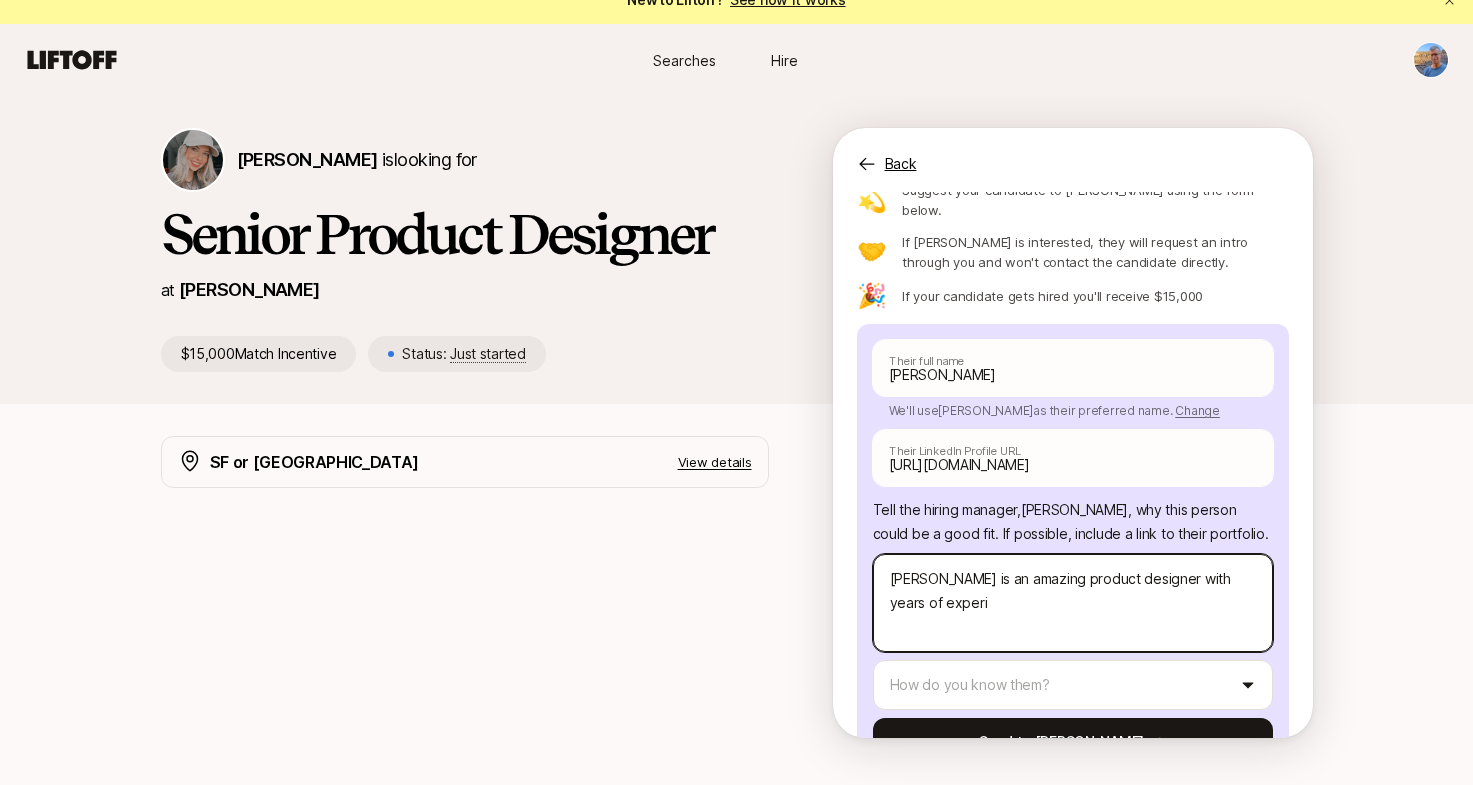 type on "x" 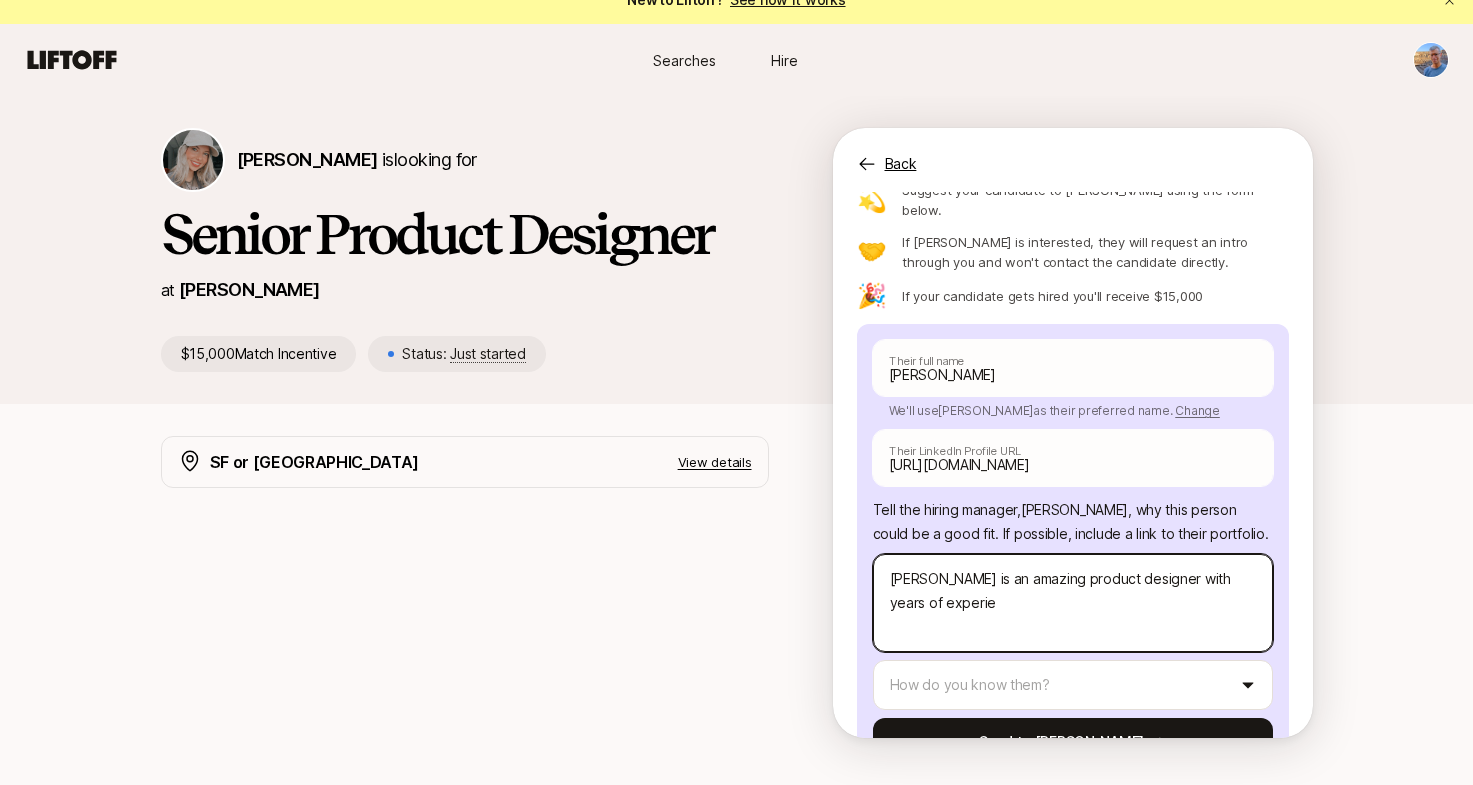 type on "x" 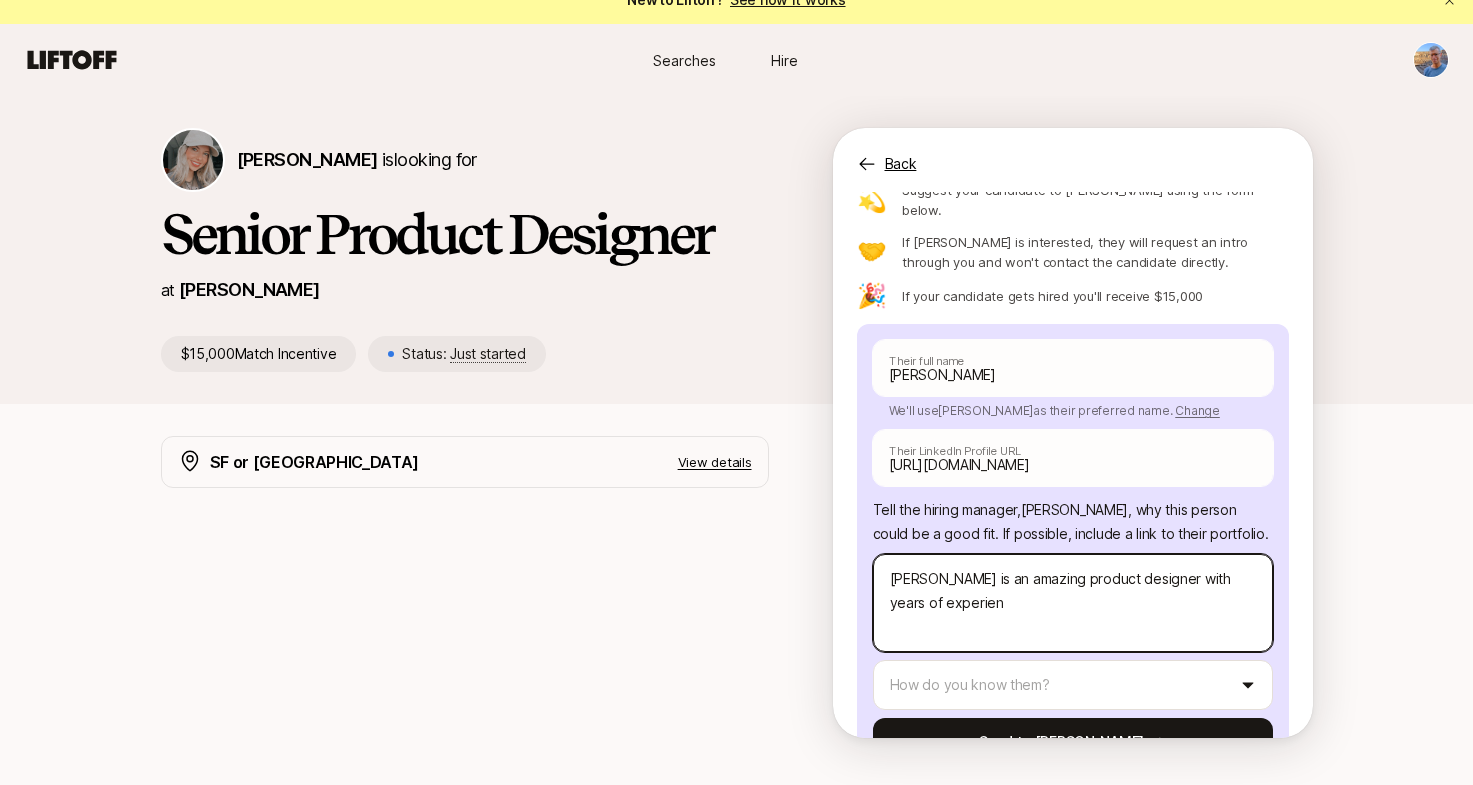 type on "x" 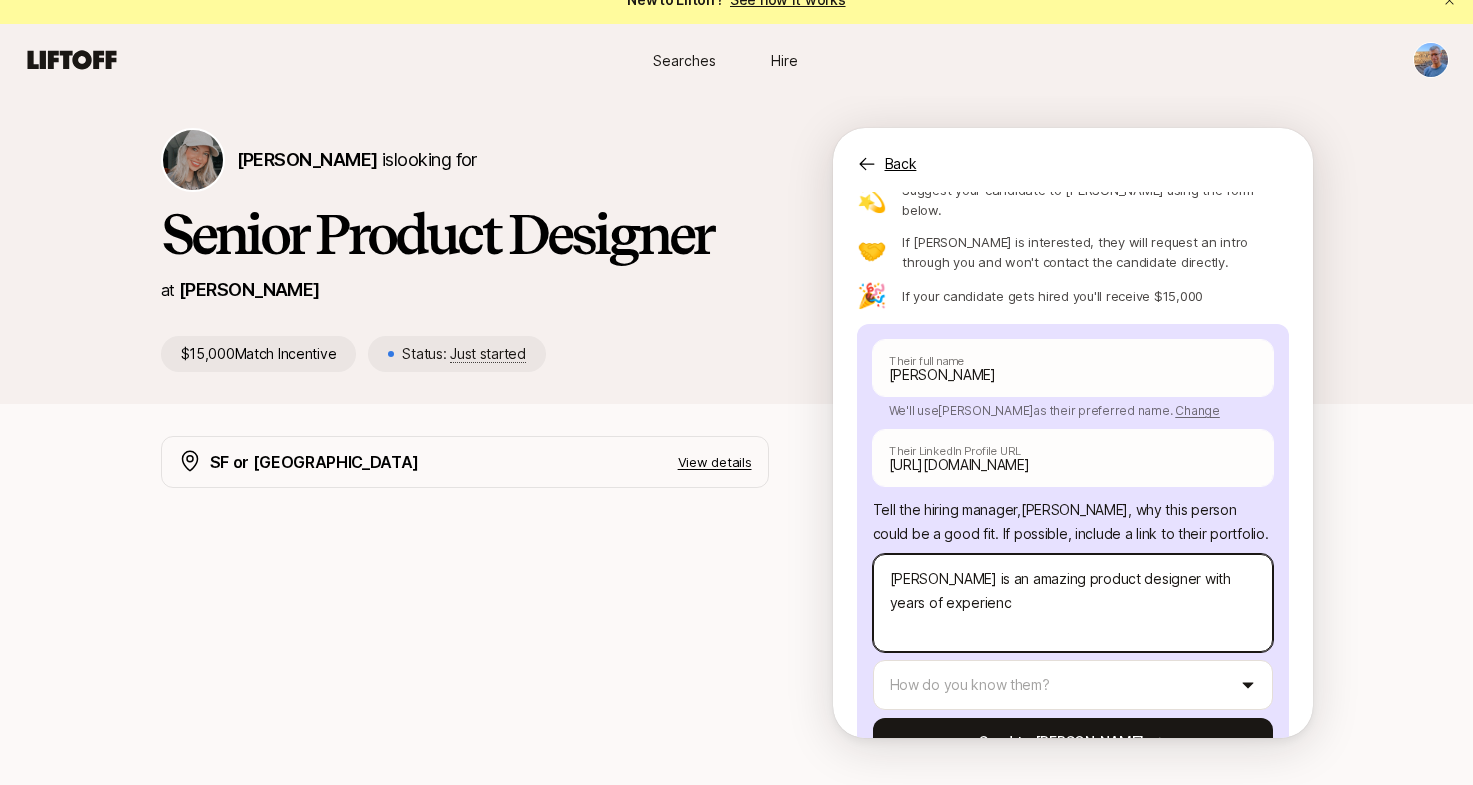 type on "x" 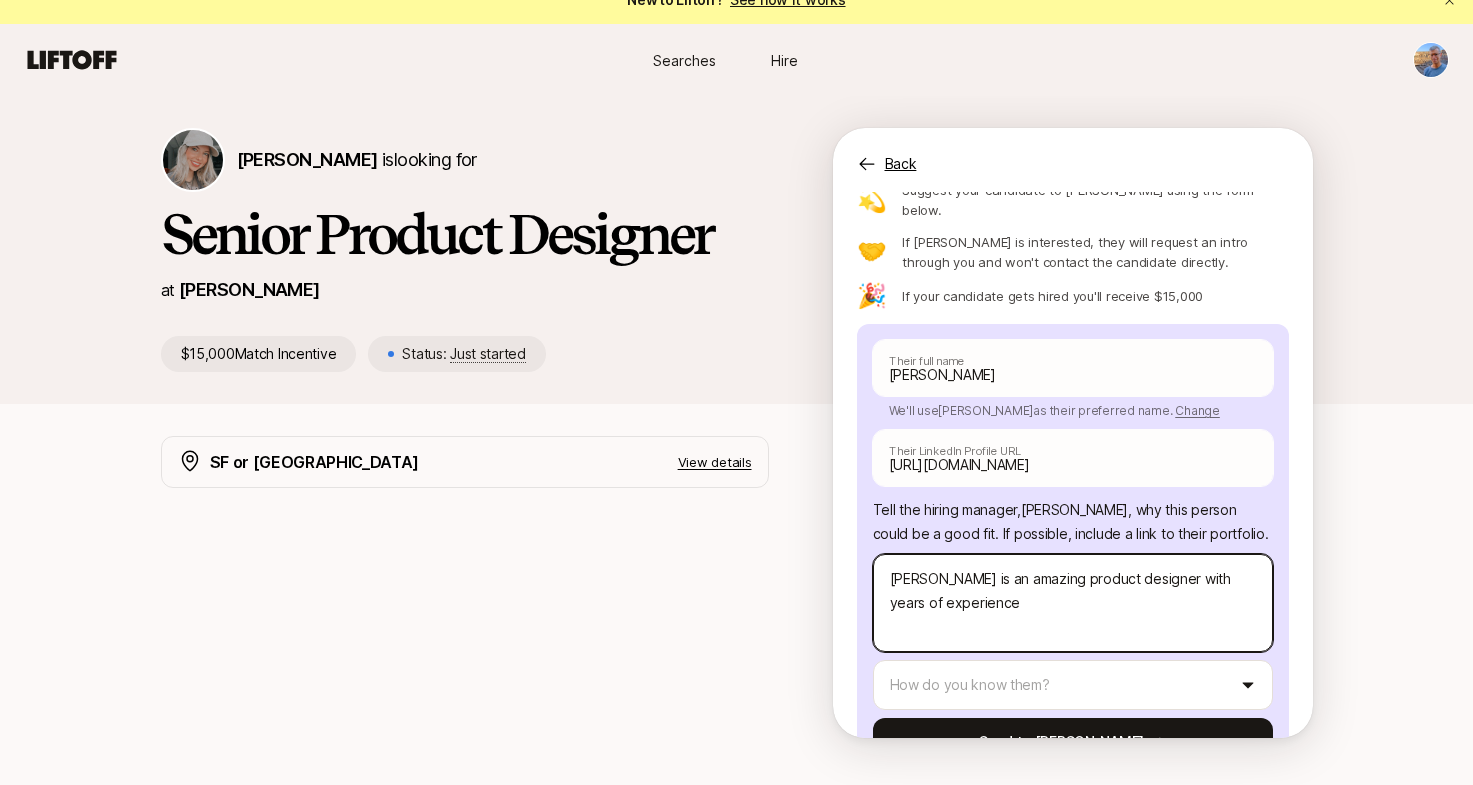 type on "x" 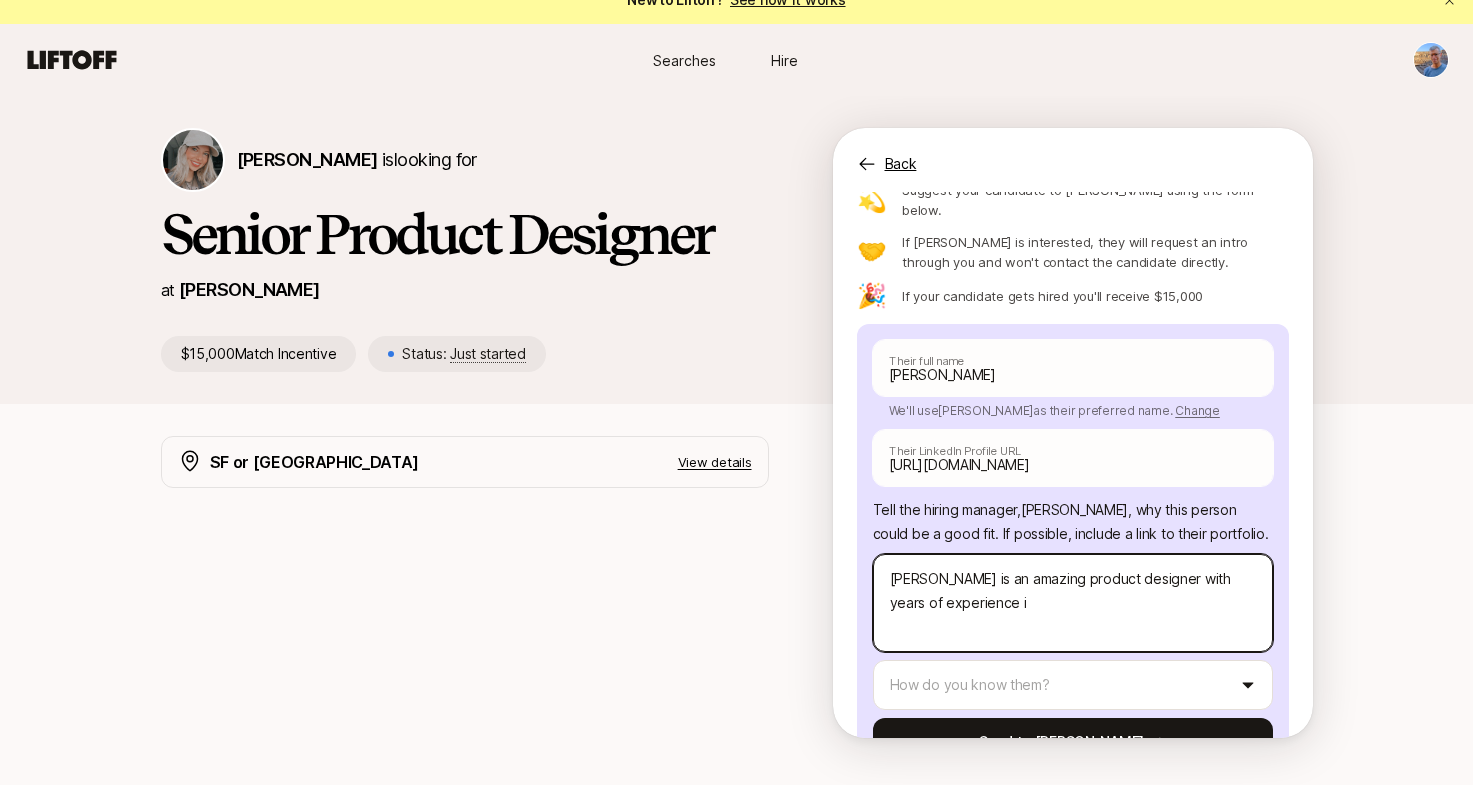 type on "x" 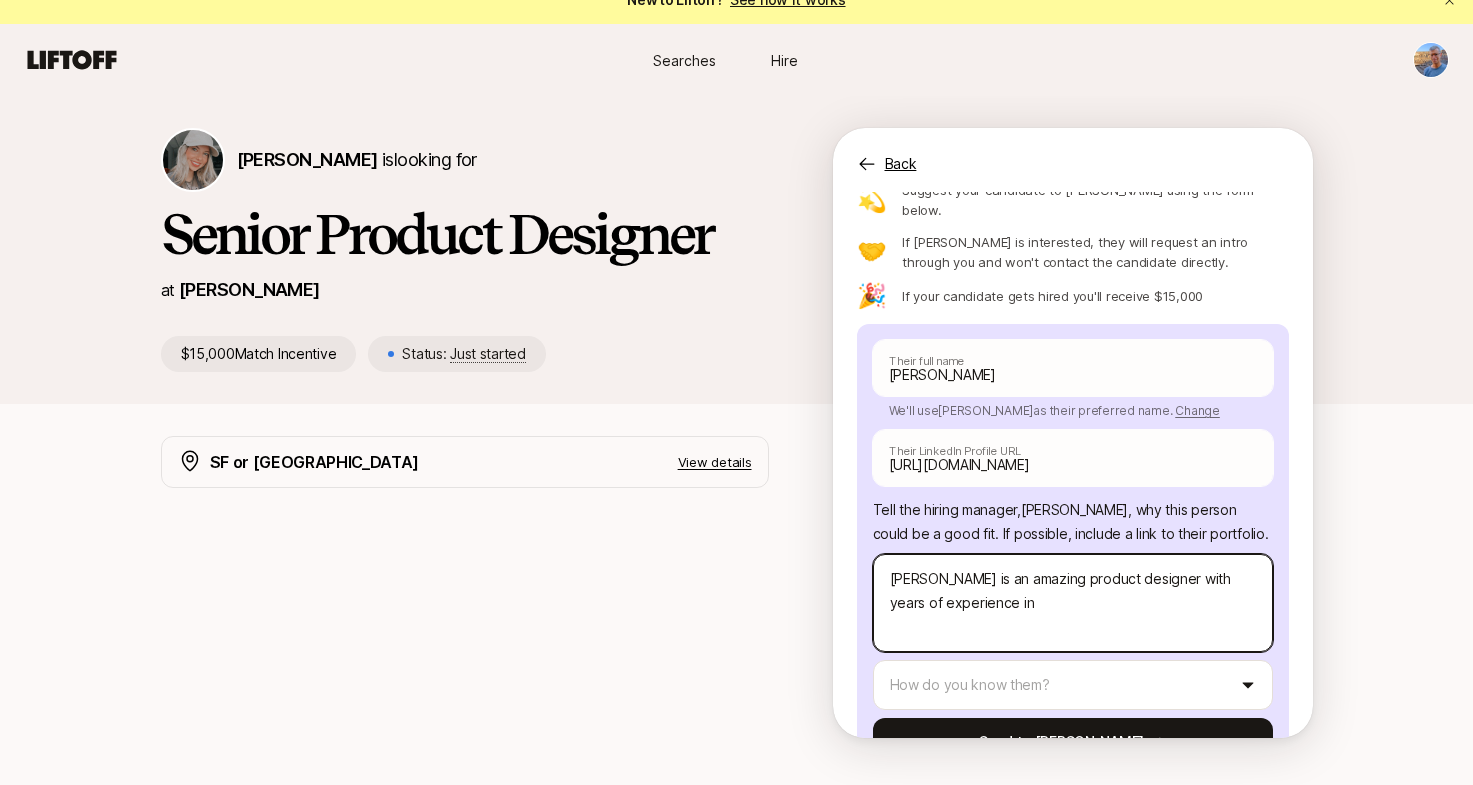 type on "x" 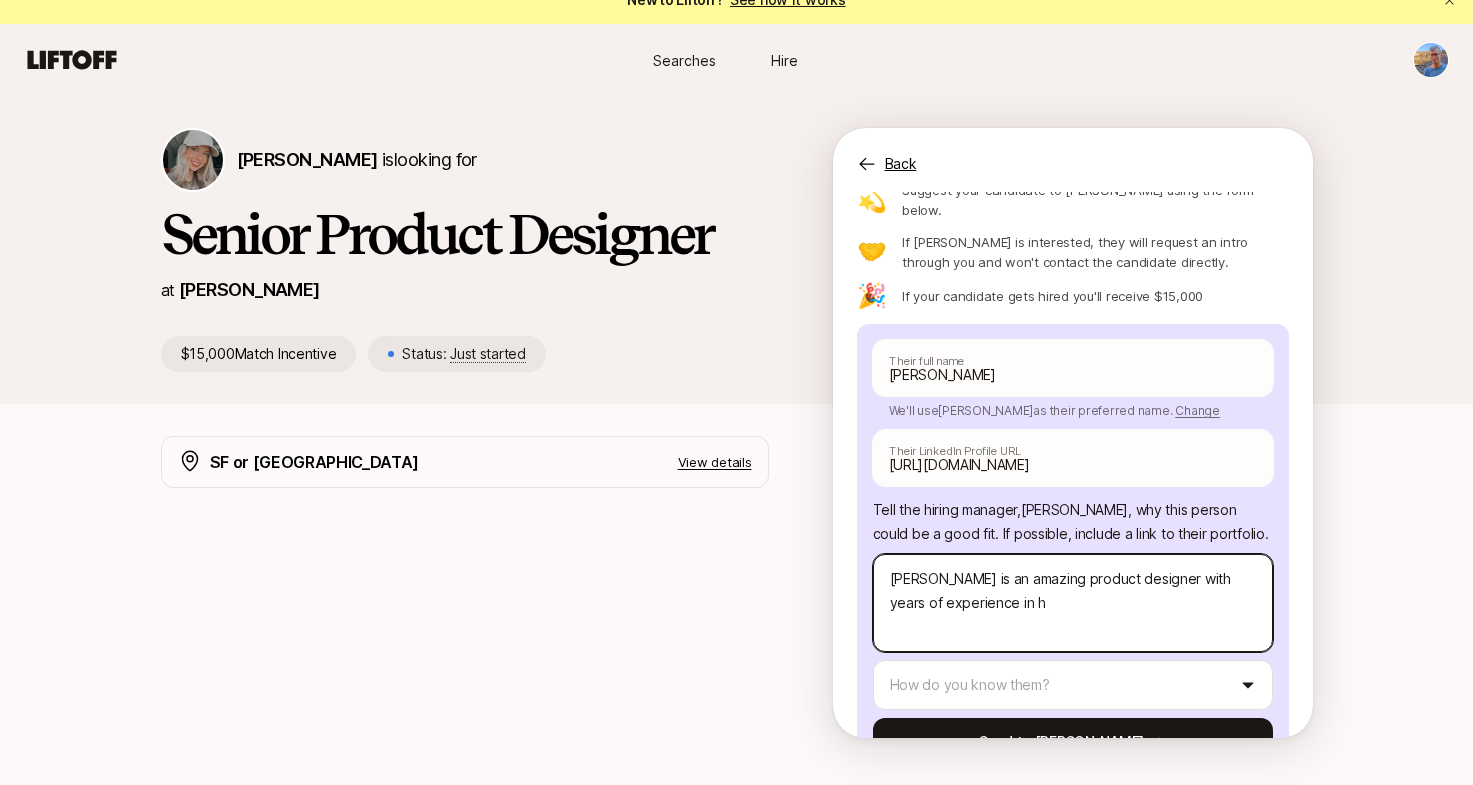 type on "x" 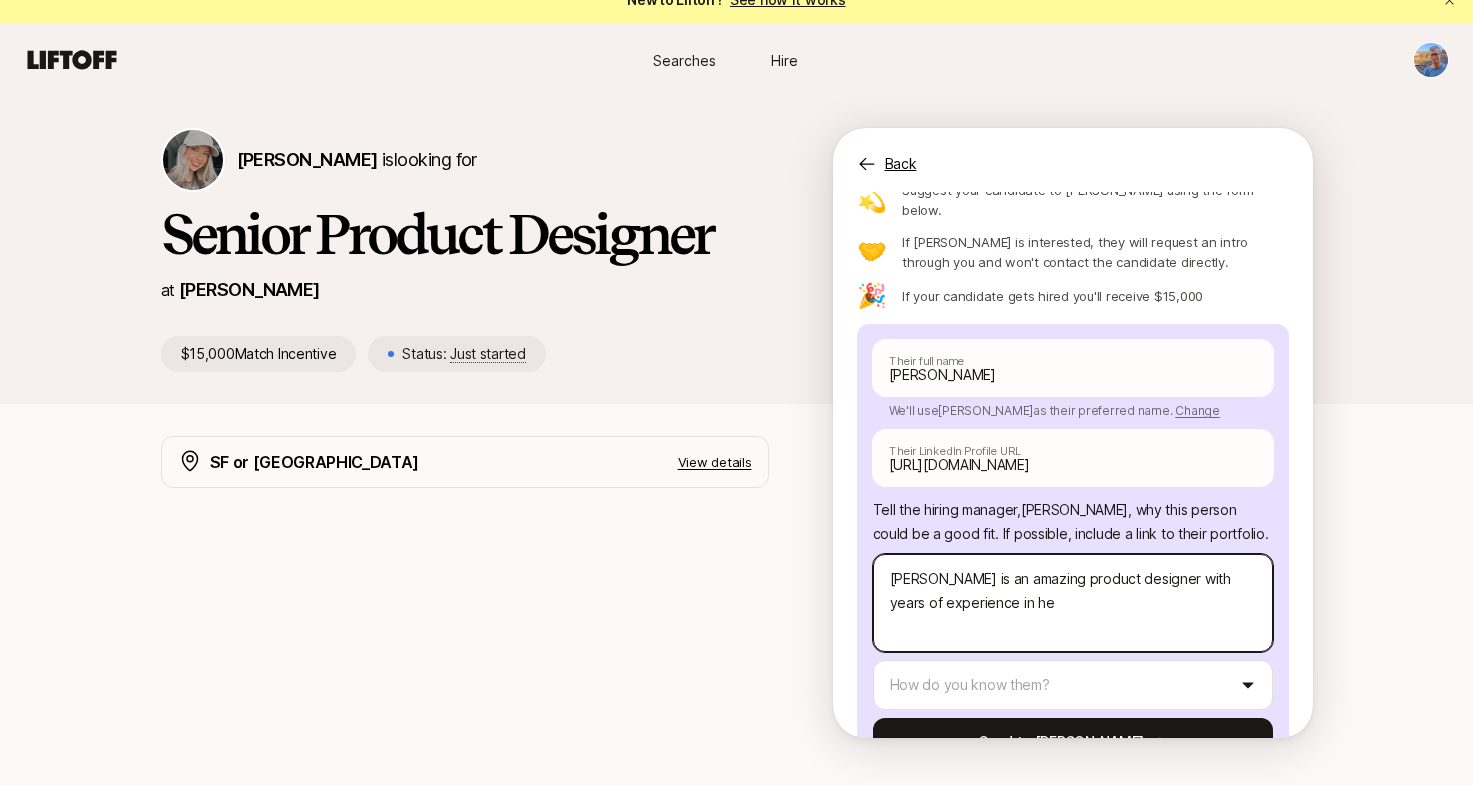 type on "x" 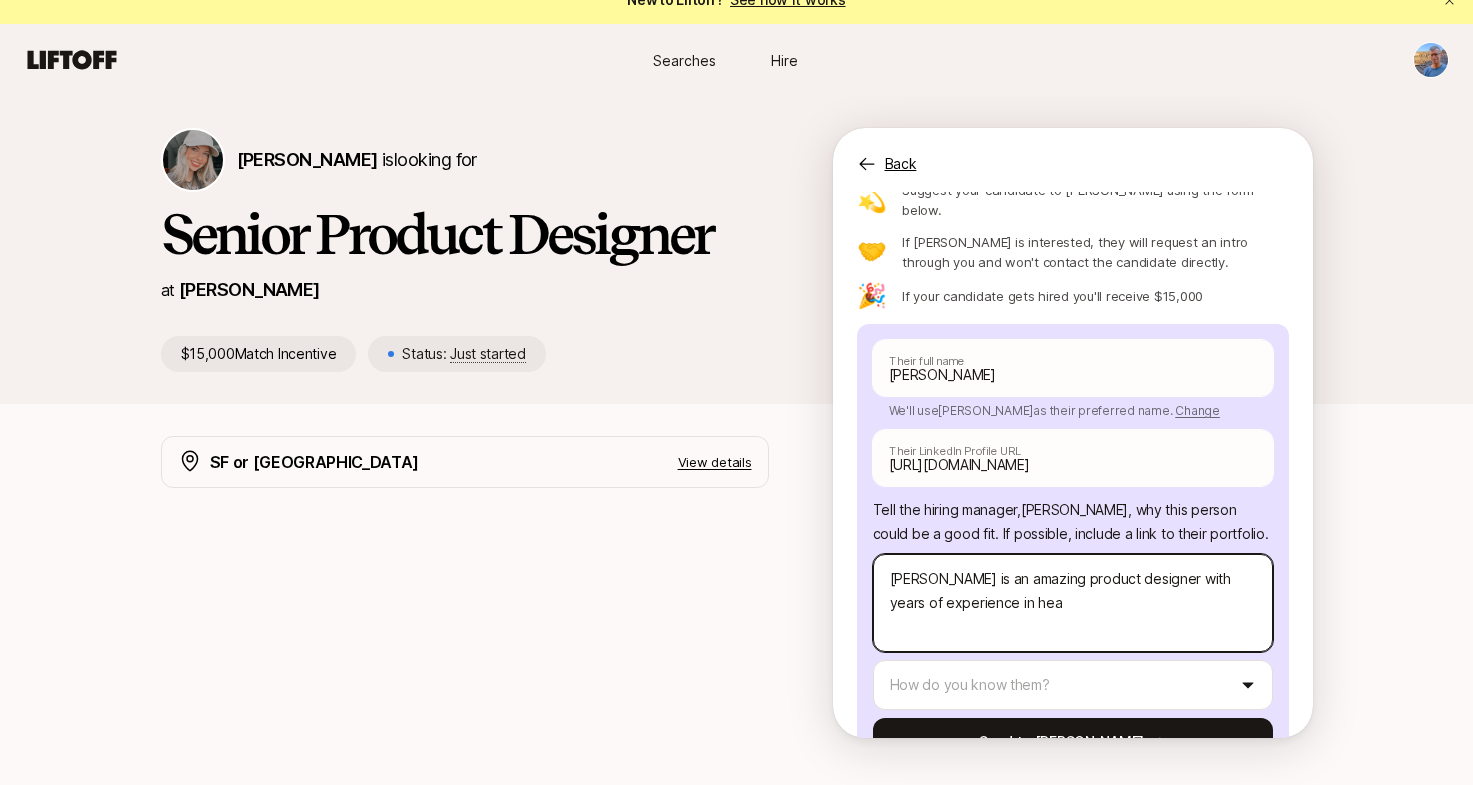 type on "x" 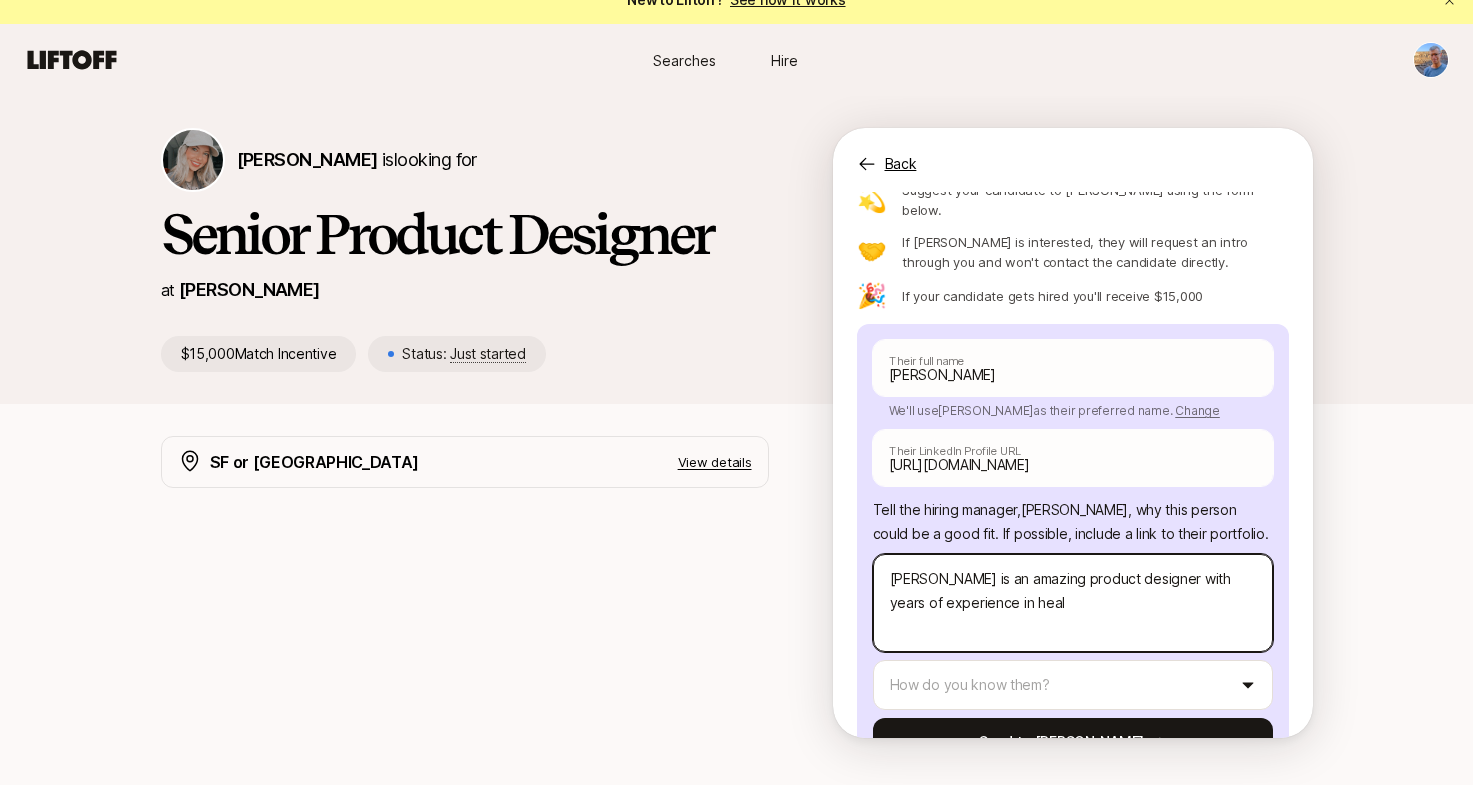 type on "x" 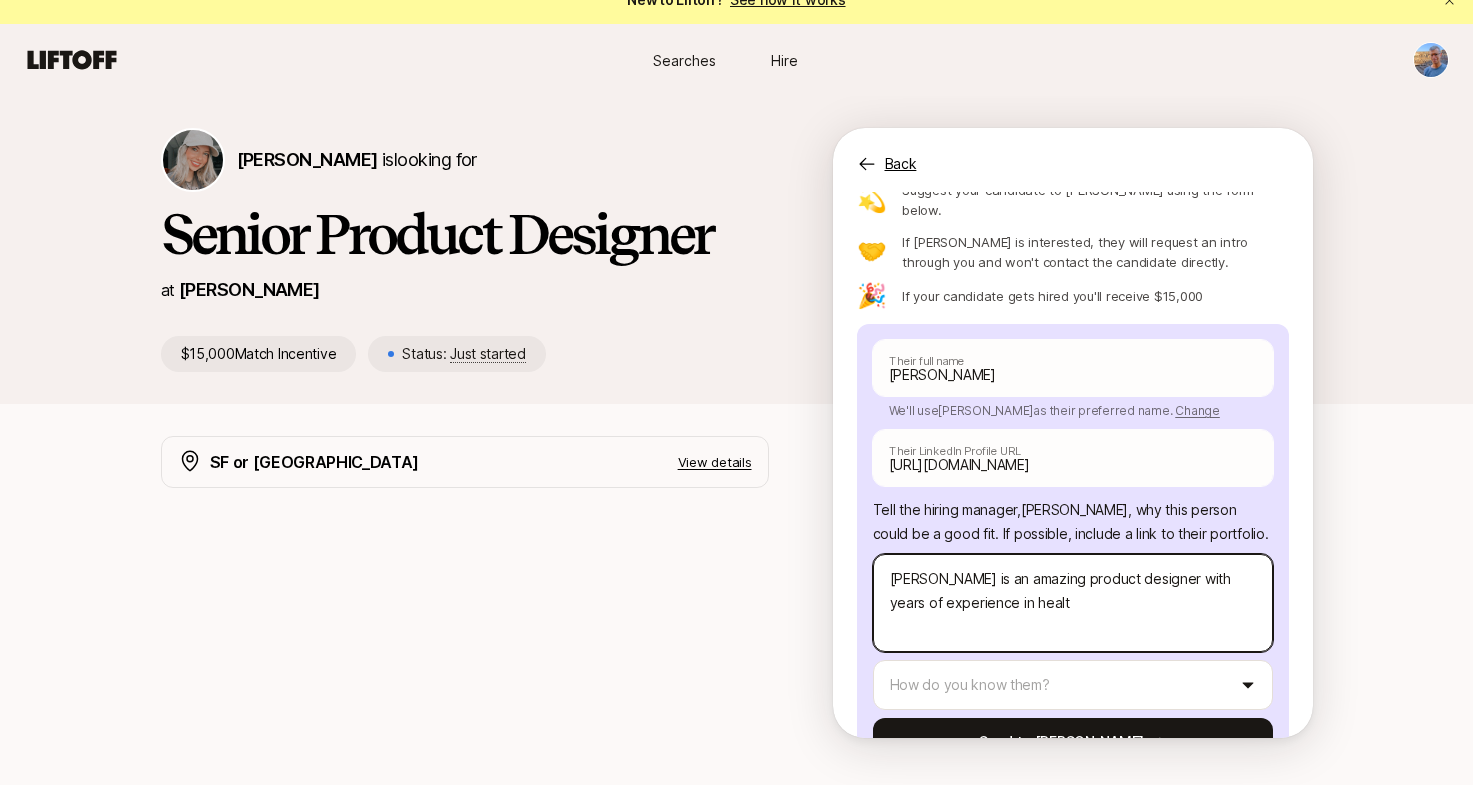 type on "x" 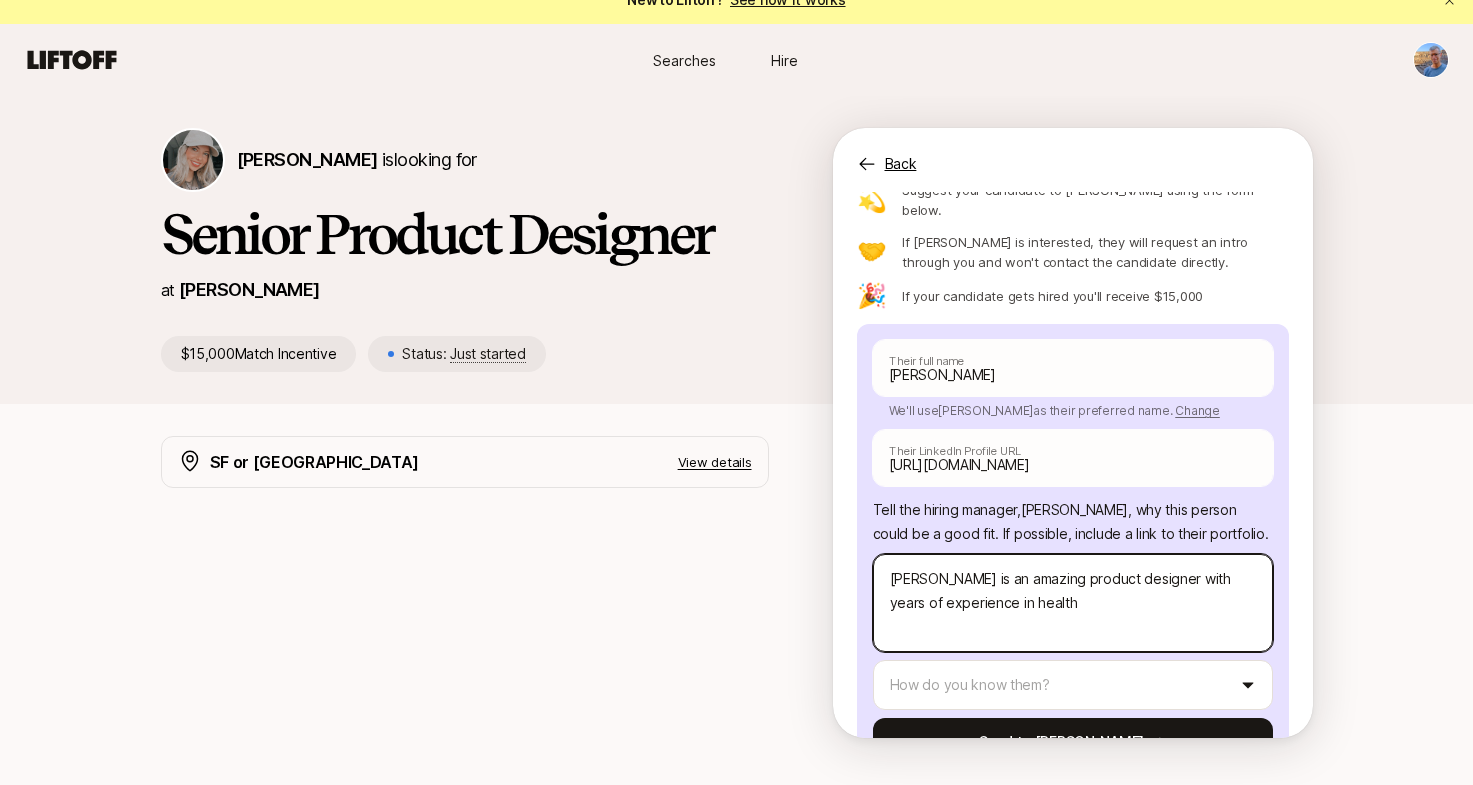 type on "x" 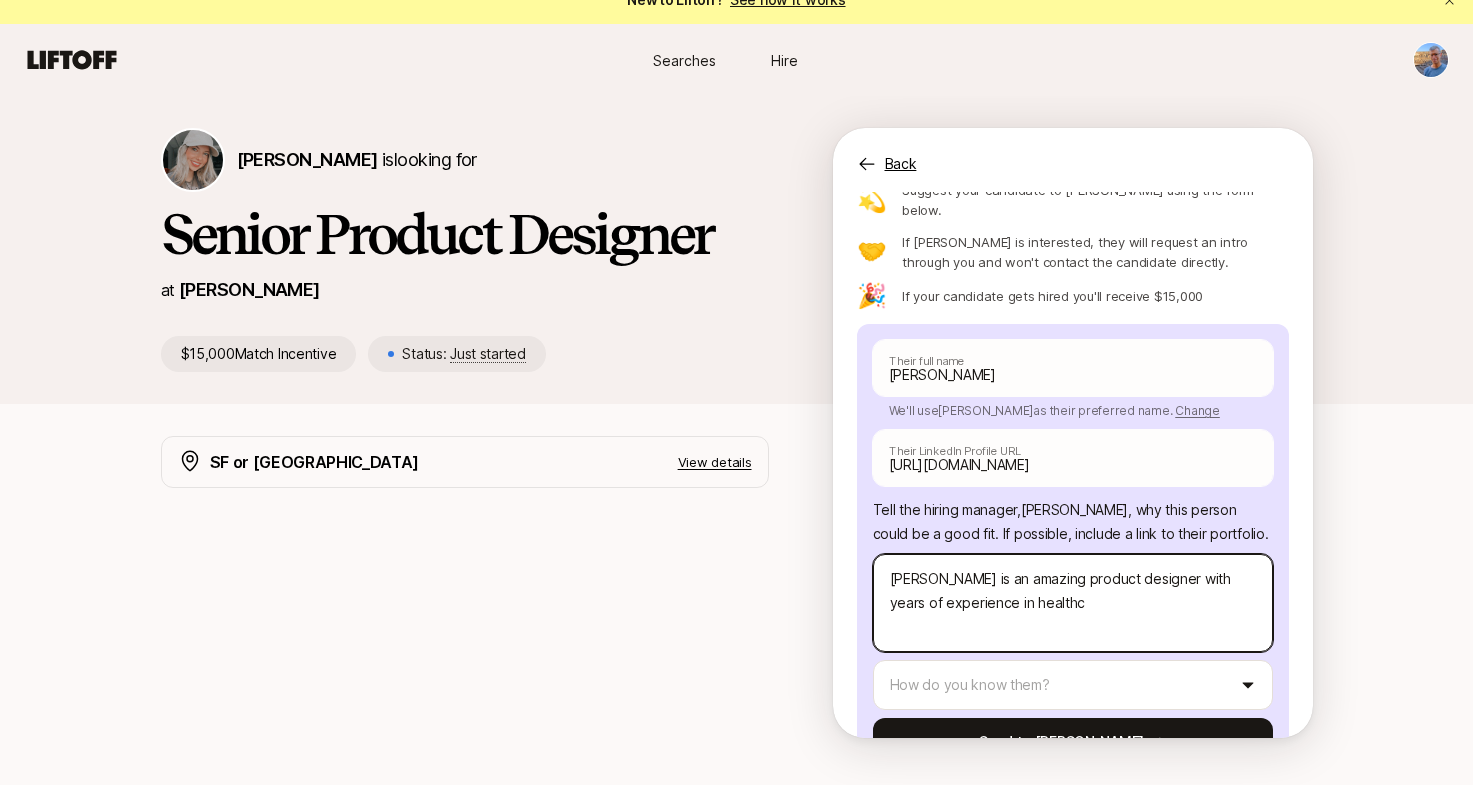 type on "x" 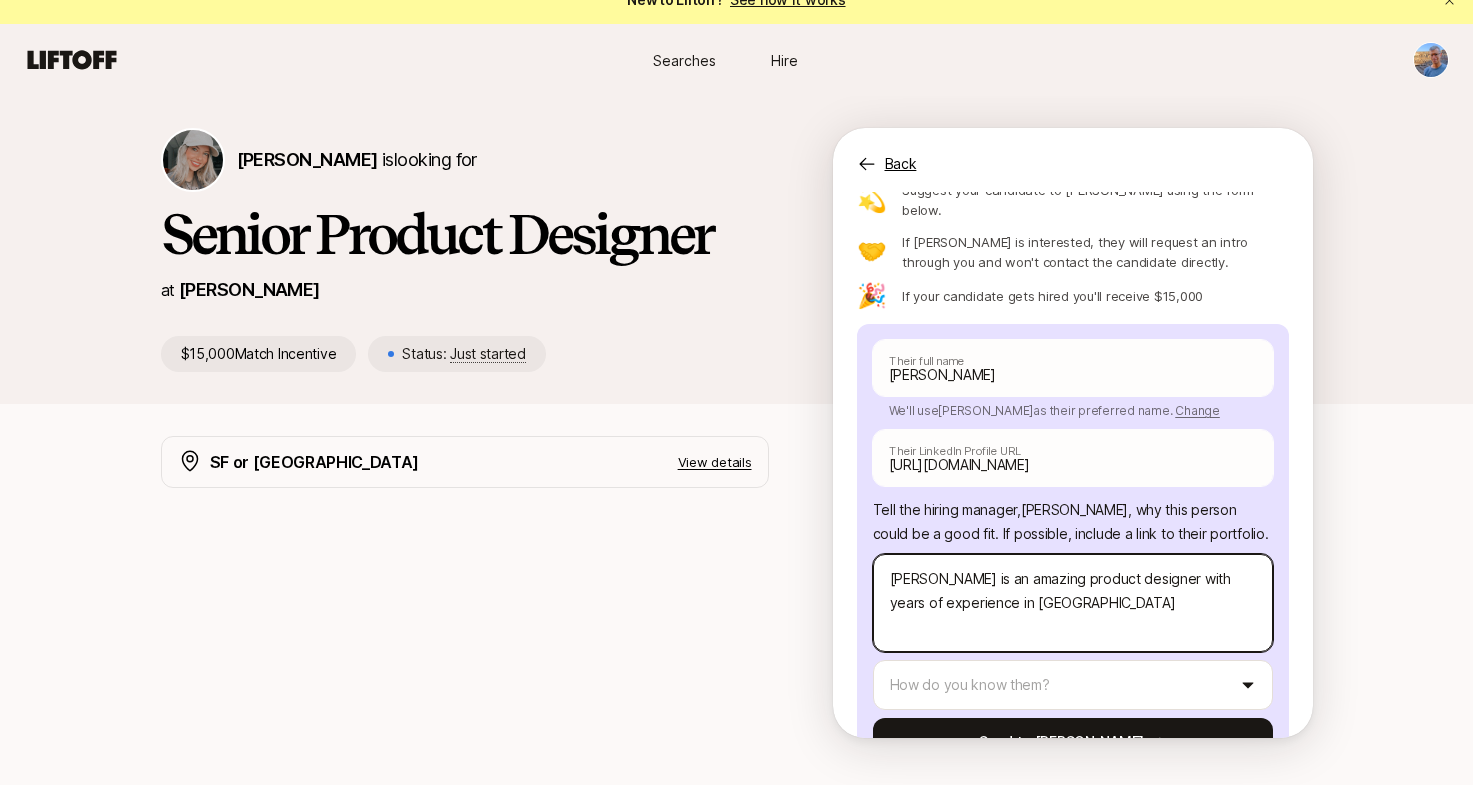 type on "x" 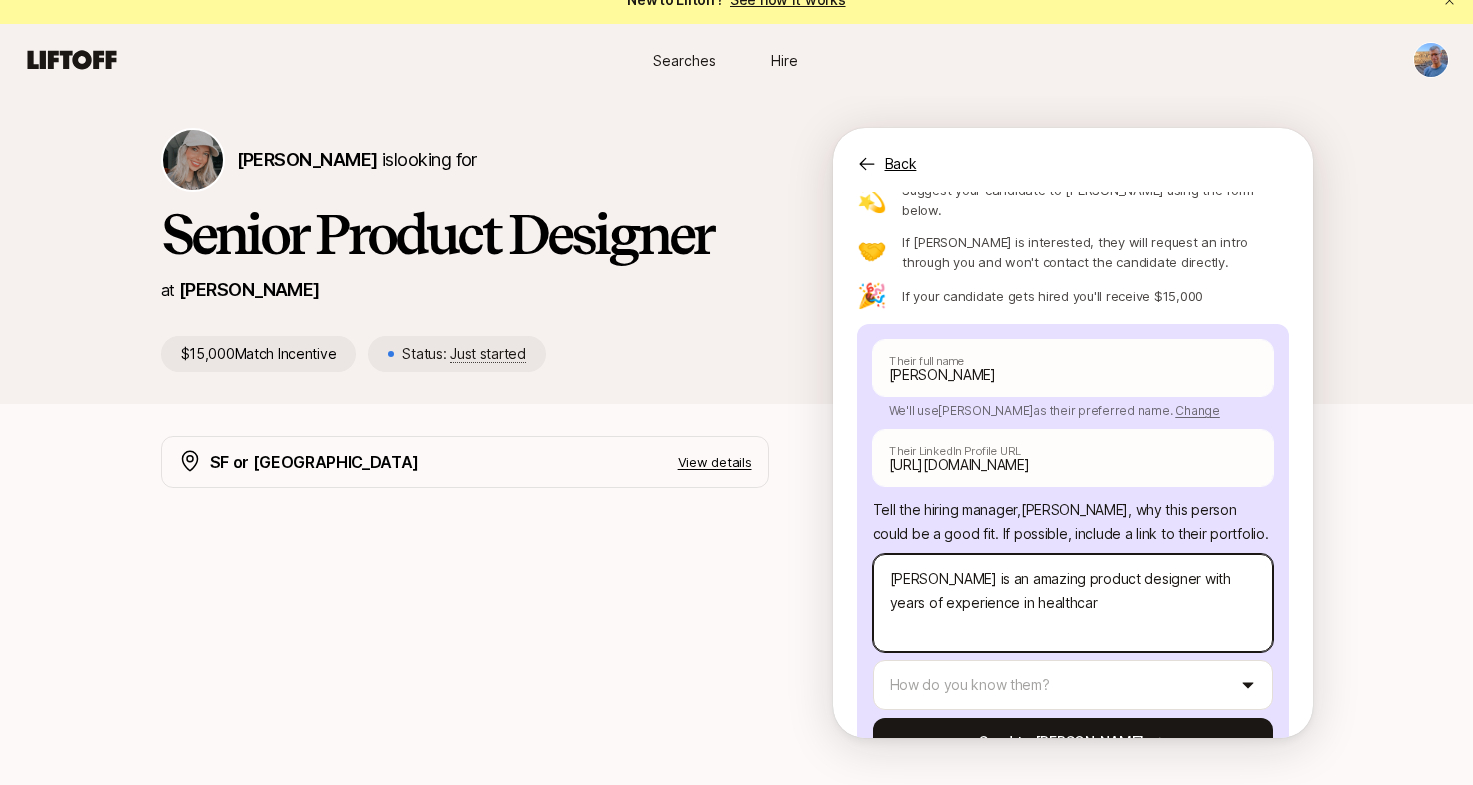 type on "x" 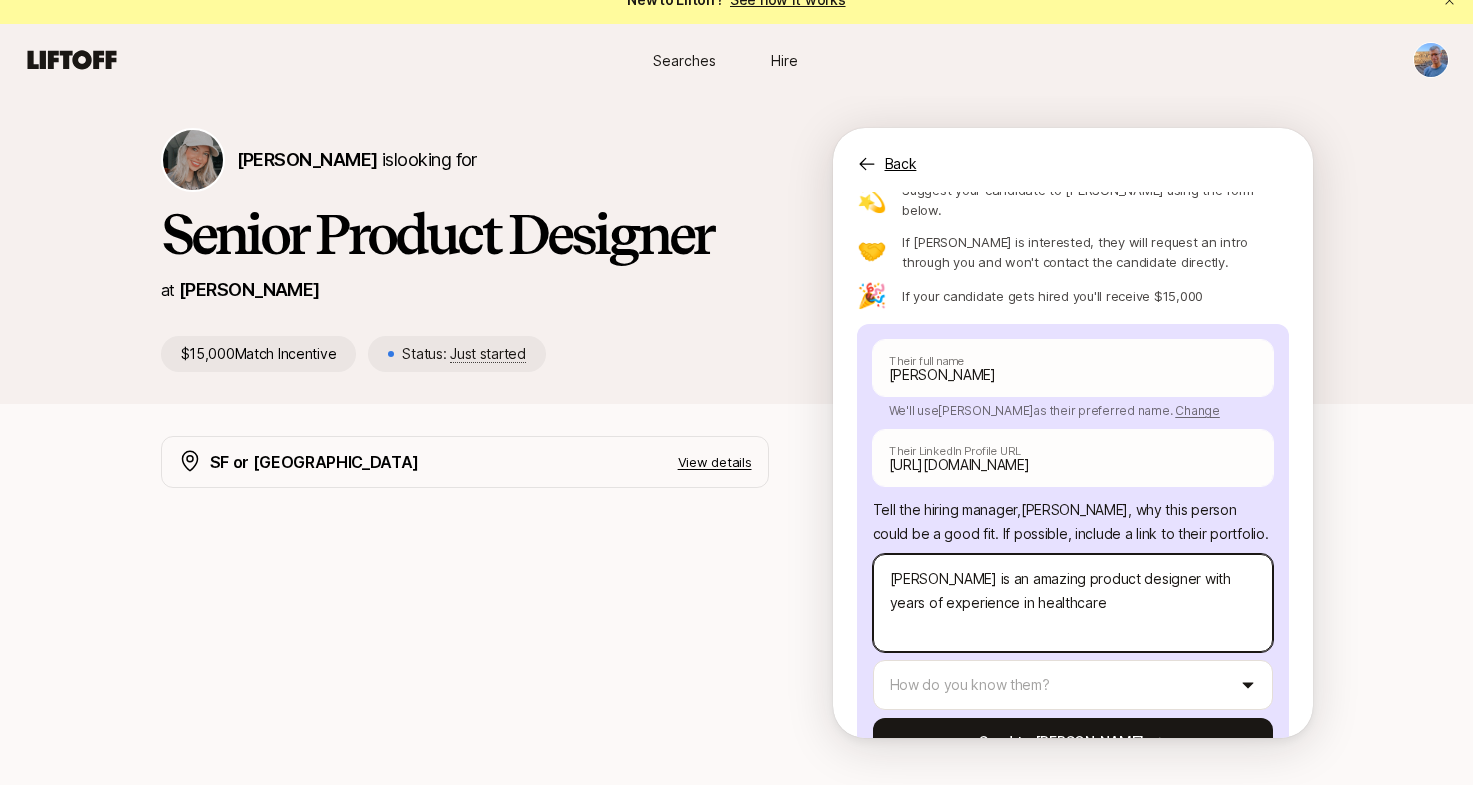type on "x" 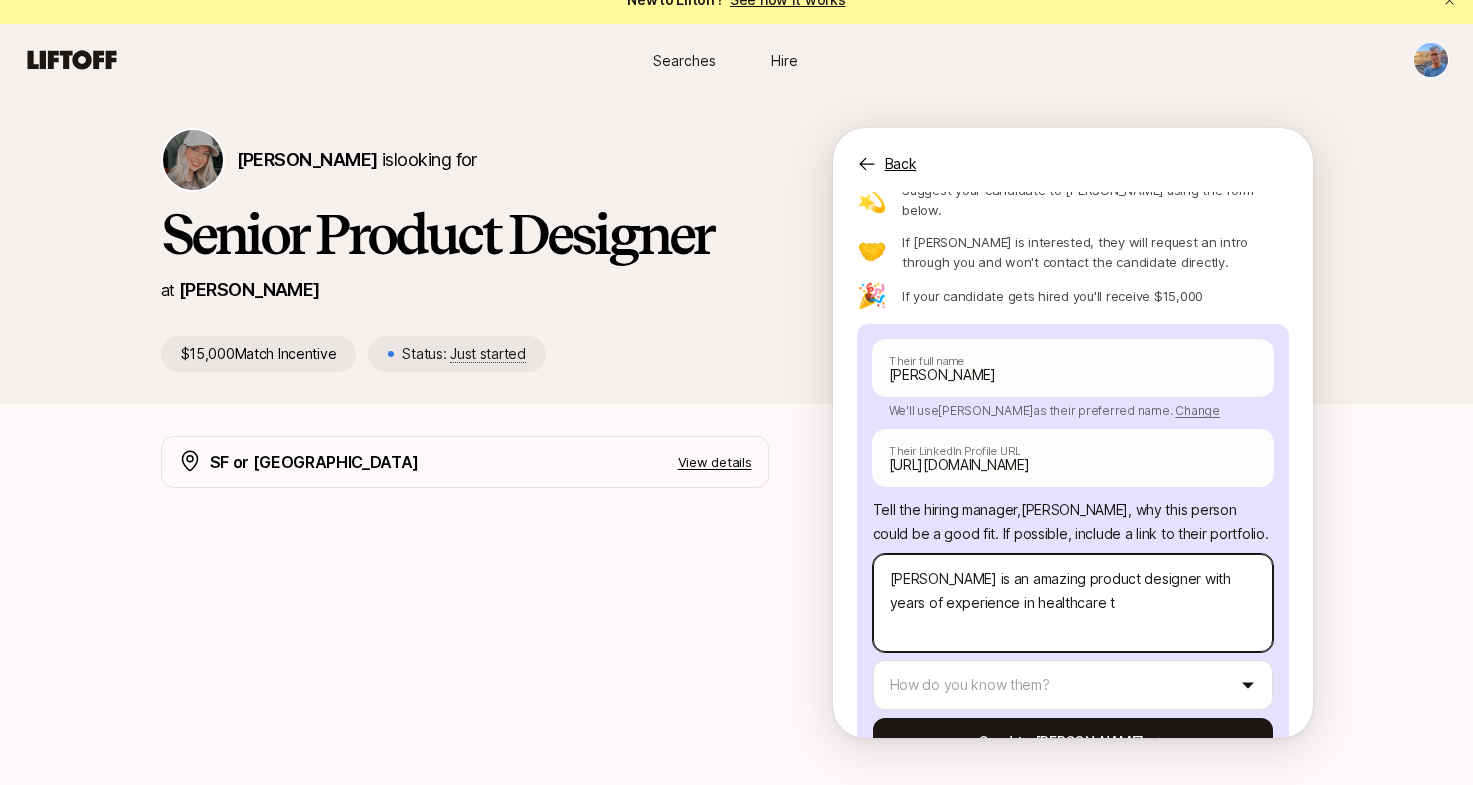 type 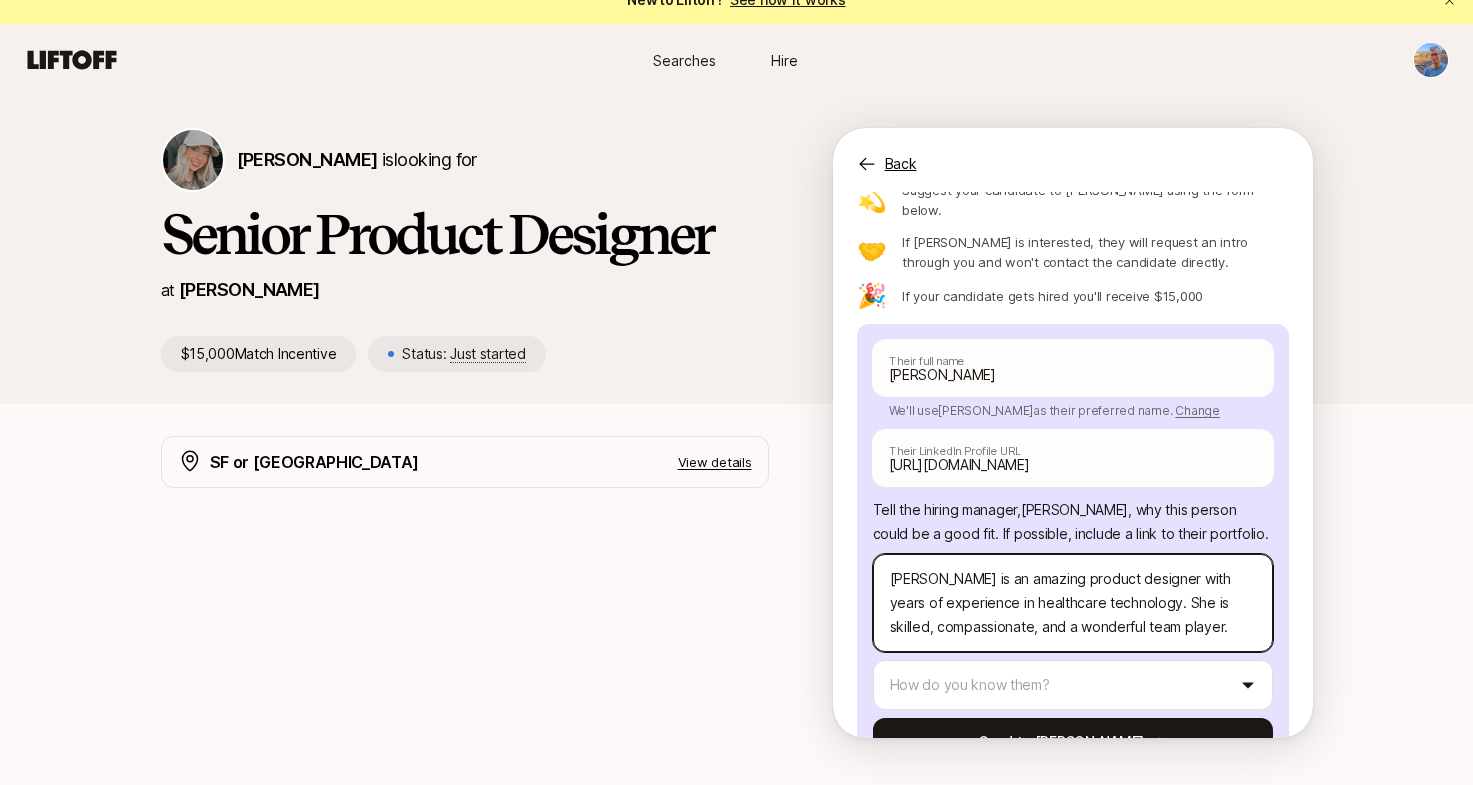 click on "[PERSON_NAME] is an amazing product designer with years of experience in healthcare technology. She is skilled, compassionate, and a wonderful team player." at bounding box center (1073, 603) 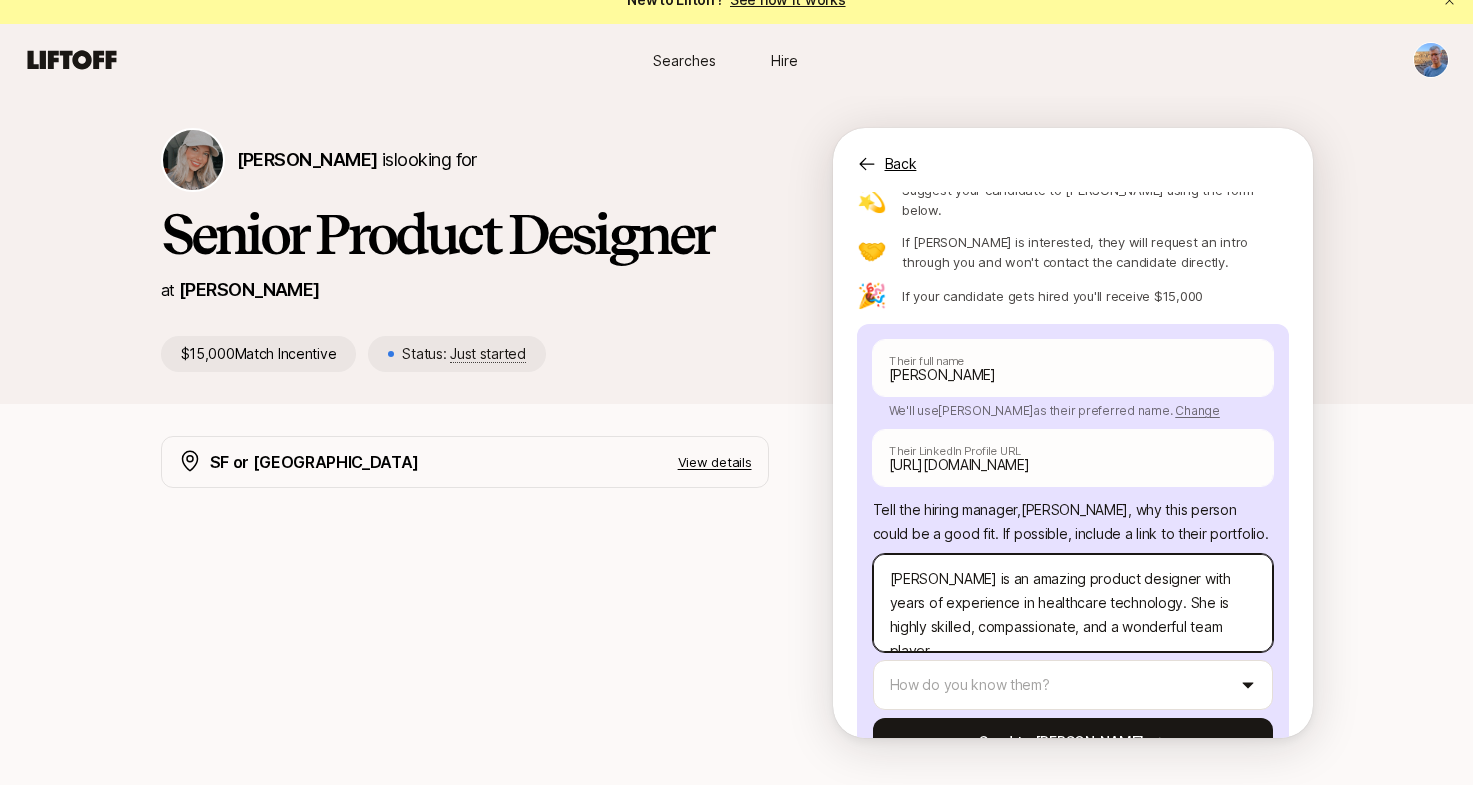 click on "[PERSON_NAME] is an amazing product designer with years of experience in healthcare technology. She is highly skilled, compassionate, and a wonderful team player." at bounding box center [1073, 603] 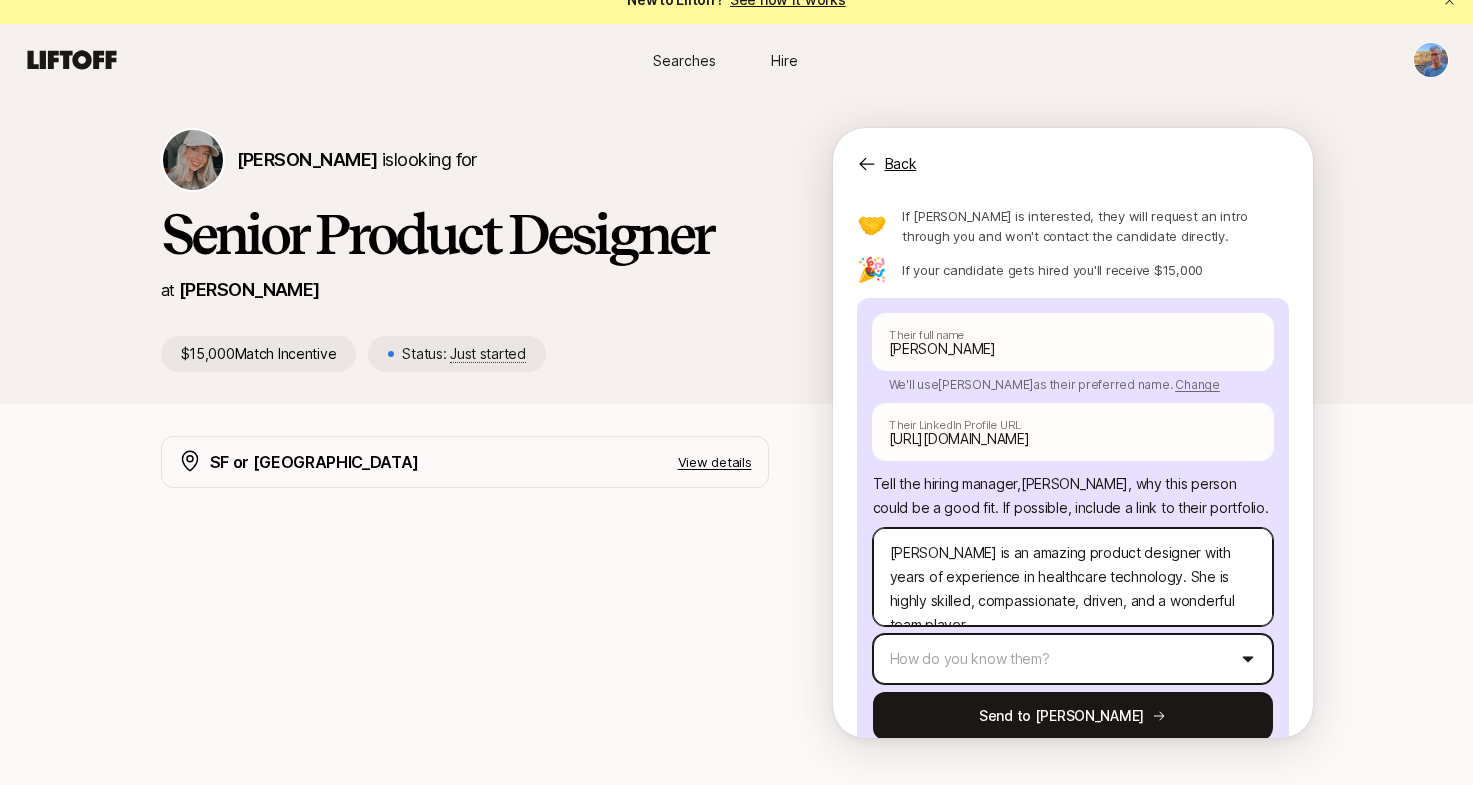 scroll, scrollTop: 183, scrollLeft: 0, axis: vertical 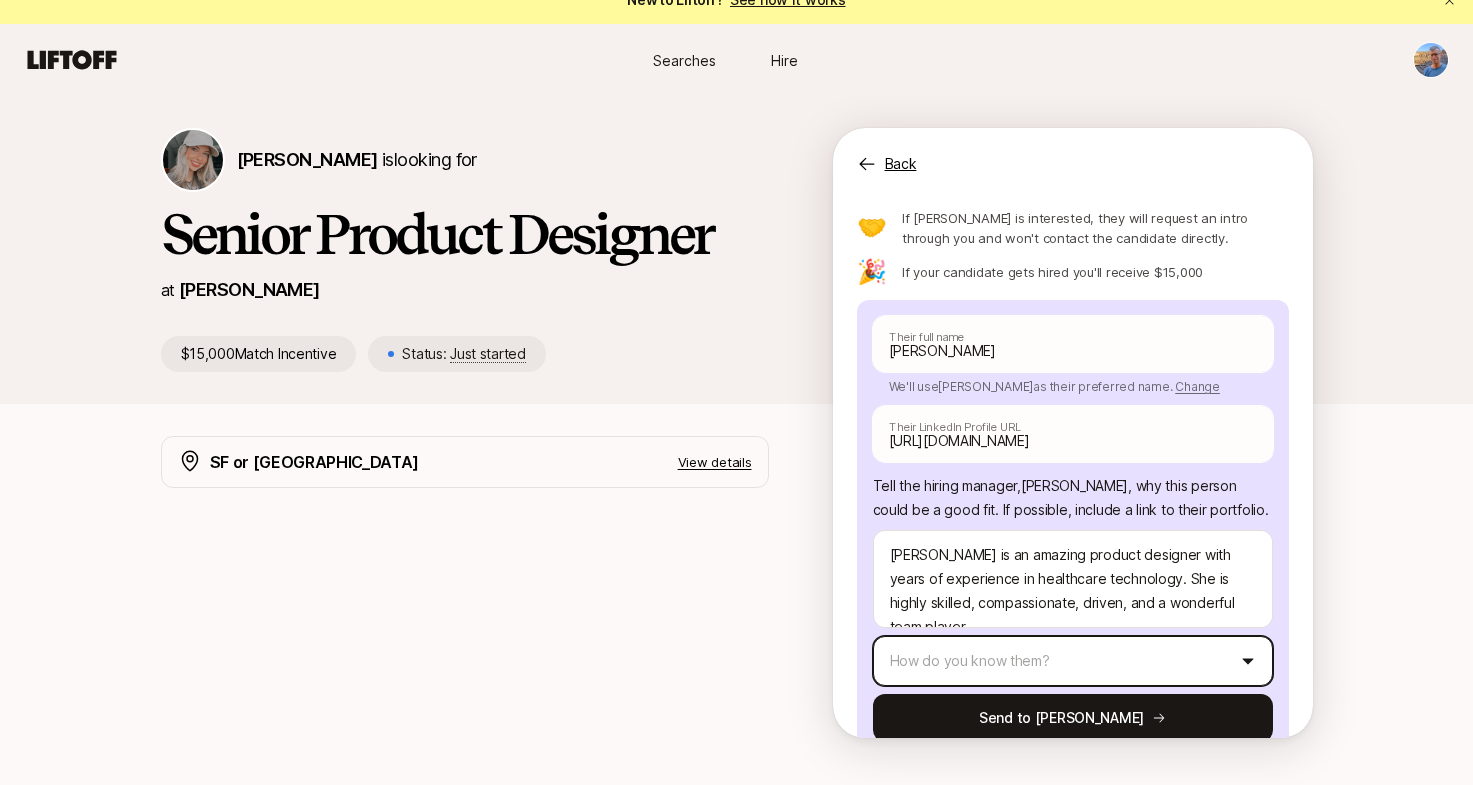 click on "New to Liftoff?   See how it works Searches Hire Searches Hire [PERSON_NAME]   is  looking for Senior Product Designer at [PERSON_NAME] $15,000  Match Incentive   Status:   Just started Back Suggest a candidate to [PERSON_NAME] and receive $15,000 if
they are hired Suggest a candidate yourself Share the link with them 💫 Suggest your candidate to [PERSON_NAME] using the form below. 🤝 If [PERSON_NAME] is interested, they will request an intro through you and won't contact the candidate directly. 🎉 If your candidate gets hired you'll receive $15,000 [PERSON_NAME] Their full name   We'll use  [PERSON_NAME]  as their preferred name.   Change [PERSON_NAME] Their preferred name   [URL][DOMAIN_NAME] Their LinkedIn Profile URL   Tell the hiring manager,  [PERSON_NAME] , why this person could be a good fit . If possible, include a link to their portfolio. [PERSON_NAME] is an amazing product designer with years of experience in healthcare technology. She is highly skilled, compassionate, driven, and a wonderful team player." at bounding box center [736, 368] 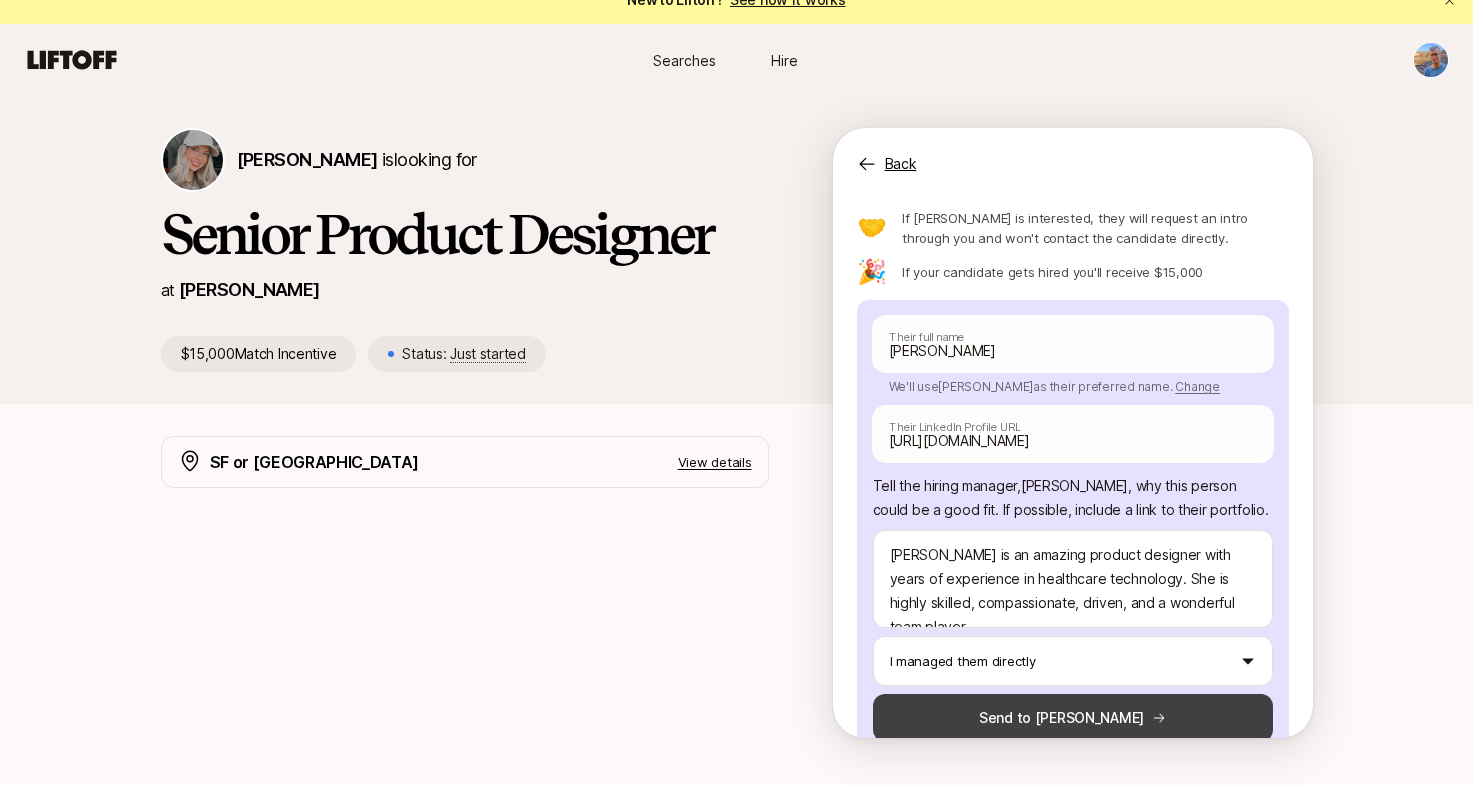 click on "Send to [PERSON_NAME]" at bounding box center [1073, 718] 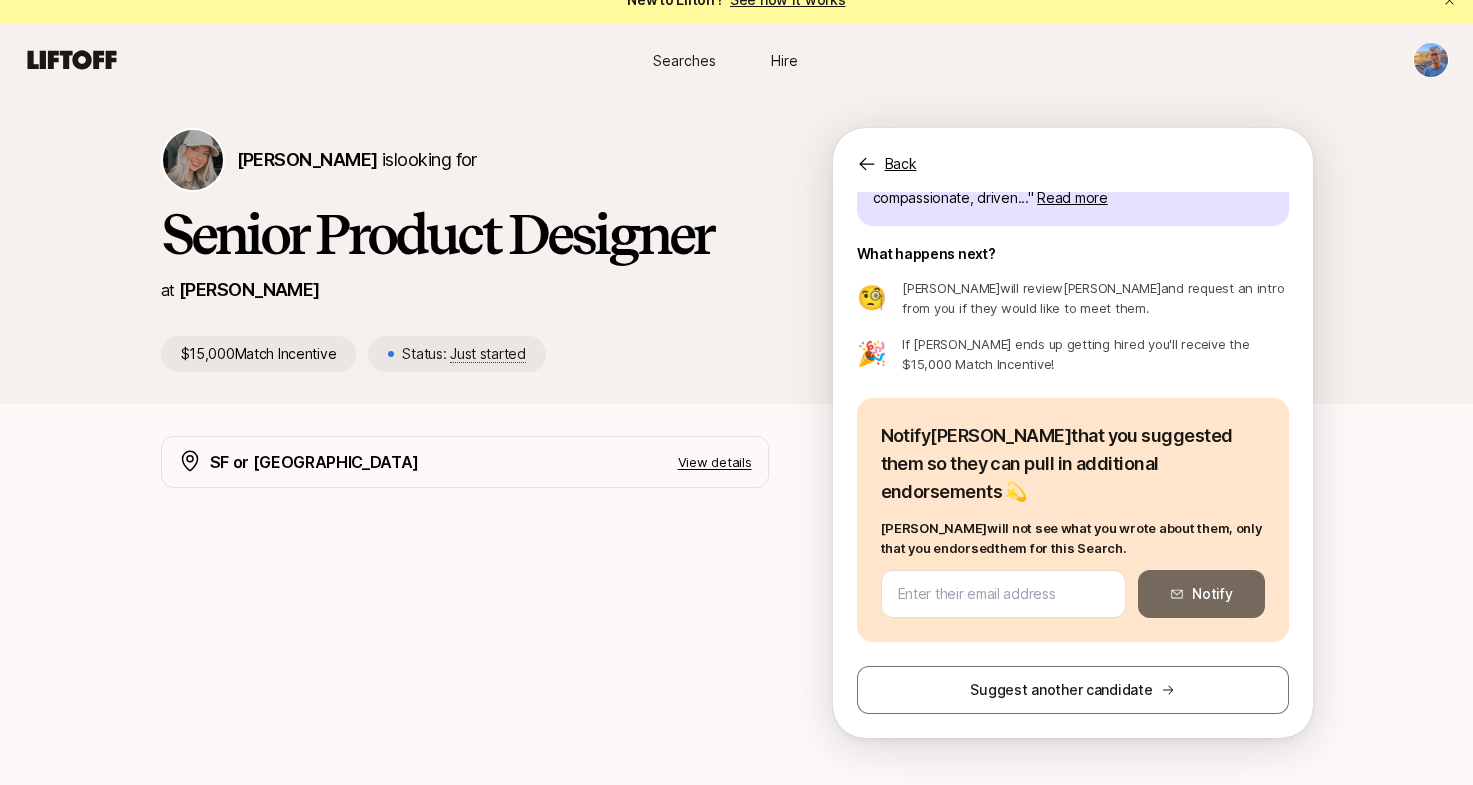 scroll, scrollTop: 0, scrollLeft: 0, axis: both 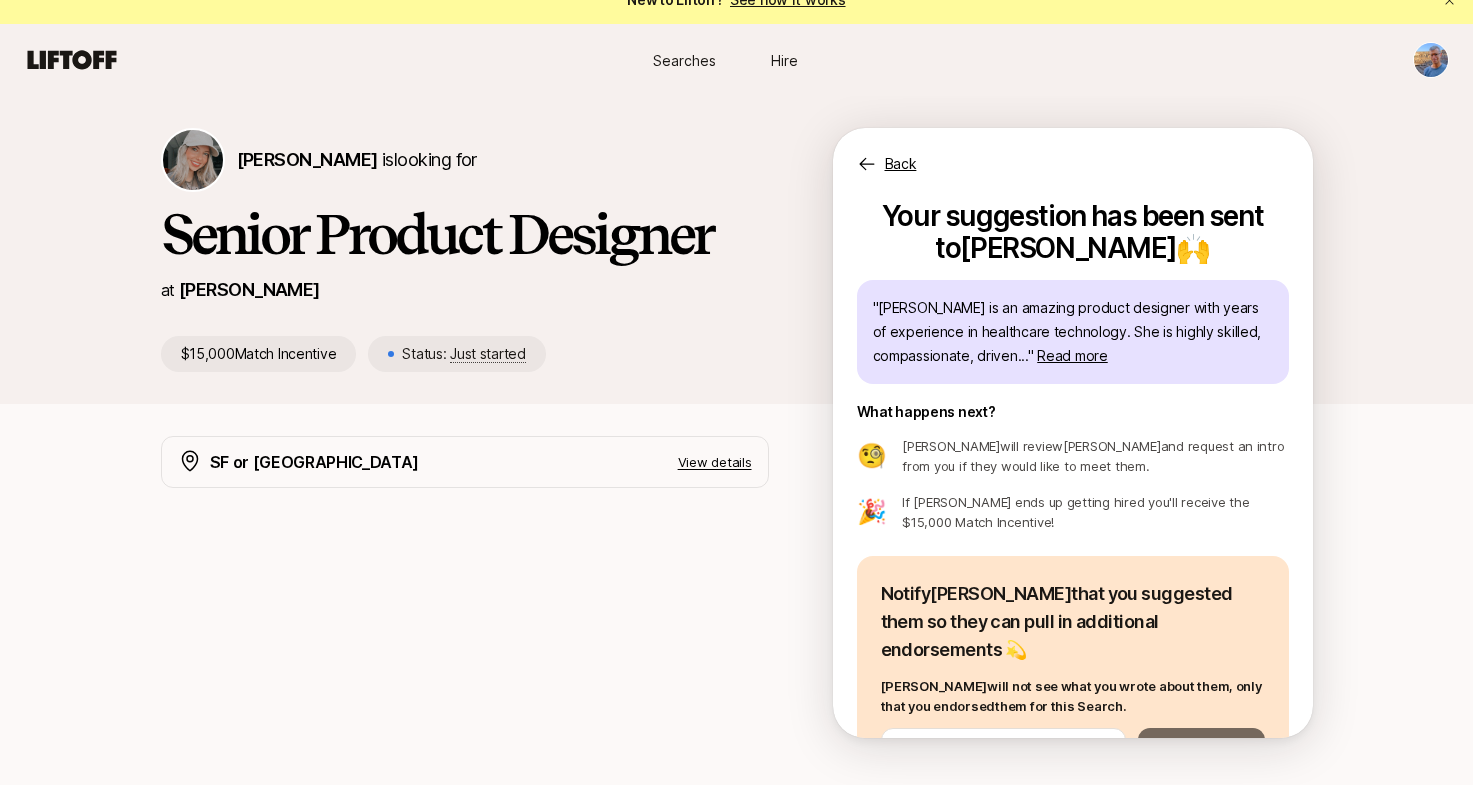 click on "Searches Hire" at bounding box center (736, 60) 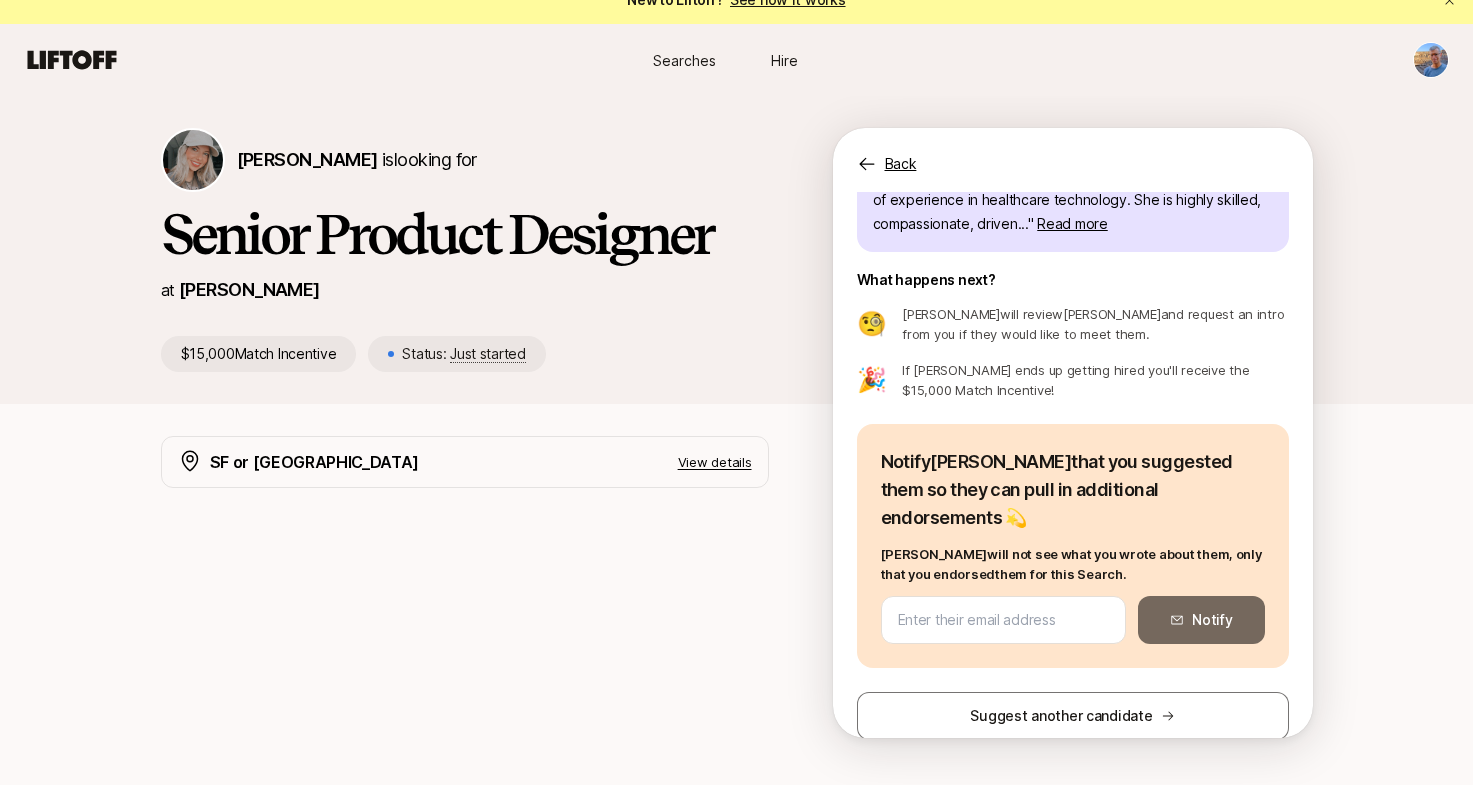 scroll, scrollTop: 130, scrollLeft: 0, axis: vertical 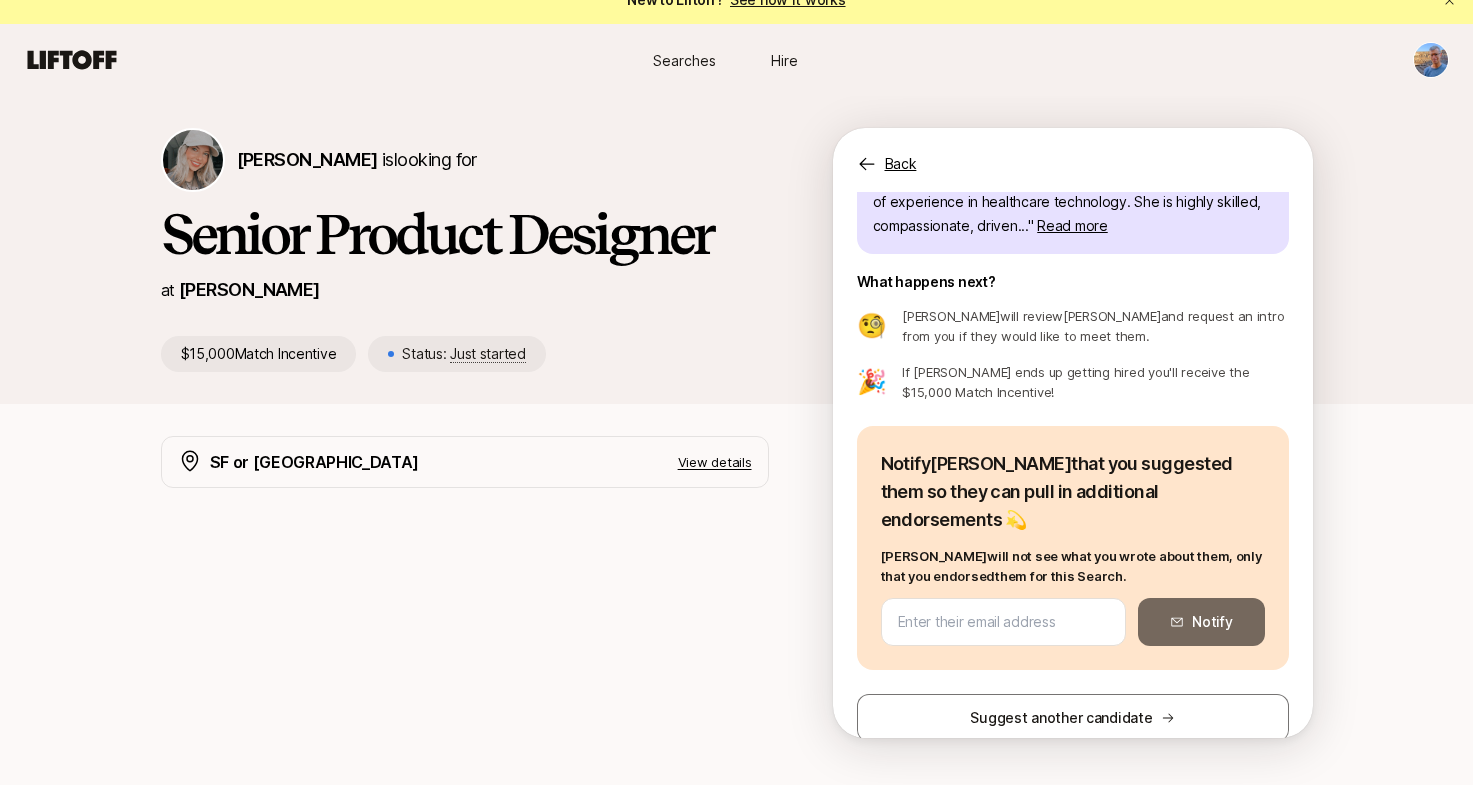 click on "[PERSON_NAME]  will not see what you wrote about them, only that you   endorsed  them for this Search." at bounding box center (1073, 566) 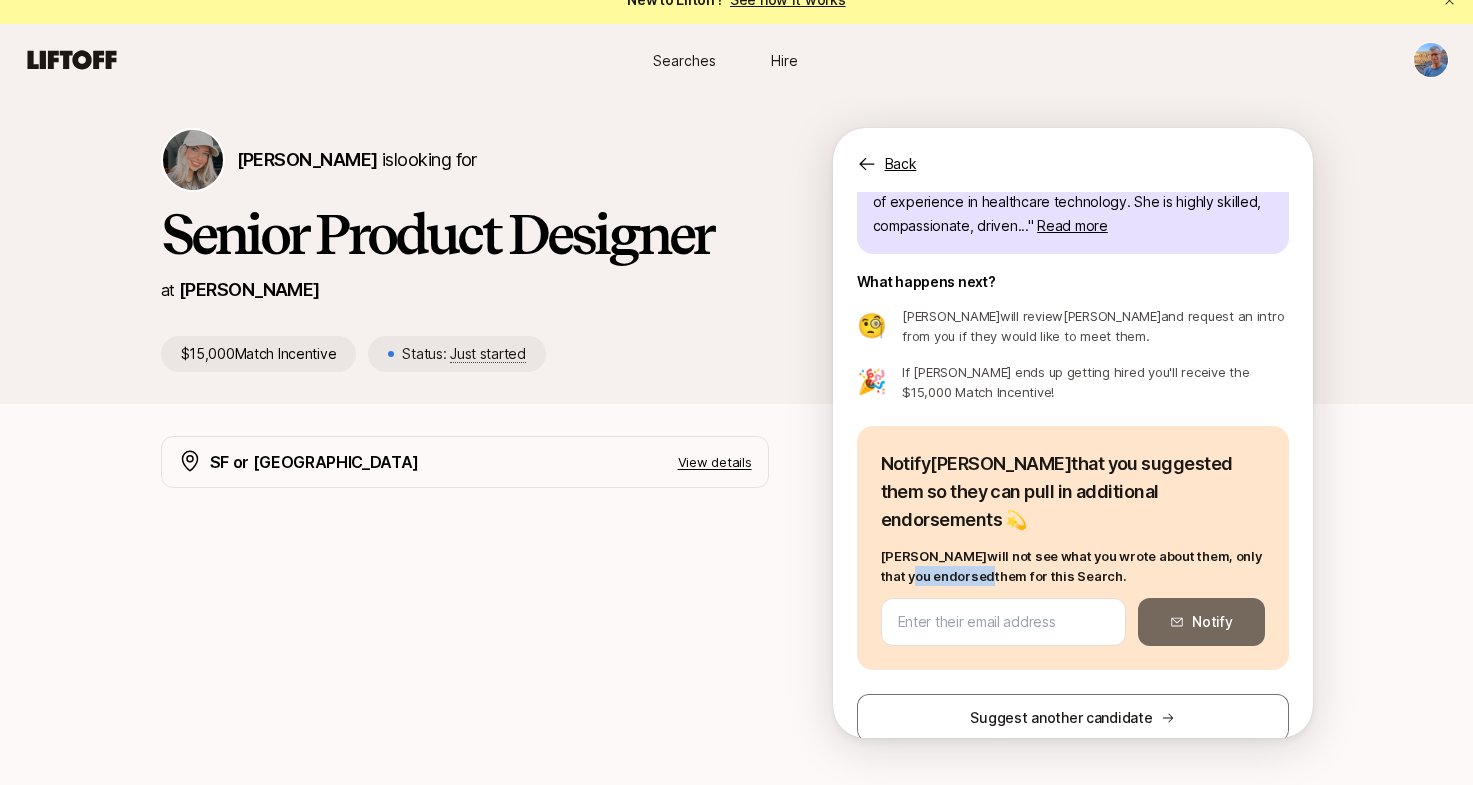 click on "[PERSON_NAME]  will not see what you wrote about them, only that you   endorsed  them for this Search." at bounding box center [1073, 566] 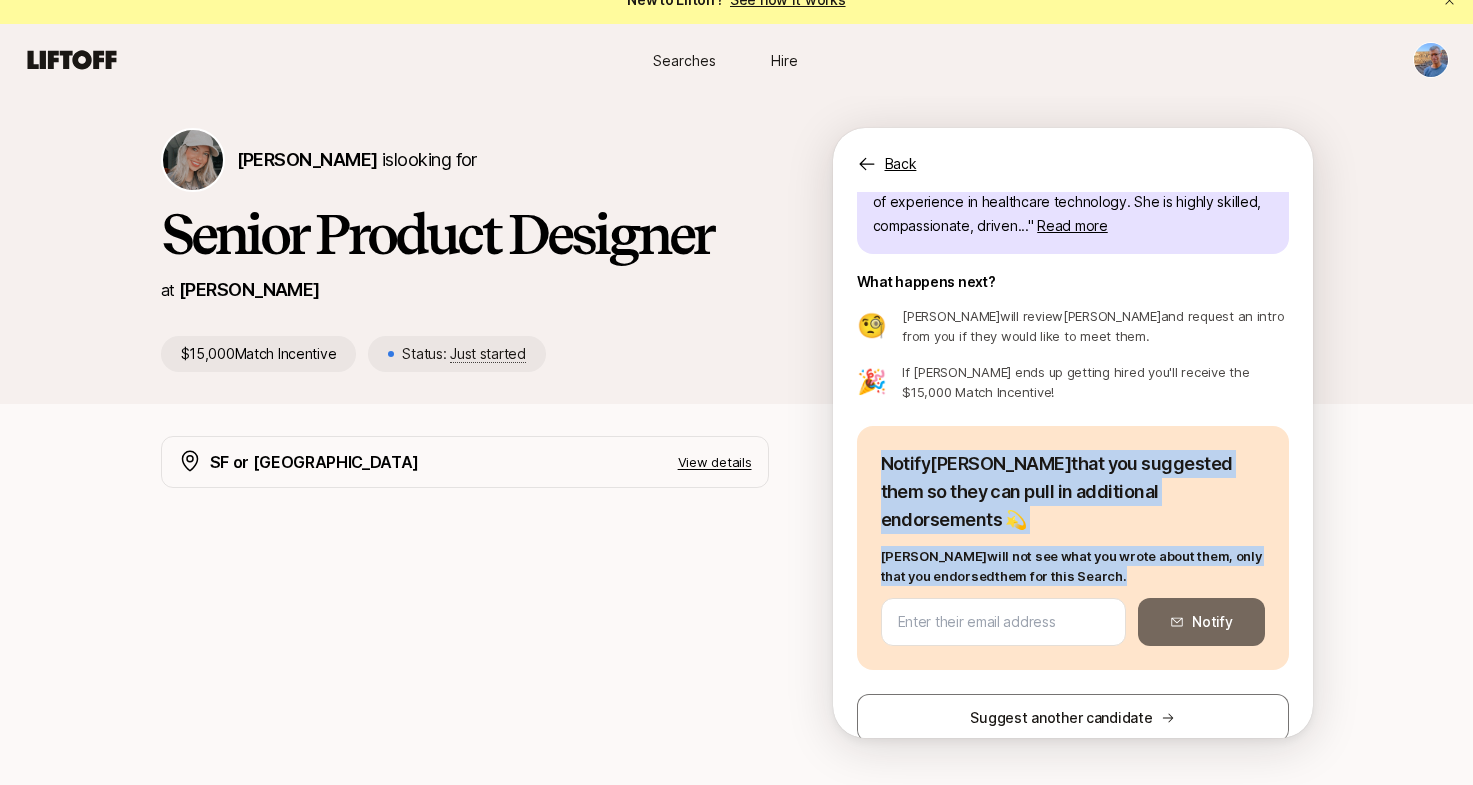 drag, startPoint x: 930, startPoint y: 538, endPoint x: 935, endPoint y: 468, distance: 70.178345 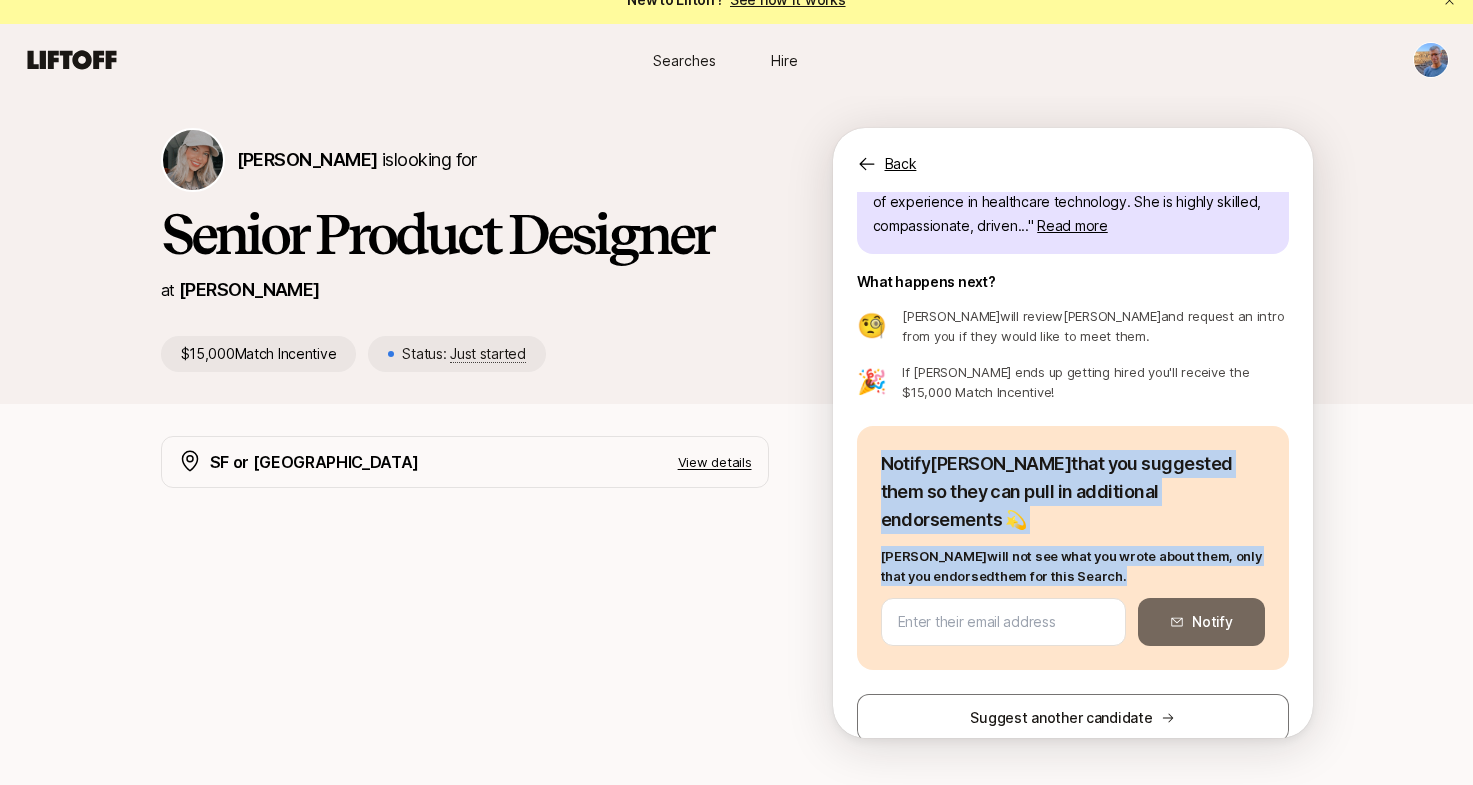 click on "[PERSON_NAME]  will not see what you wrote about them, only that you   endorsed  them for this Search." at bounding box center (1073, 566) 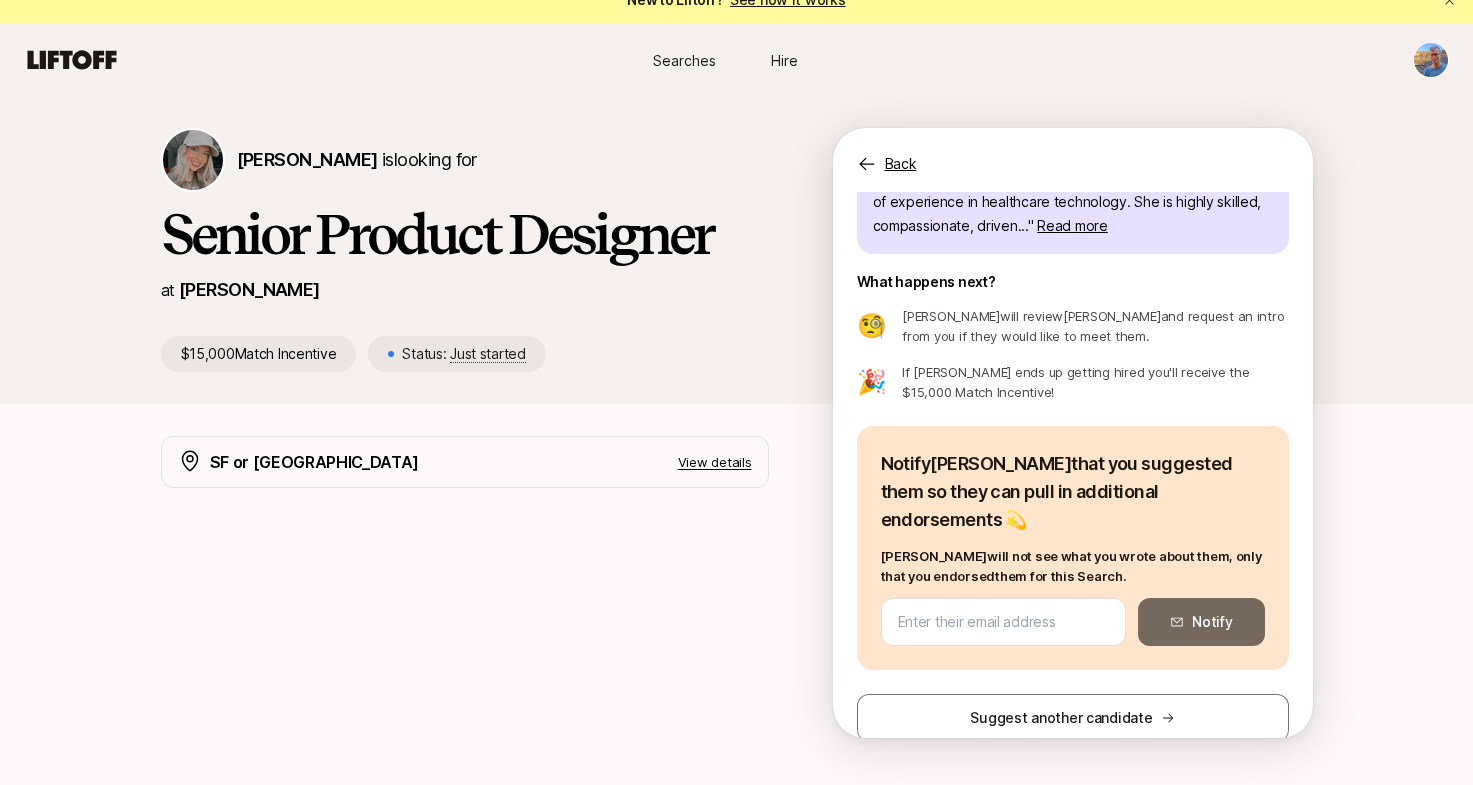 click on "[PERSON_NAME]   is  looking for Senior Product Designer at [PERSON_NAME] $15,000  Match Incentive   Status:   Just started Back Your suggestion has been sent to  [PERSON_NAME]  🙌 " [PERSON_NAME] is an amazing product designer with years of experience in healthcare technology. She is highly skilled, compassionate, driven... "   Read more What happens next? 🧐 [PERSON_NAME]  will review  [PERSON_NAME]  and request an intro from you if they would like to meet them. 🎉 If [PERSON_NAME] ends up getting hired you'll receive the $15,000 Match Incentive! Notify  [PERSON_NAME]  that you suggested them so they can pull in additional endorsements 💫 [PERSON_NAME]  will not see what you wrote about them, only that you   endorsed  them for this Search. Notify Suggest another candidate" at bounding box center (736, 250) 